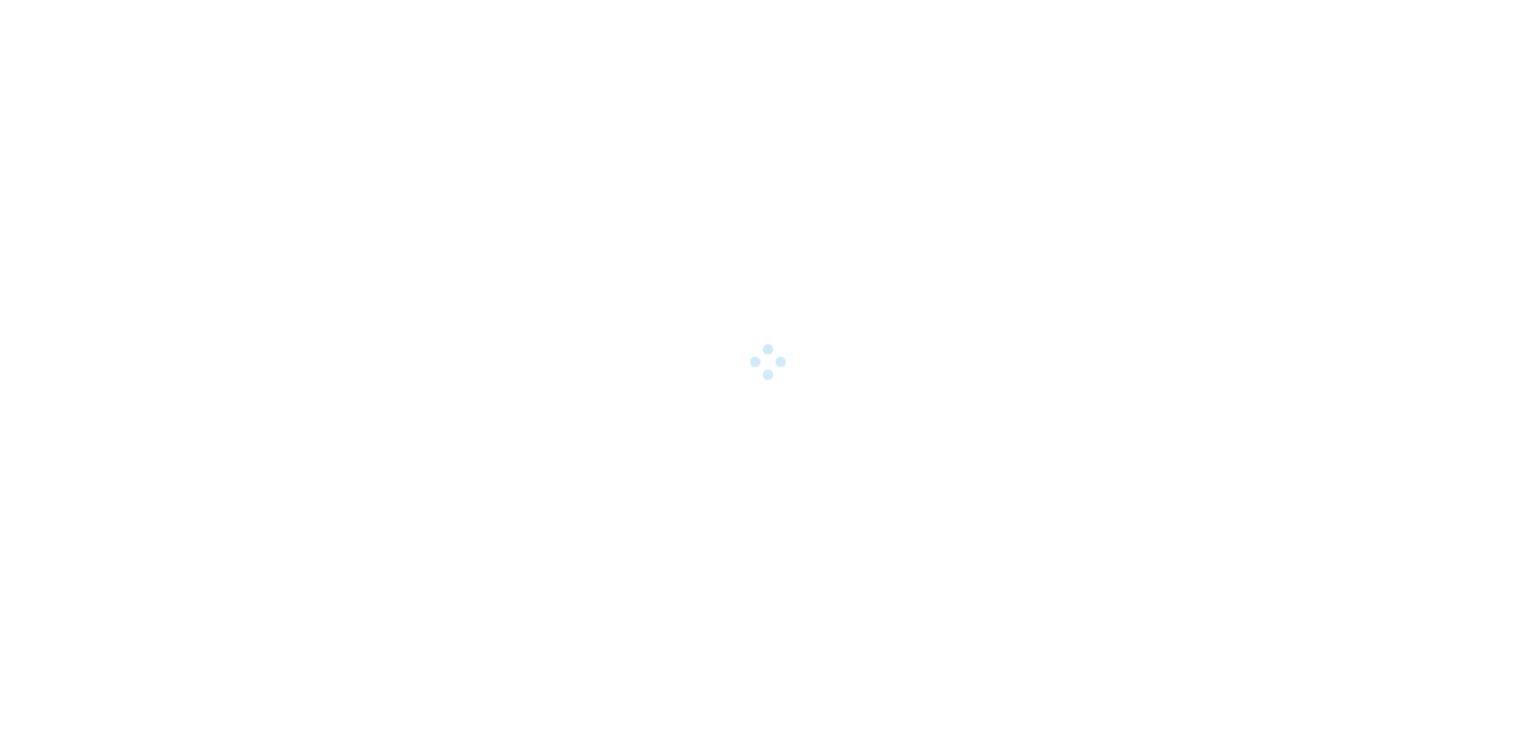 scroll, scrollTop: 0, scrollLeft: 0, axis: both 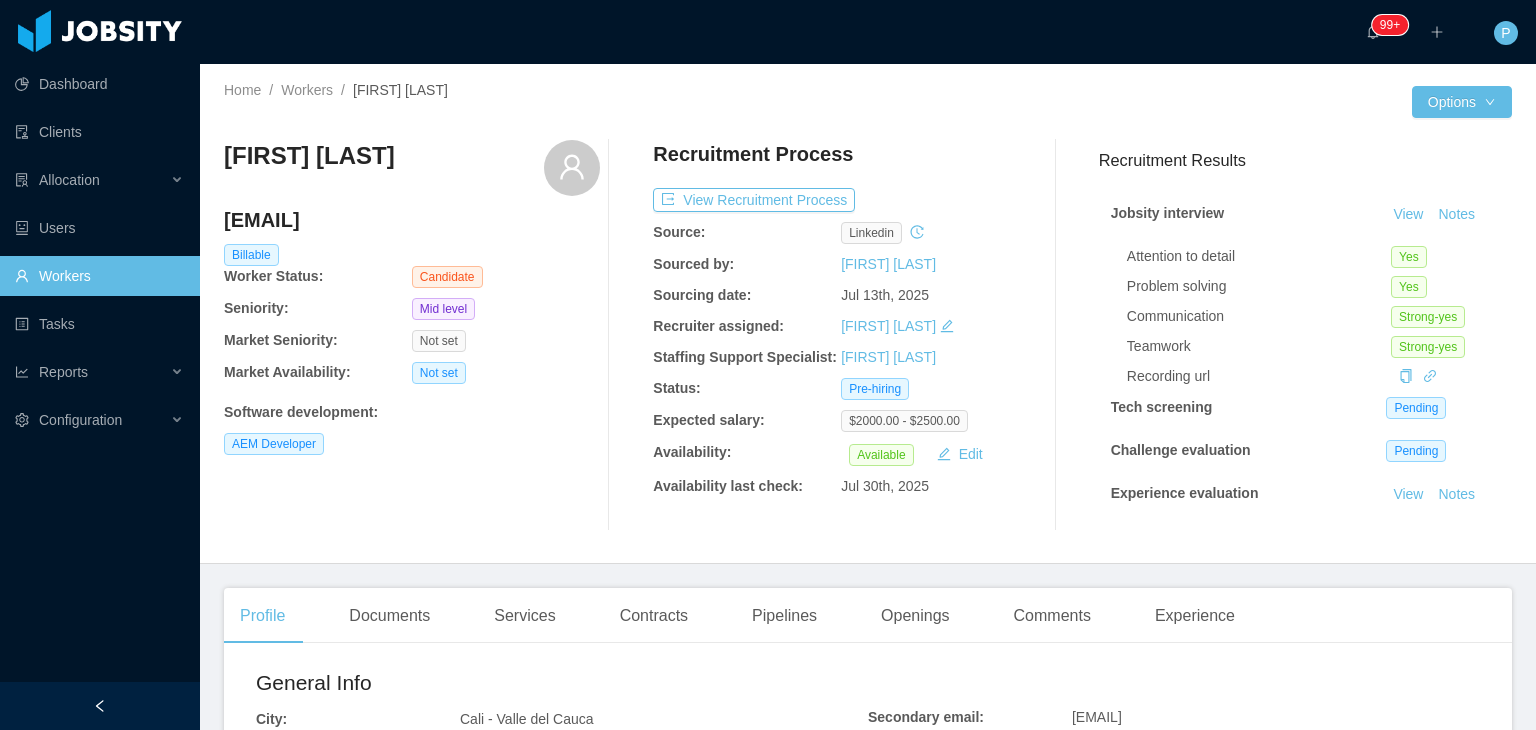 click on "Julian Gutierrez juligury@gmail.com  Billable  Worker Status: Candidate Seniority:   Mid level   Market Seniority:  Not set  Market Availability: Not set Software development : AEM Developer" at bounding box center [412, 335] 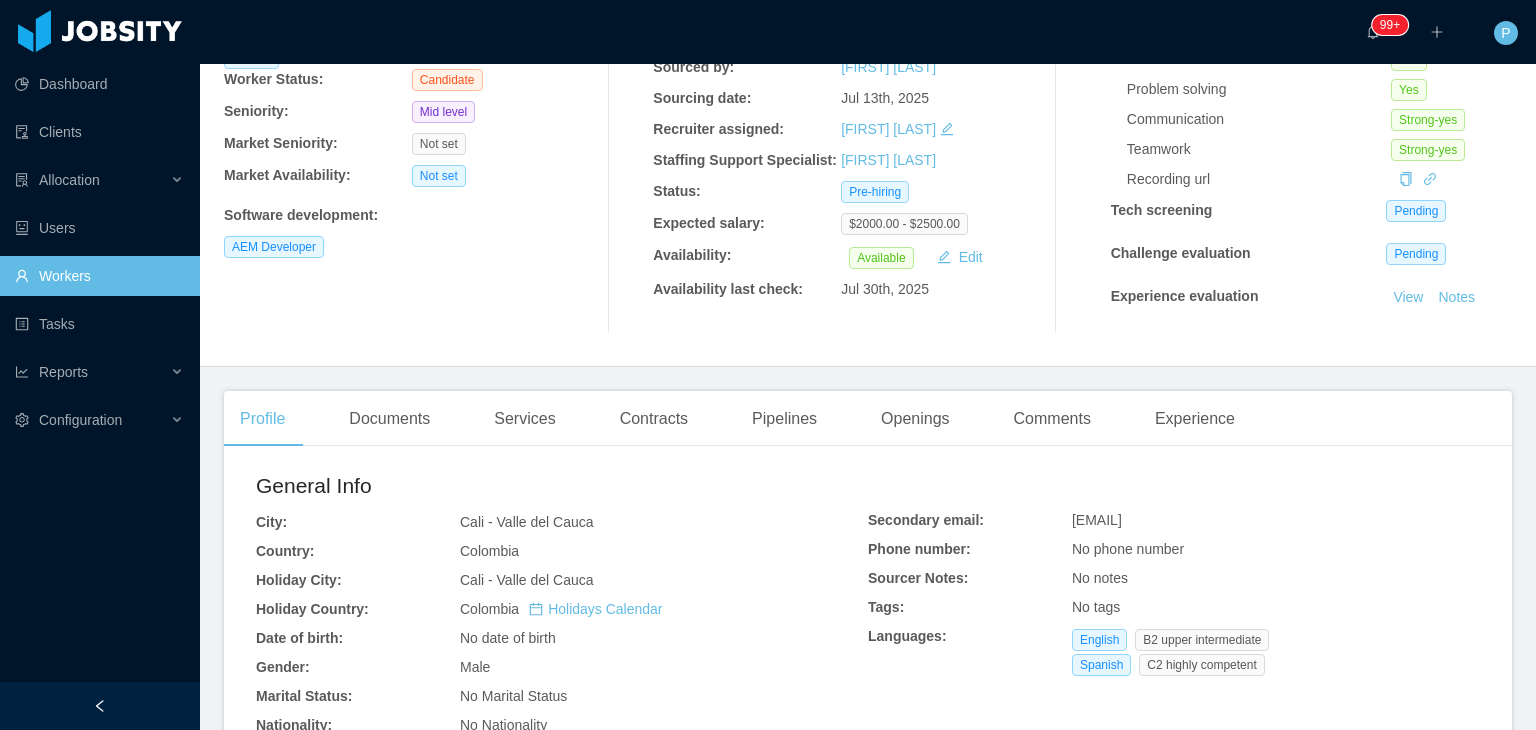 scroll, scrollTop: 200, scrollLeft: 0, axis: vertical 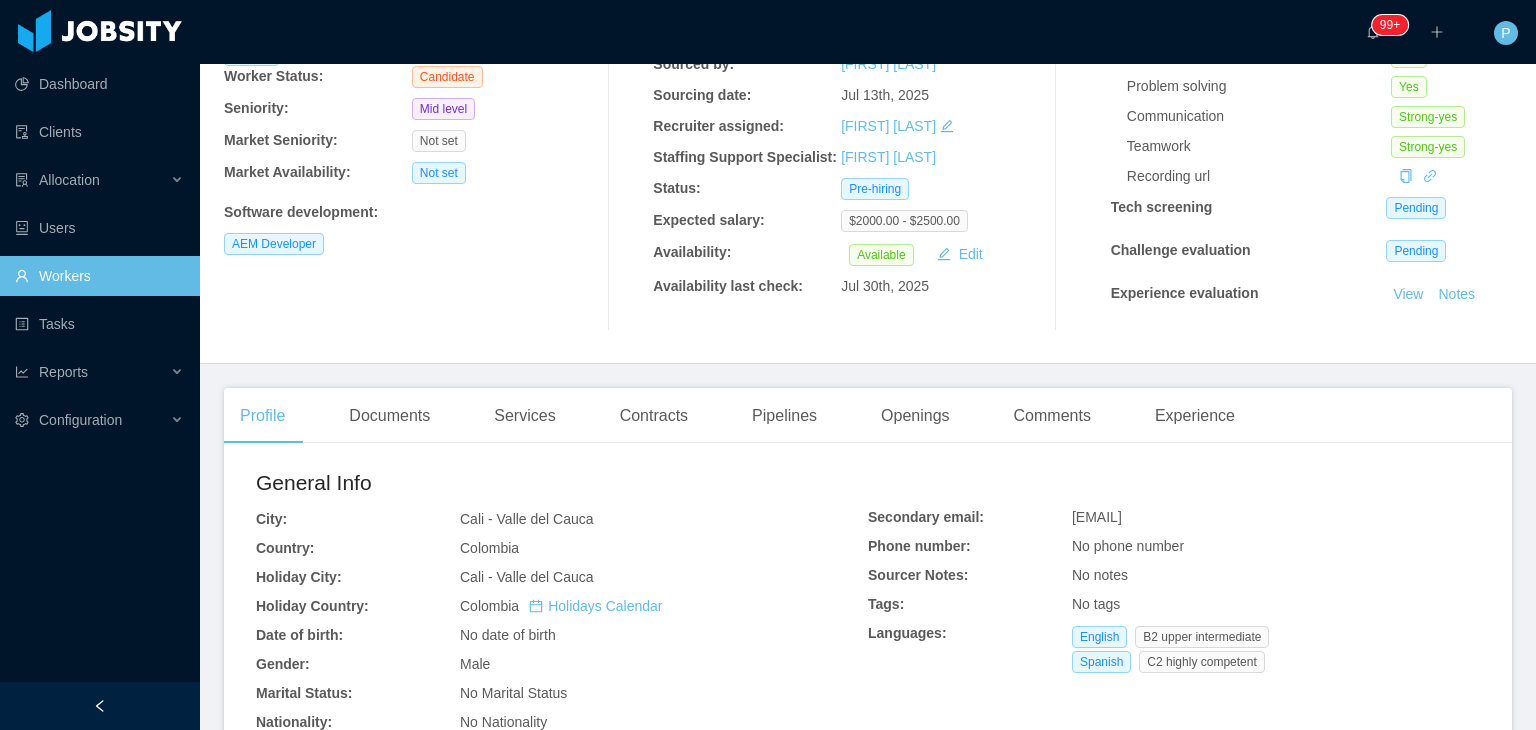 click on "Profile Documents Services Contracts Pipelines Openings Comments Experience General Info City: Cali - Valle del Cauca Country: Colombia Holiday City: Cali - Valle del Cauca Holiday Country: Colombia Holidays Calendar Date of birth: No date of birth Gender: Male Marital Status: No Marital Status Nationality: No Nationality Number of Children: No children Current job: No current job Position: No position Total overall experience: 5 years Linkedin: https://www.linkedin.com/in/julianfgutierrez Worker Video Link: View Secondary email: julian.gutierrez@perficient.com Phone number: No phone number Sourcer Notes: No notes Tags: No tags Languages: English B2 upper intermediate Spanish C2 highly competent  Skills Show All Aem and common libraries OSGi (High), 4 year(s) Adobe Experience Manager Mobile (High) CRX (High), 5 year(s) WCM (Medium), 4 year(s) Databases SQL (Medium), 3 year(s) Java and common libraries Java (High), 5 year(s) Springboot (Medium), 3 year(s) Javascript and common libraries" at bounding box center [868, 935] 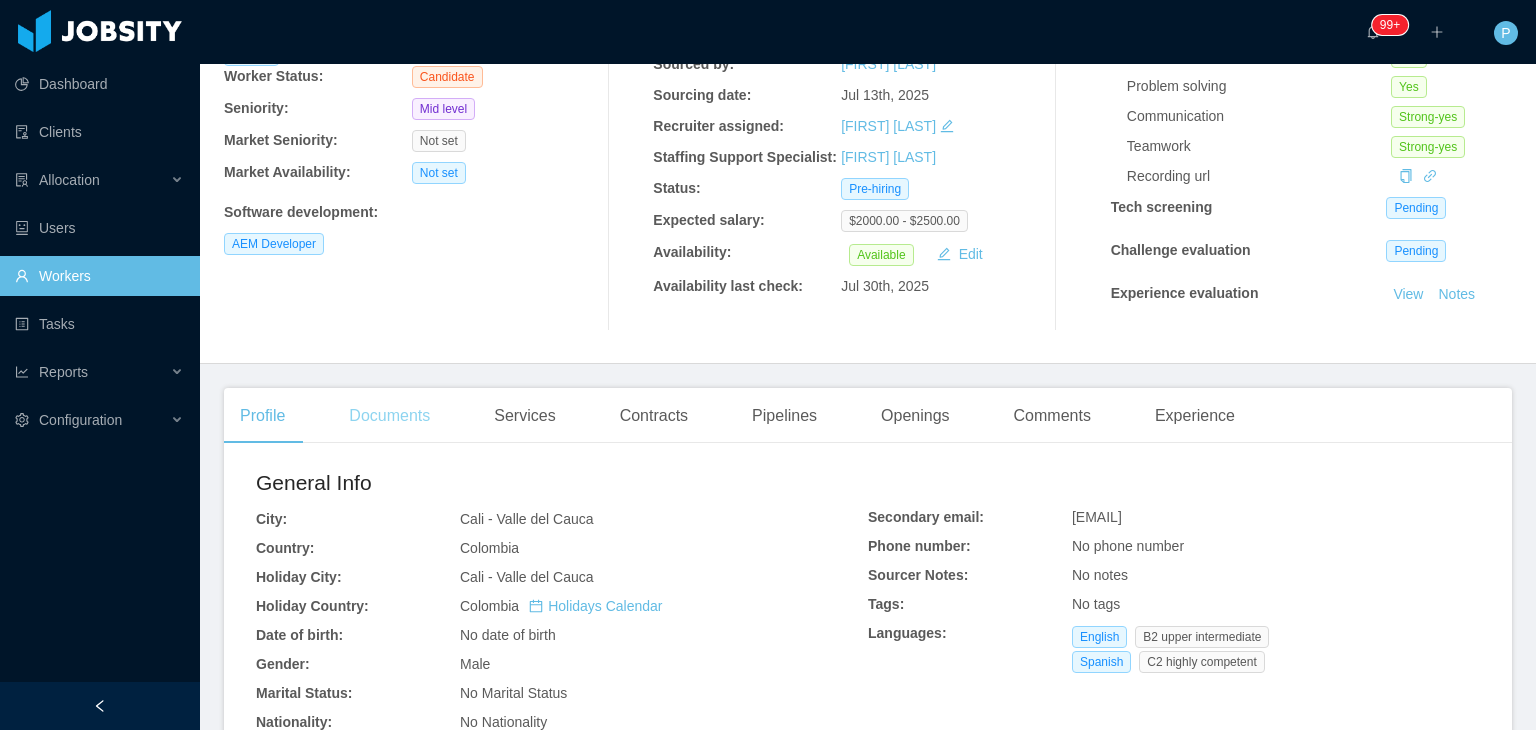 click on "Documents" at bounding box center [389, 416] 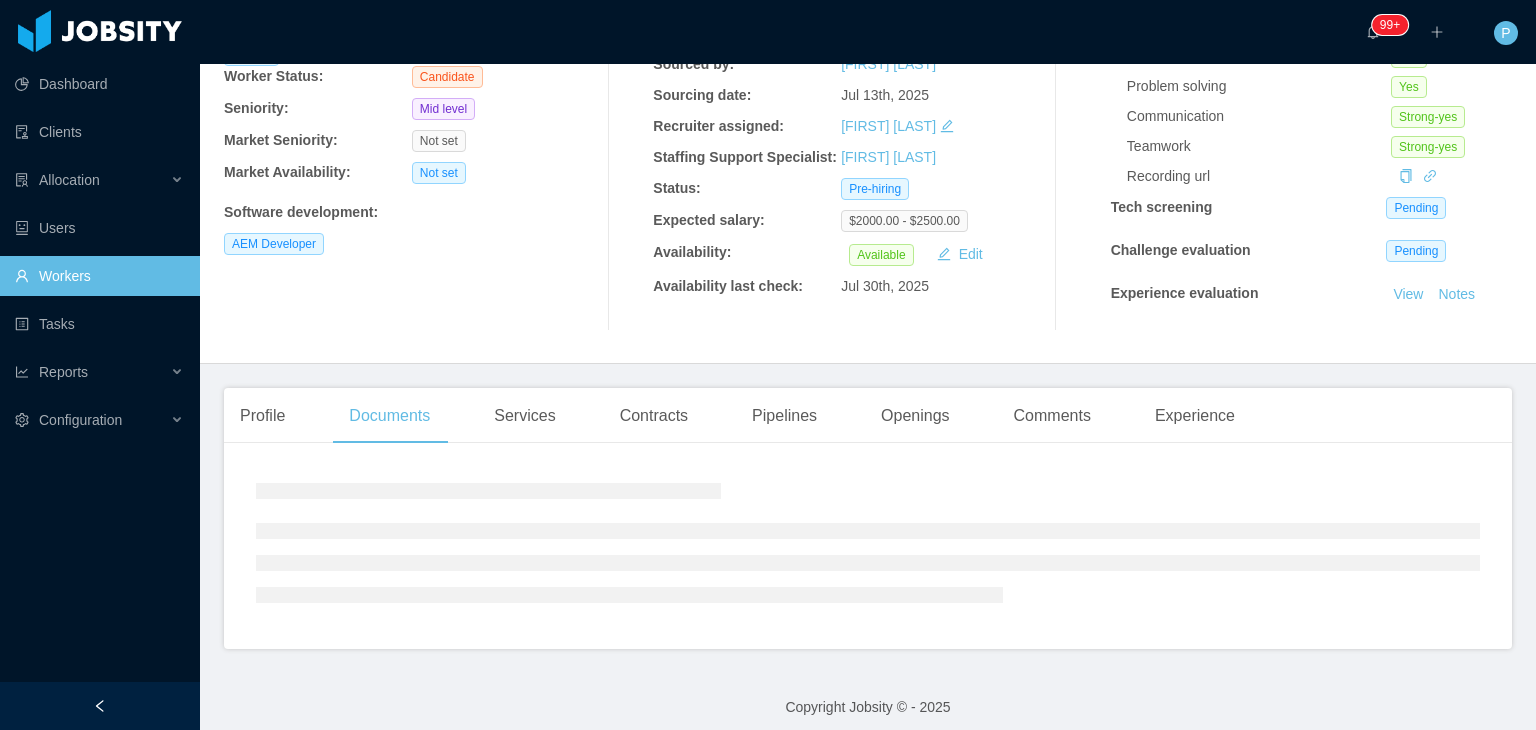click at bounding box center [627, 135] 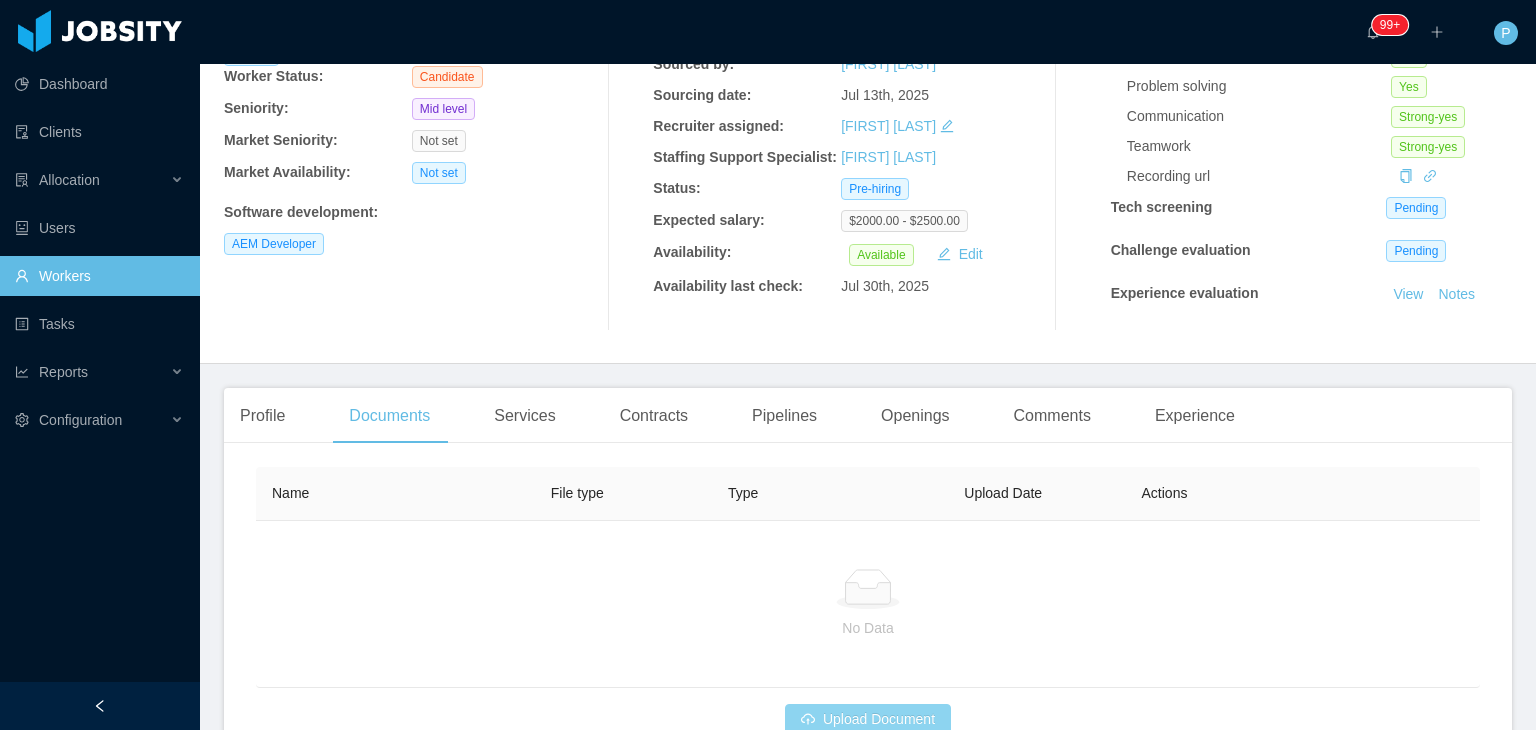 click on "Upload Document" at bounding box center [868, 720] 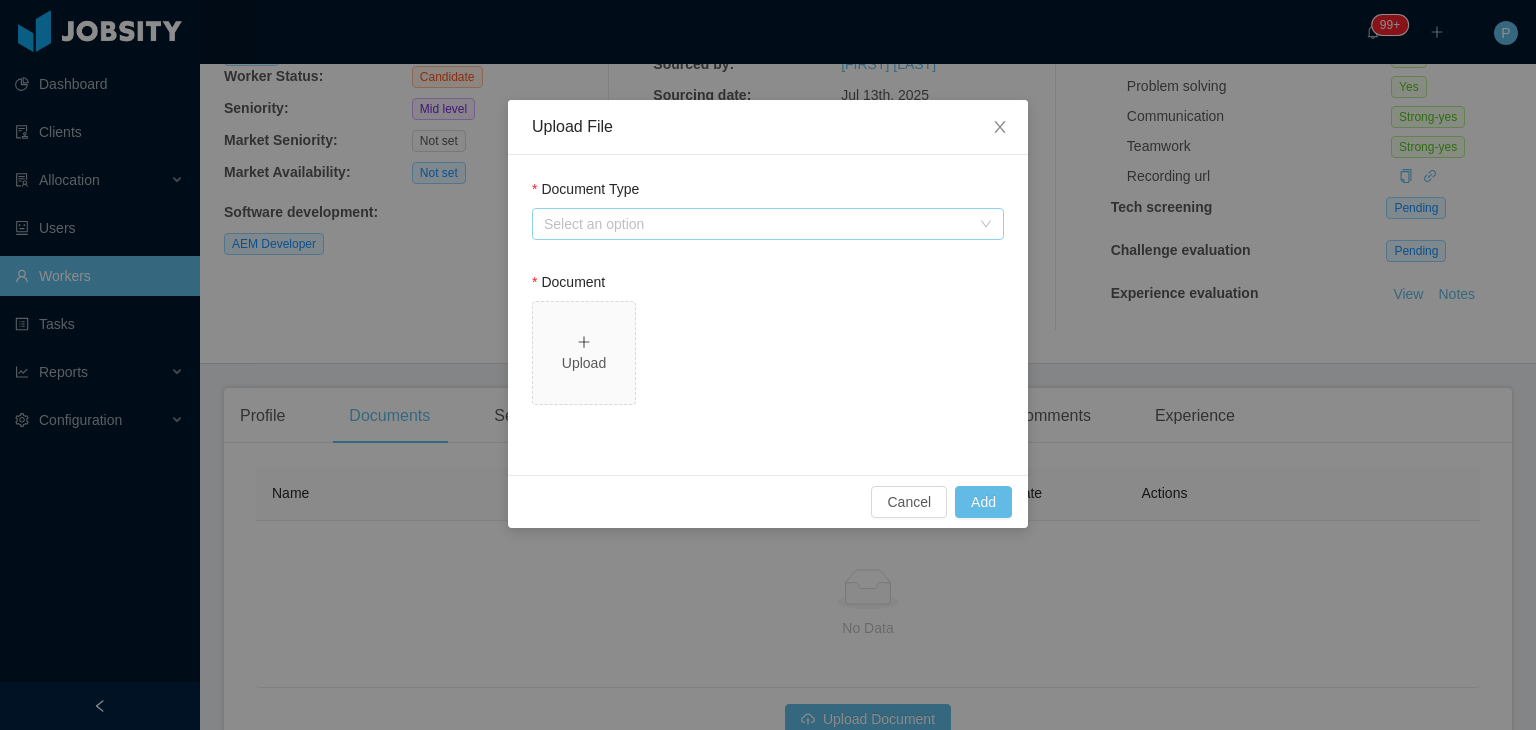 click on "Select an option" at bounding box center [757, 224] 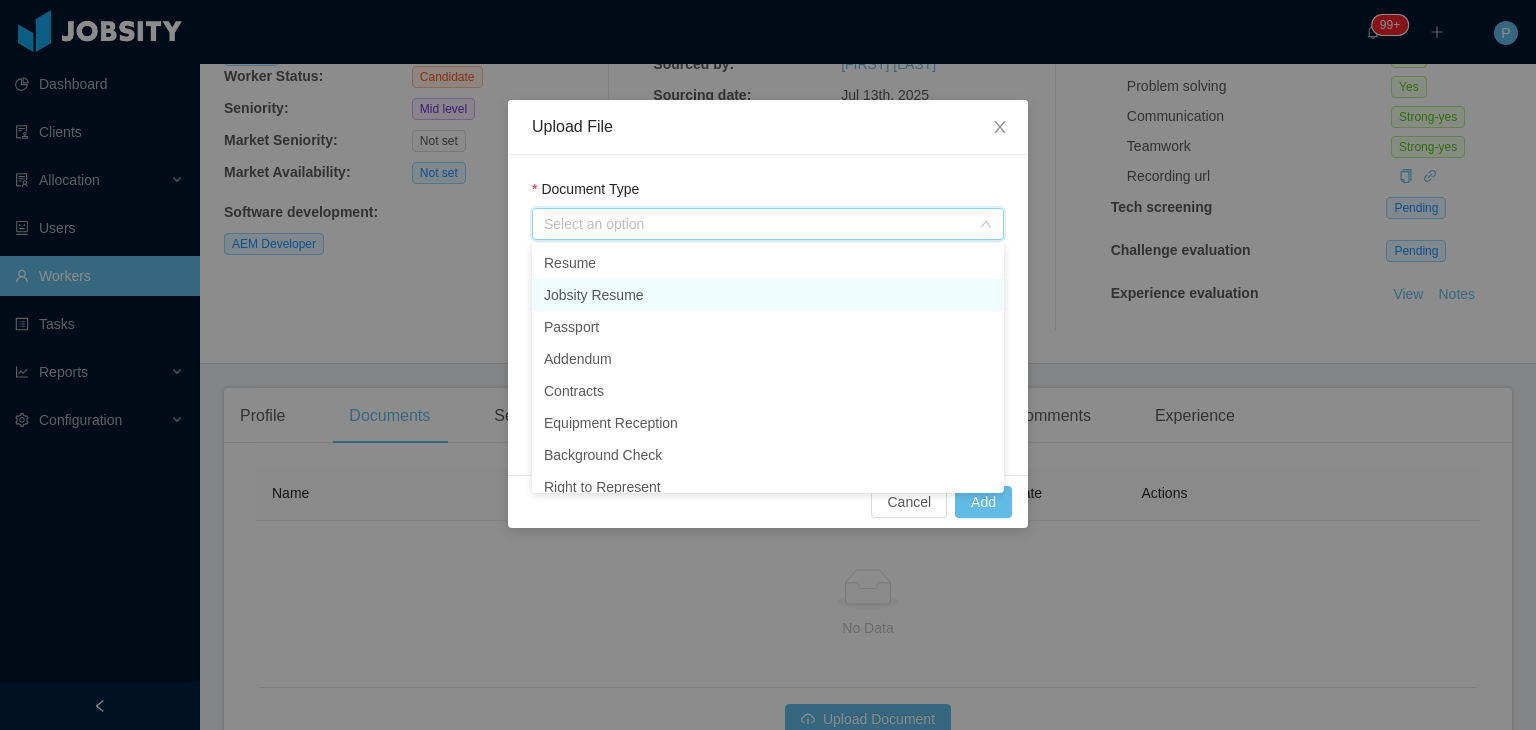 click on "Jobsity Resume" at bounding box center [768, 295] 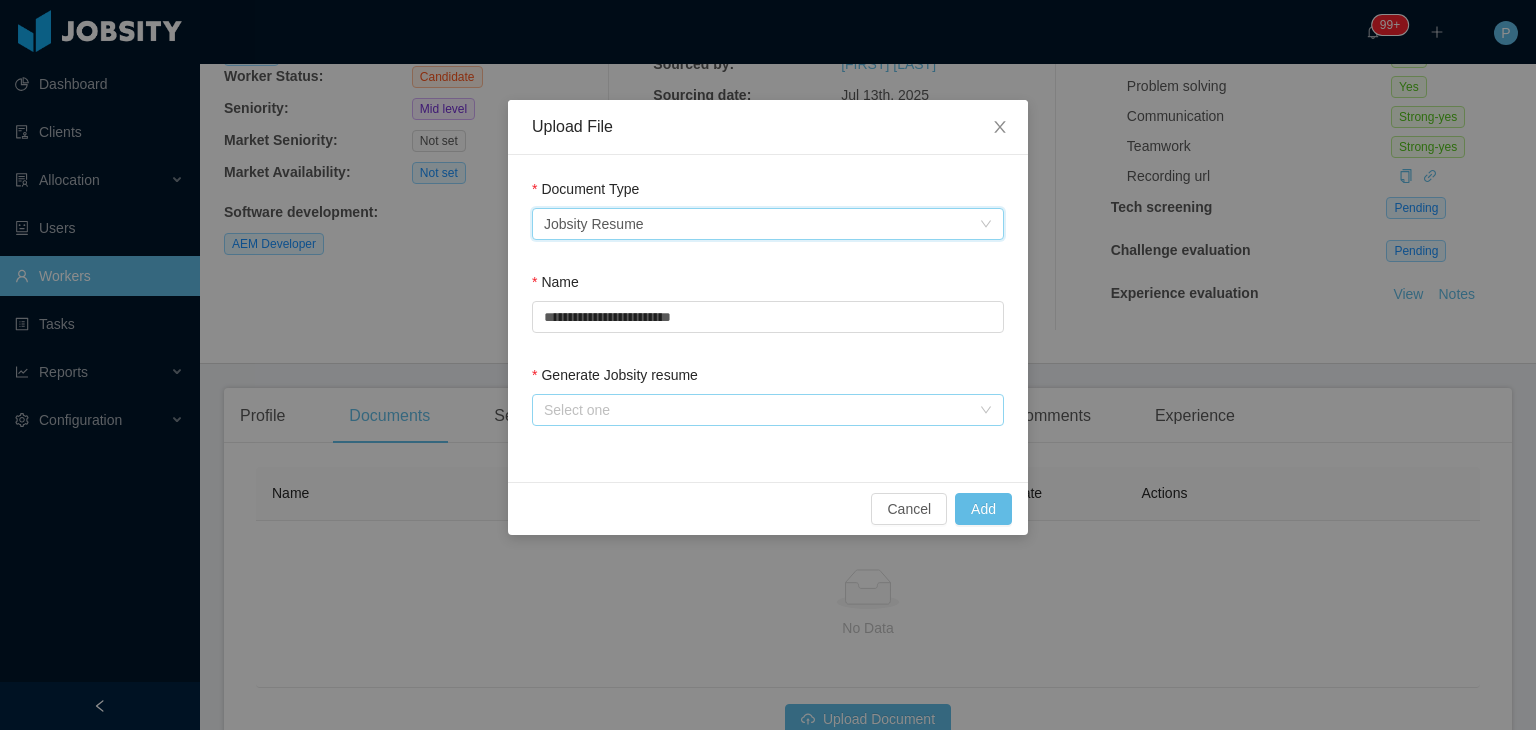 click on "Select one" at bounding box center [757, 410] 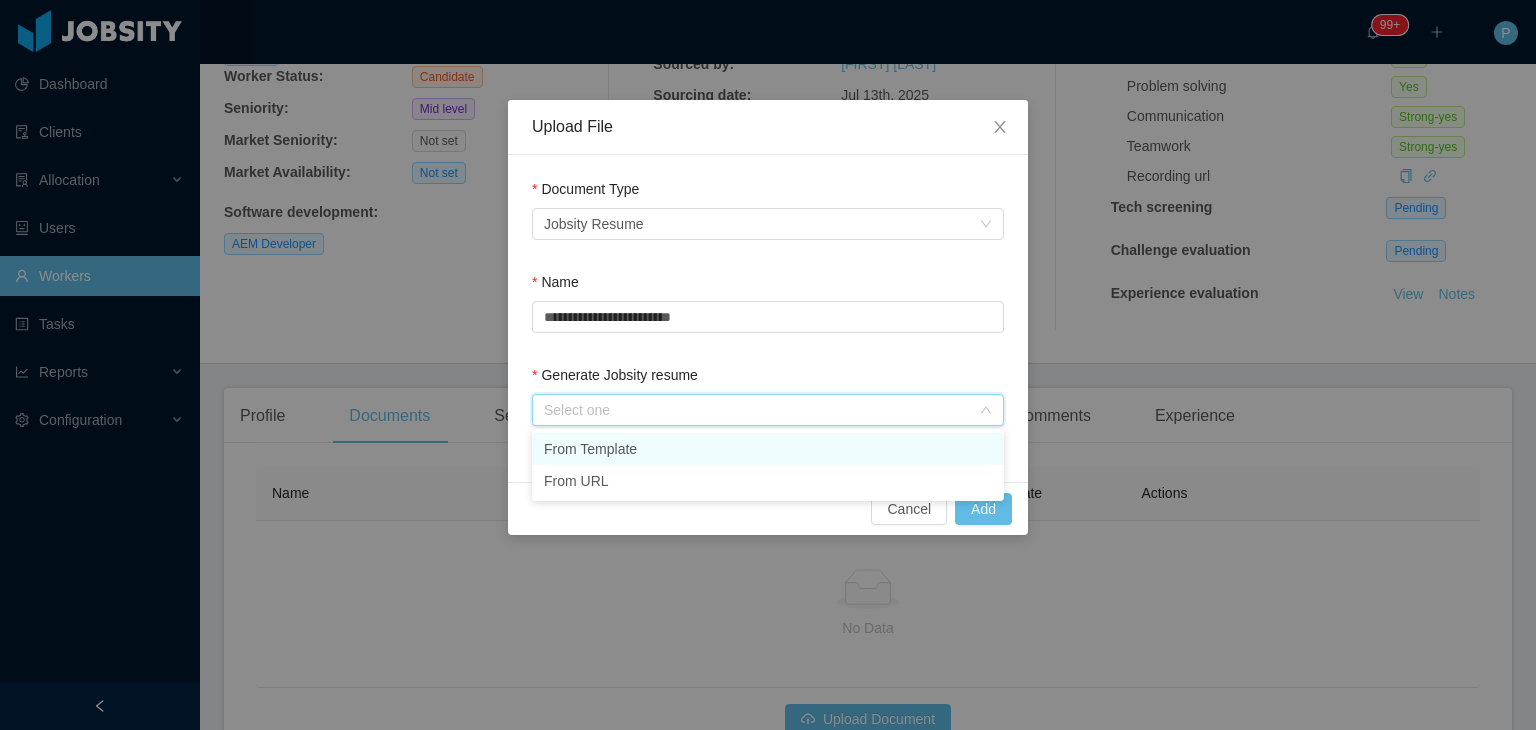 click on "From Template" at bounding box center [768, 449] 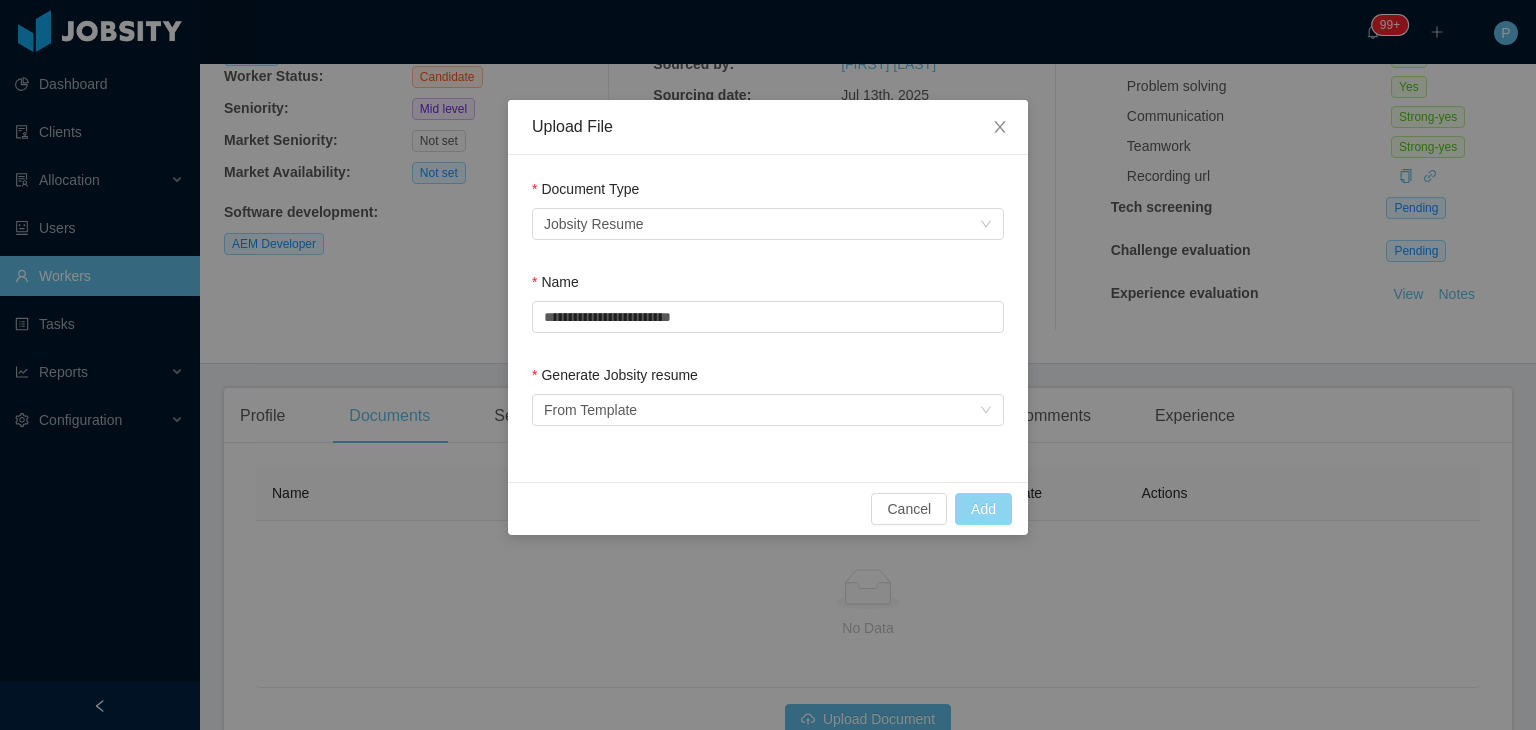 click on "Add" at bounding box center (983, 509) 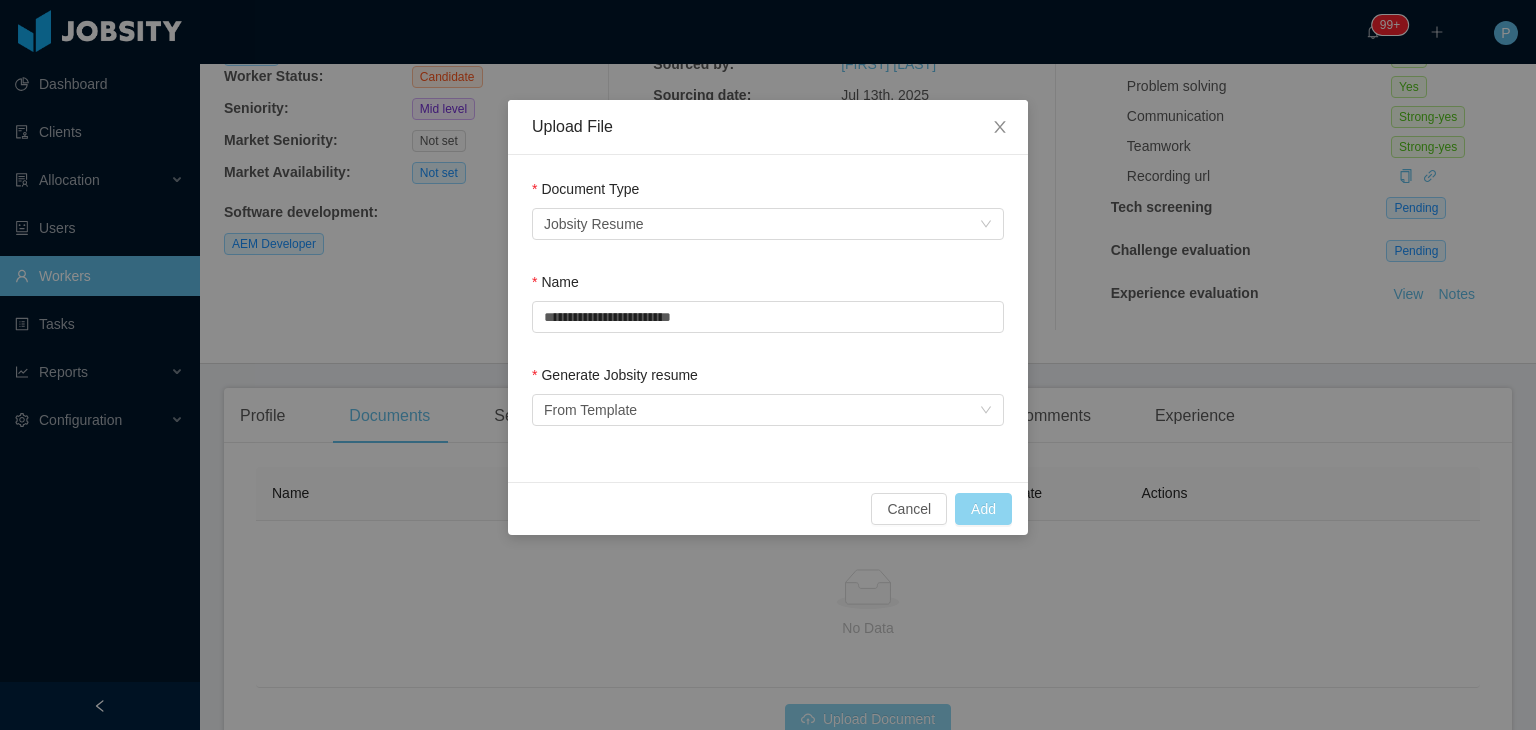scroll, scrollTop: 204, scrollLeft: 0, axis: vertical 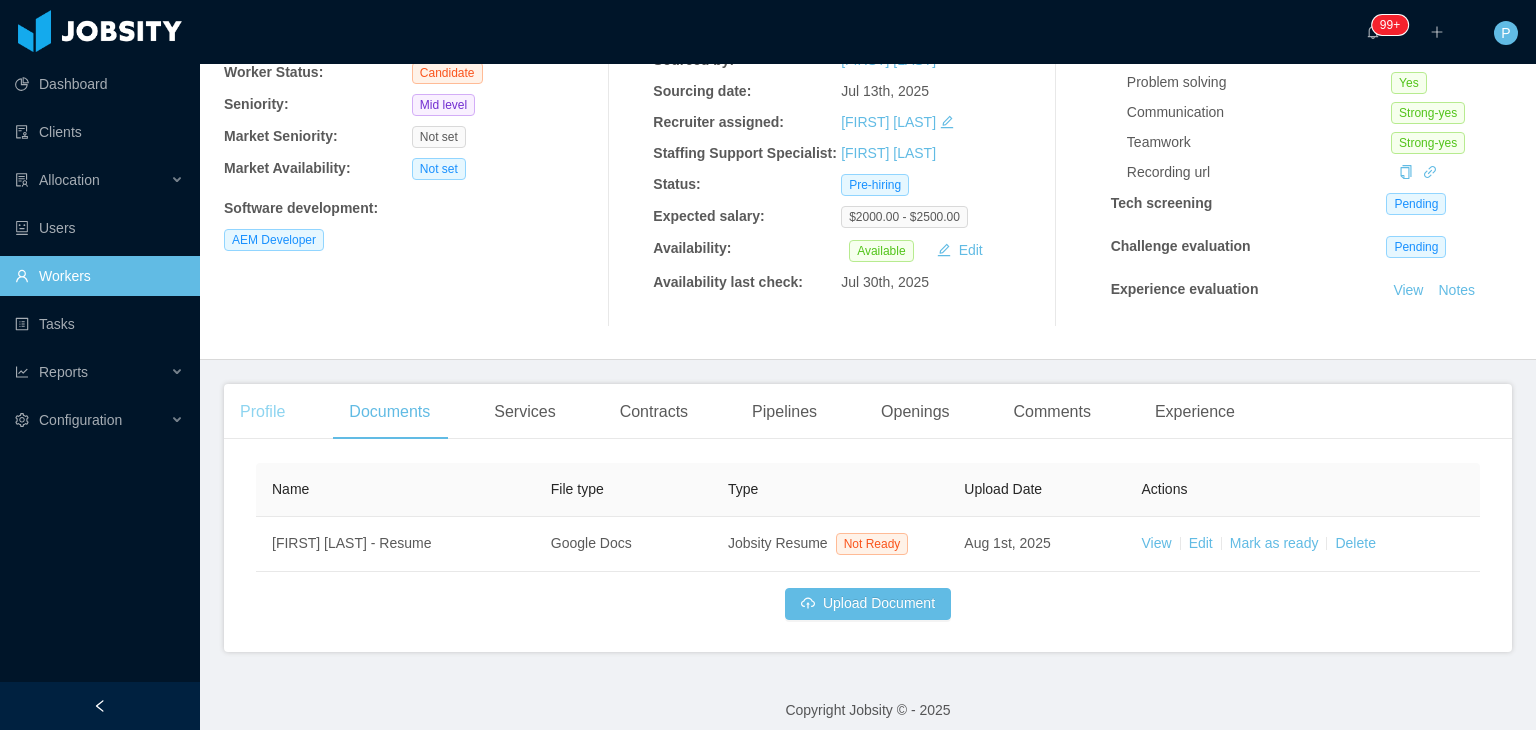 click on "Profile" at bounding box center [262, 412] 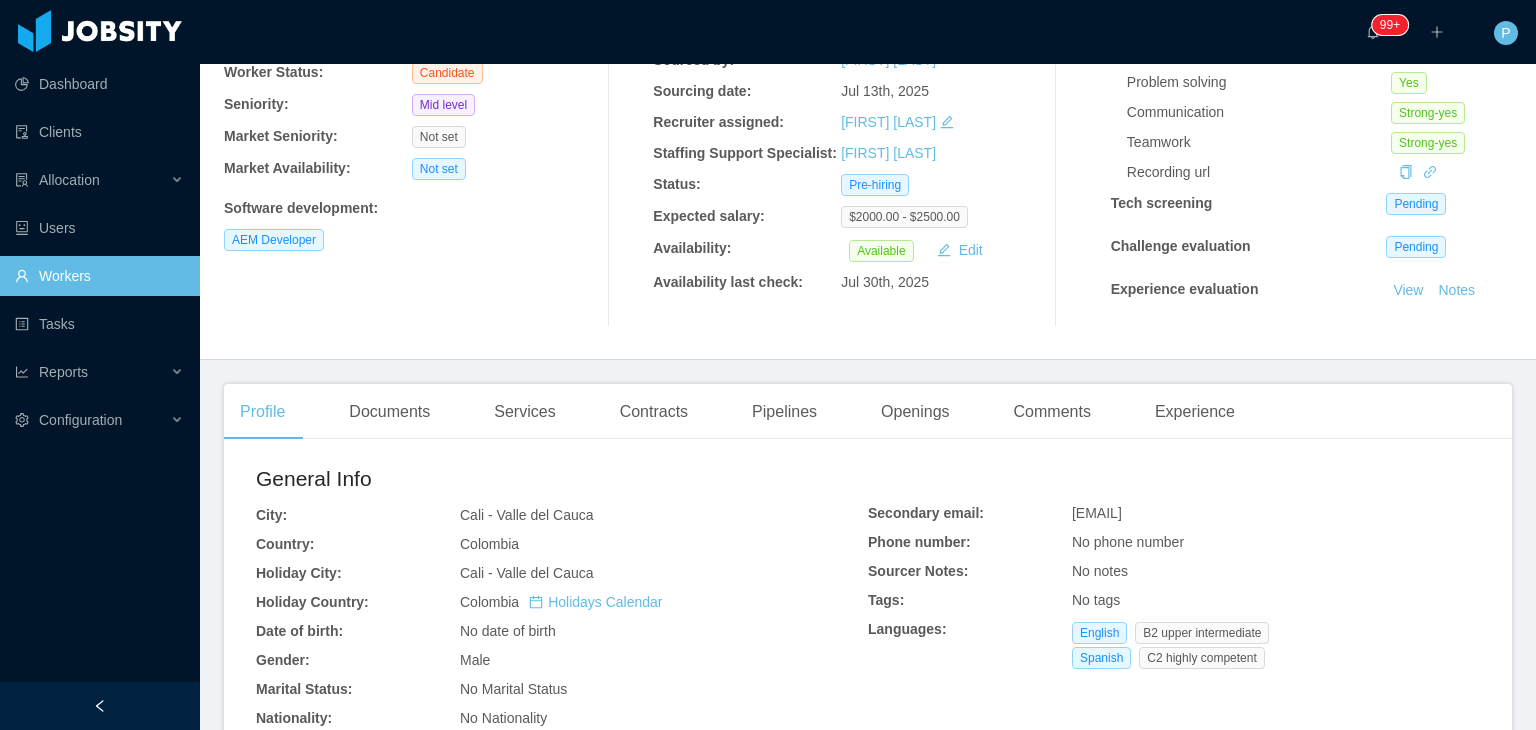 click on "Julian Gutierrez juligury@gmail.com  Billable  Worker Status: Candidate Seniority:   Mid level   Market Seniority:  Not set  Market Availability: Not set Software development : AEM Developer" at bounding box center (412, 131) 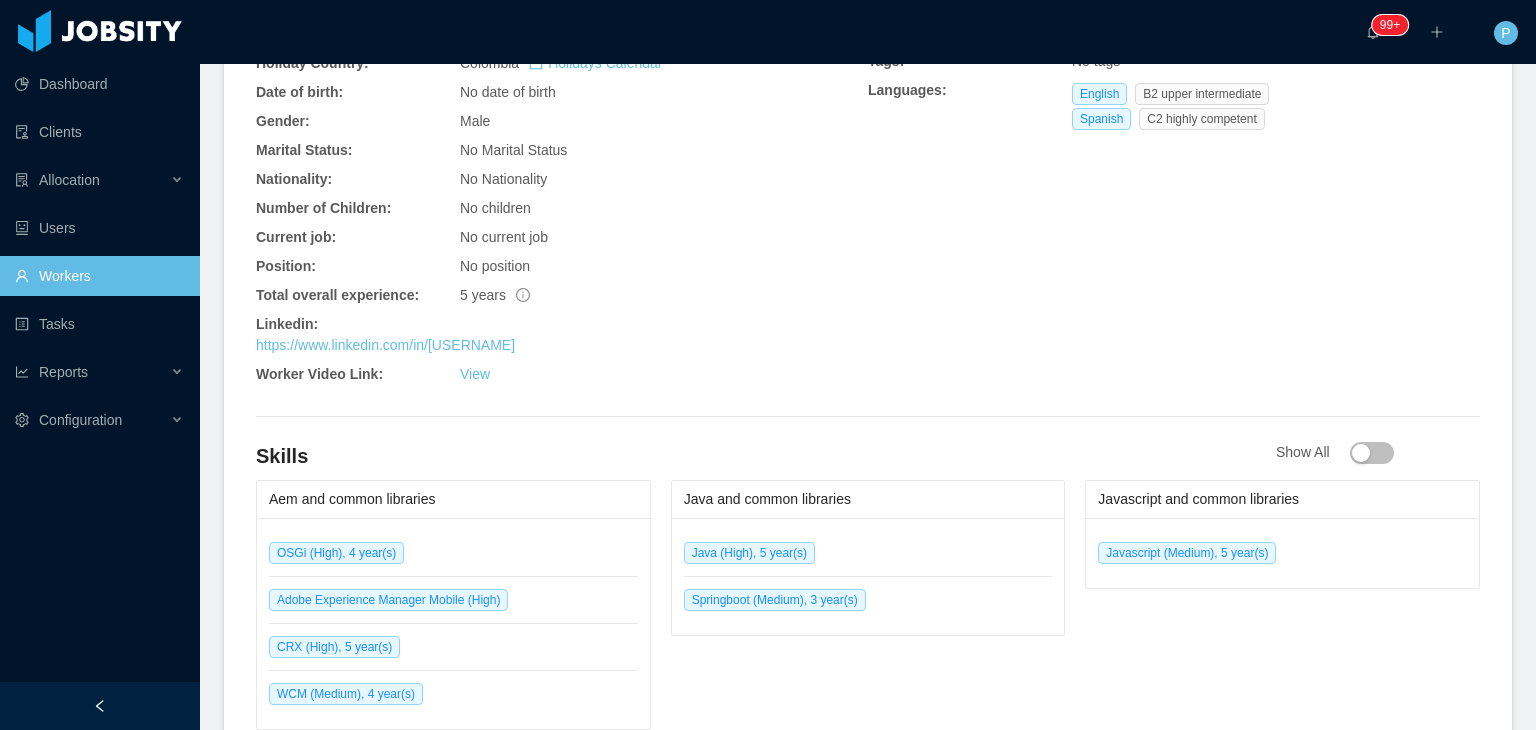 scroll, scrollTop: 804, scrollLeft: 0, axis: vertical 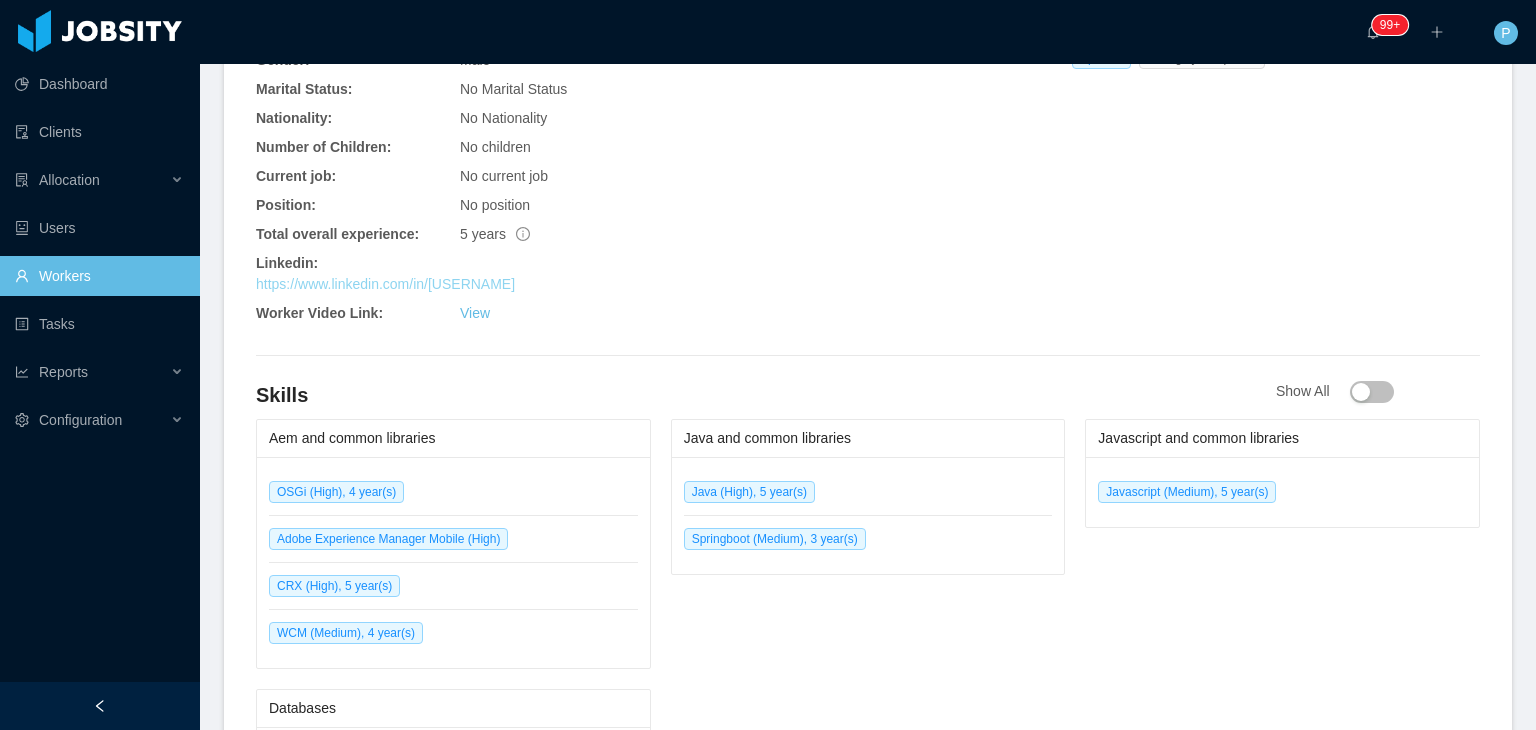 click on "https://www.linkedin.com/in/julianfgutierrez" at bounding box center [385, 284] 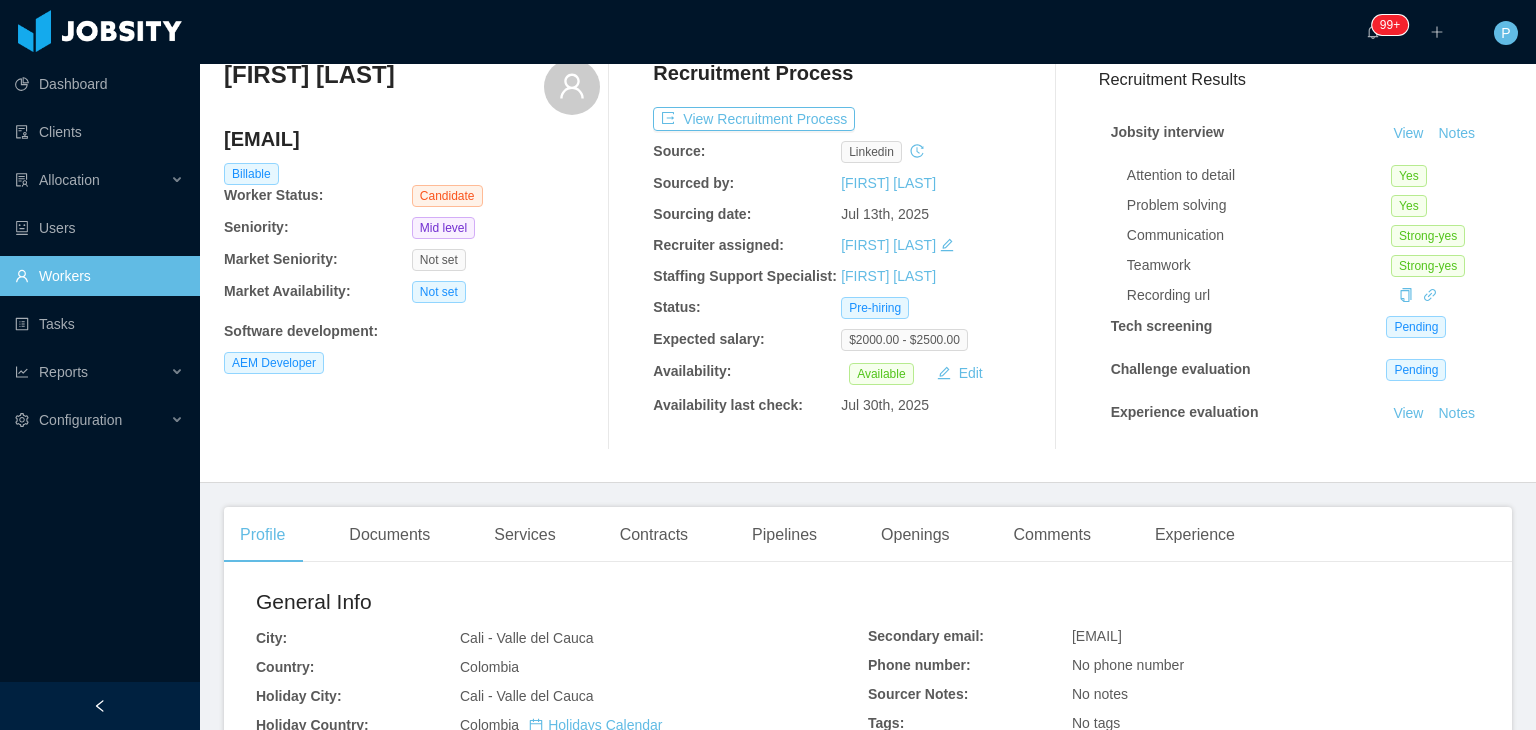 scroll, scrollTop: 0, scrollLeft: 0, axis: both 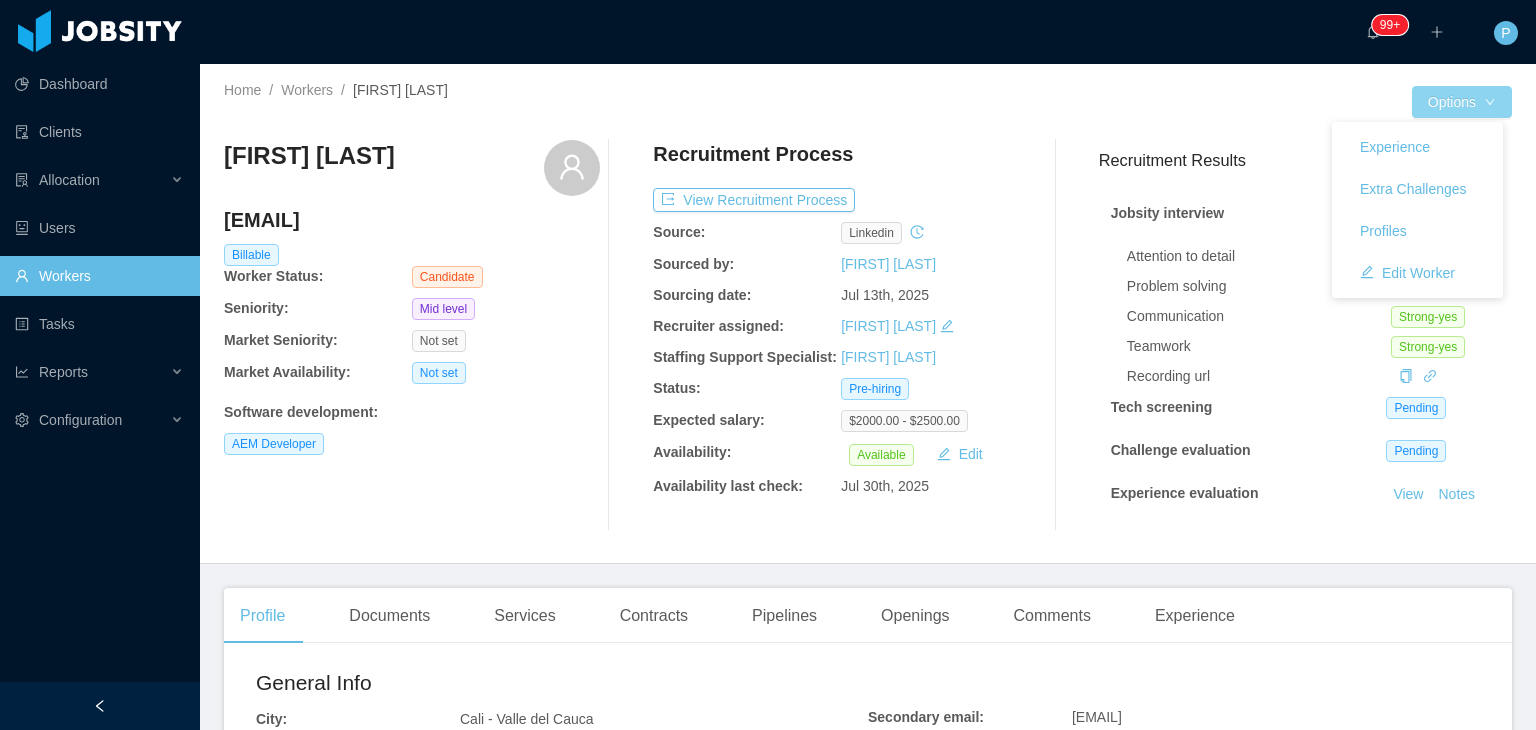 click on "Options" at bounding box center (1462, 102) 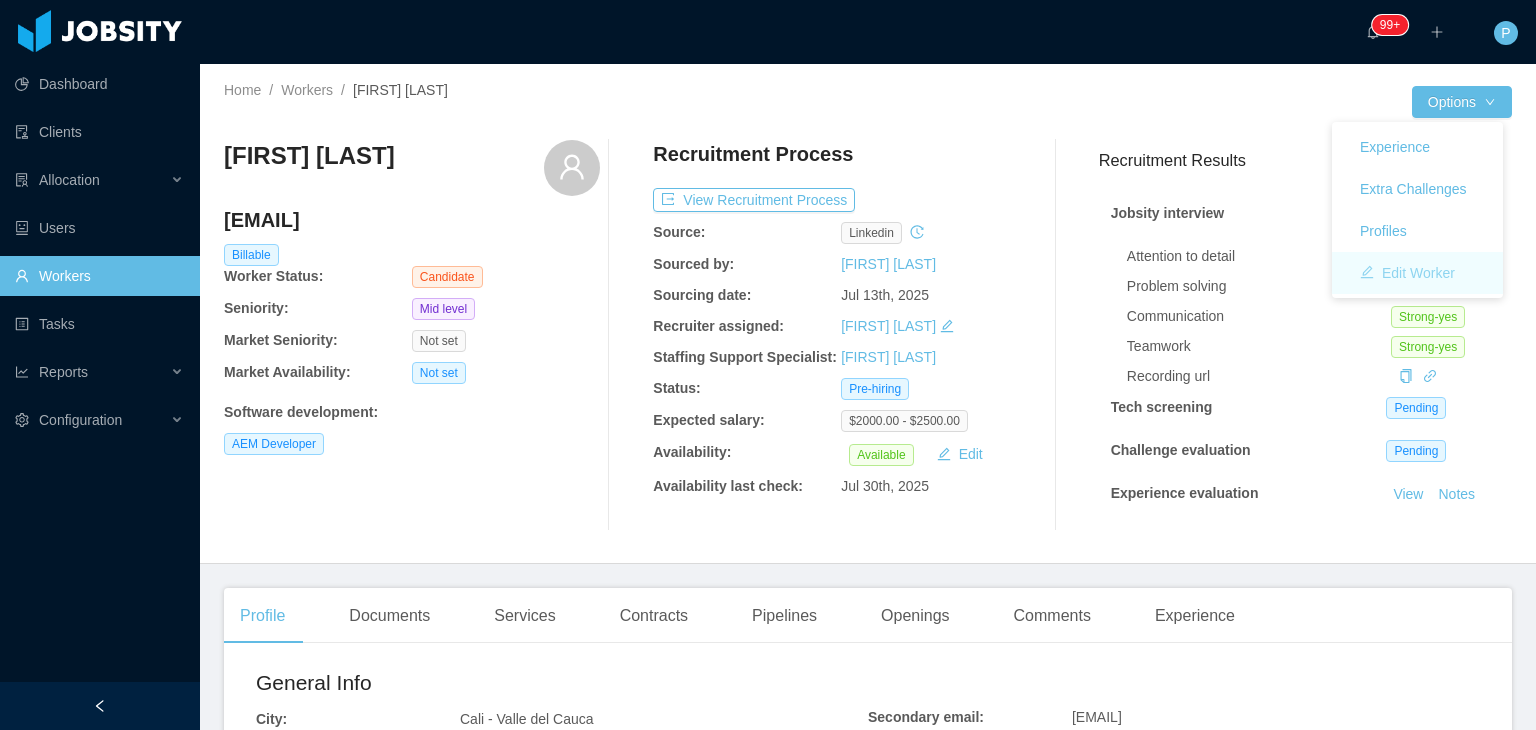 click on "Edit Worker" at bounding box center [1407, 273] 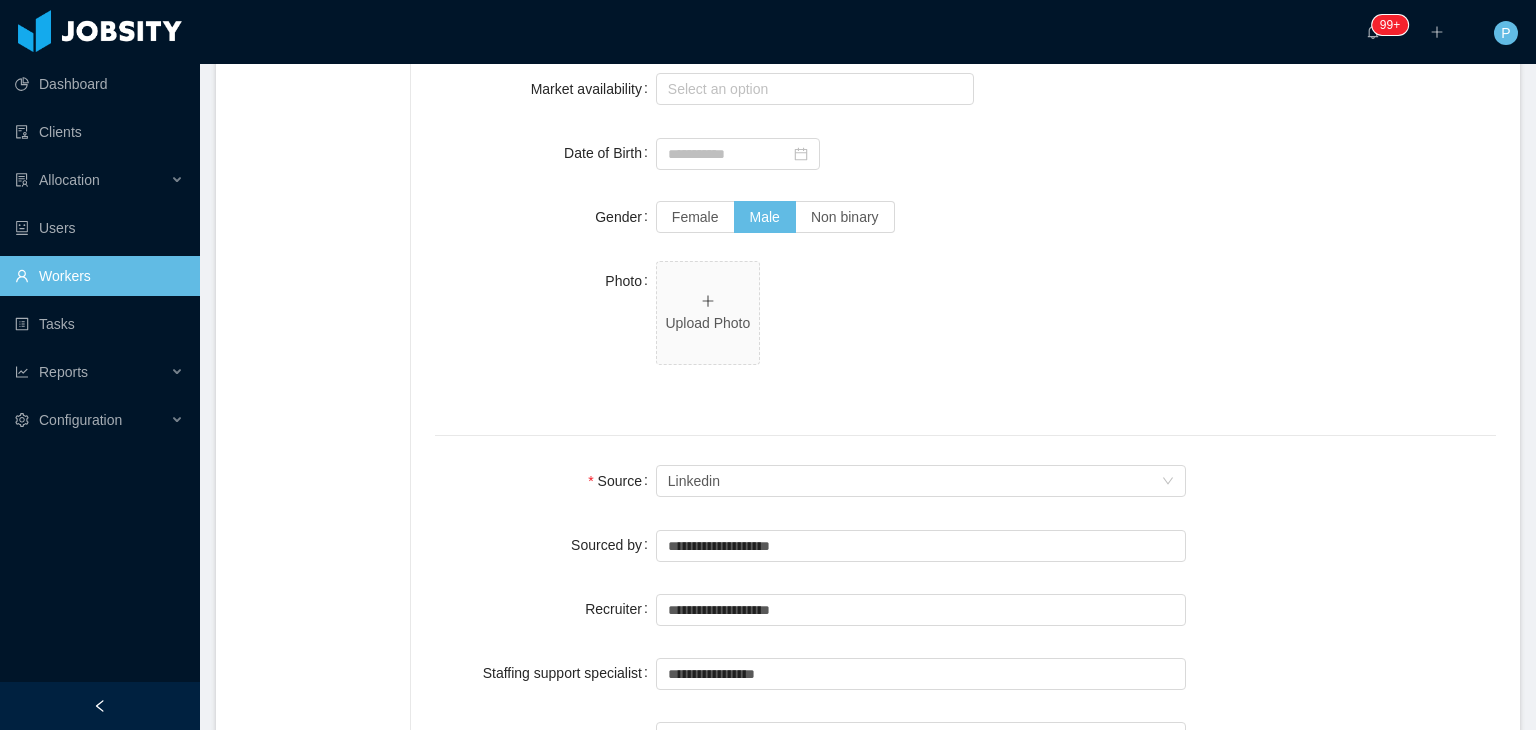 scroll, scrollTop: 1169, scrollLeft: 0, axis: vertical 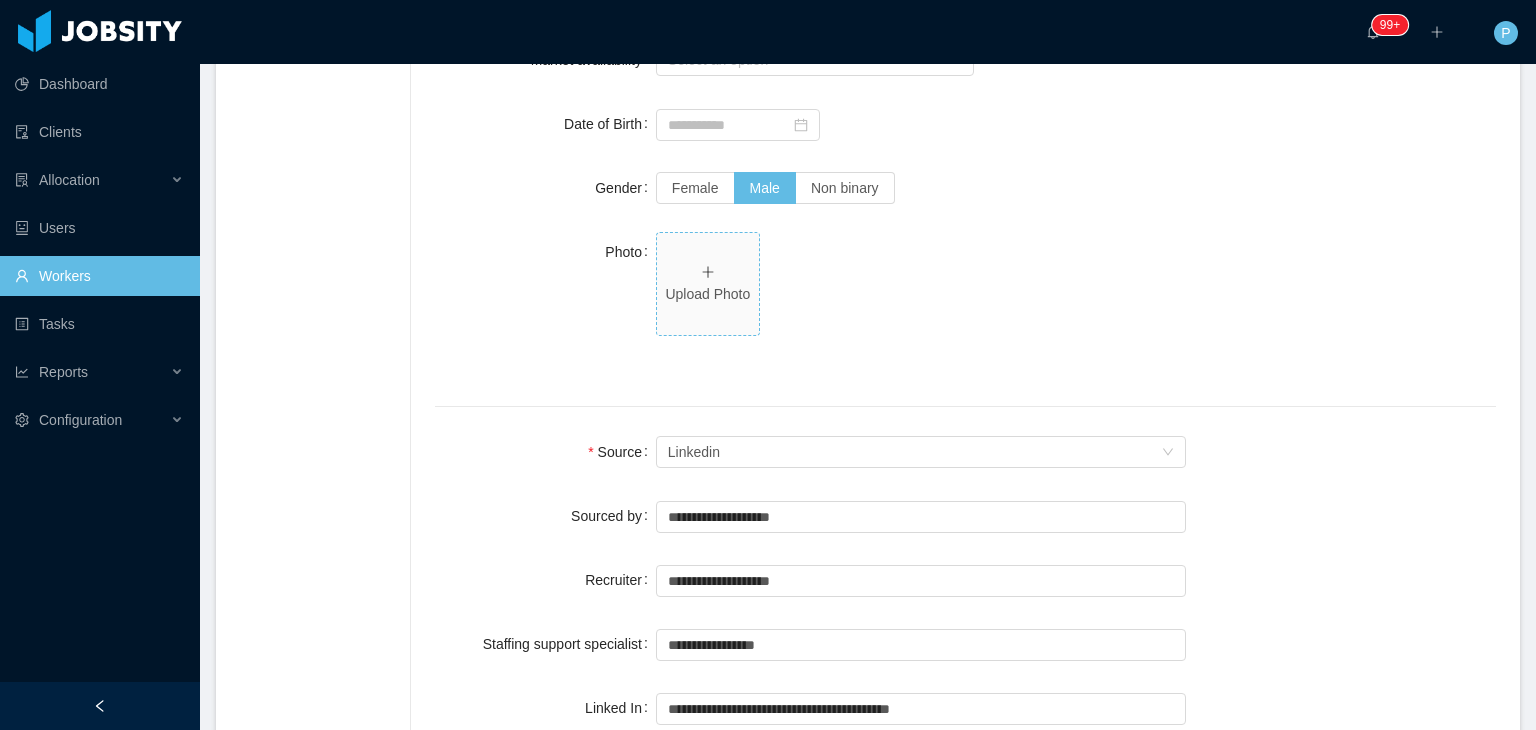 click on "Upload Photo" at bounding box center [708, 294] 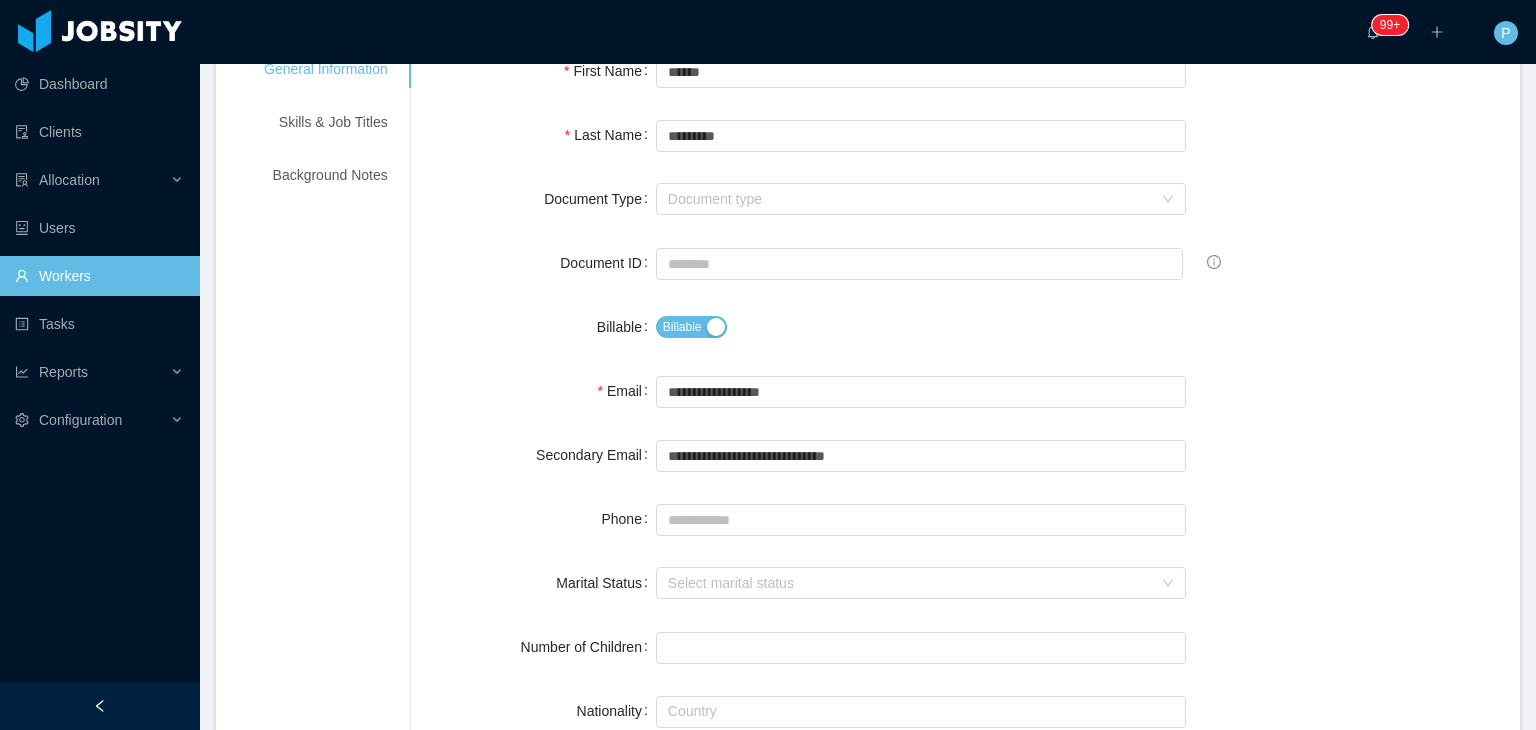 scroll, scrollTop: 0, scrollLeft: 0, axis: both 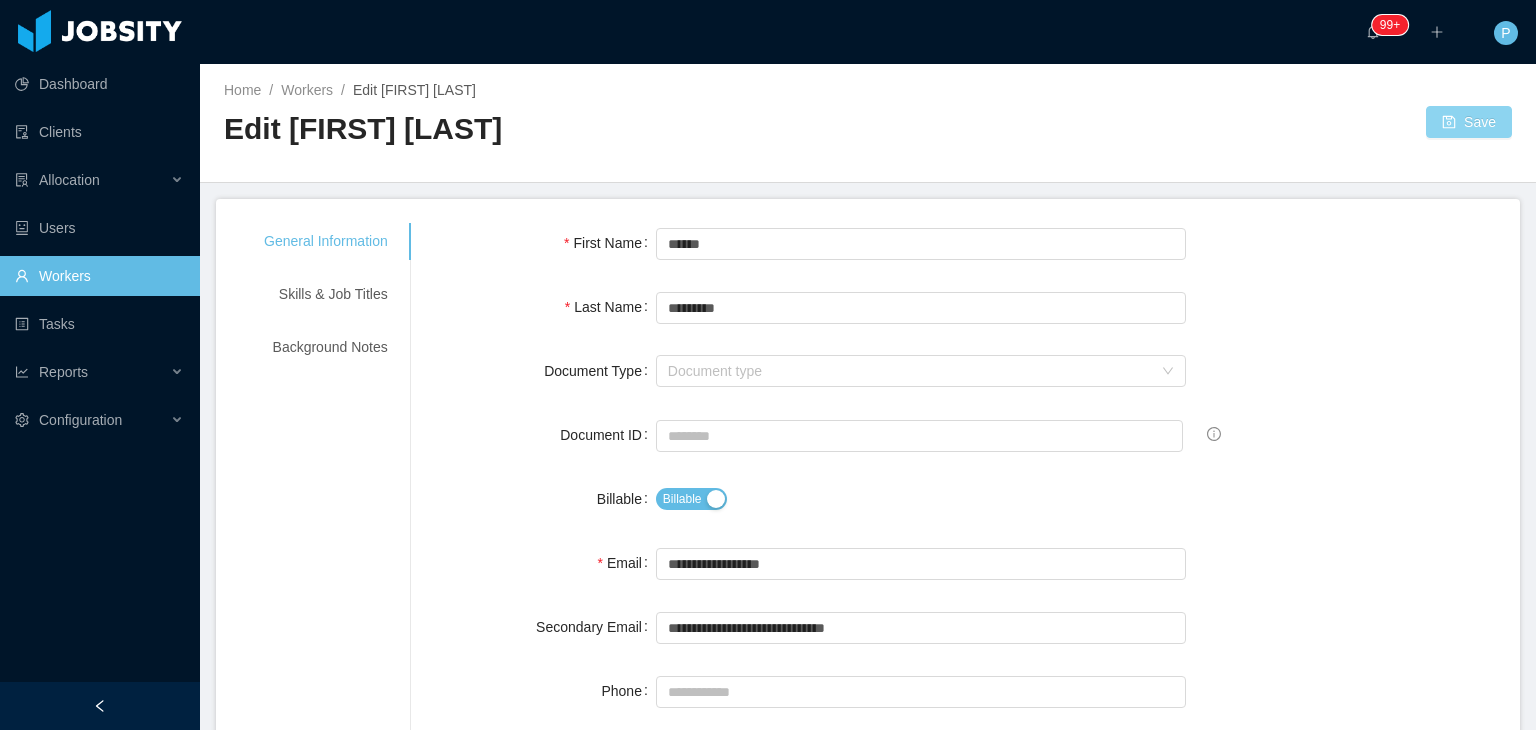 click on "Save" at bounding box center (1469, 122) 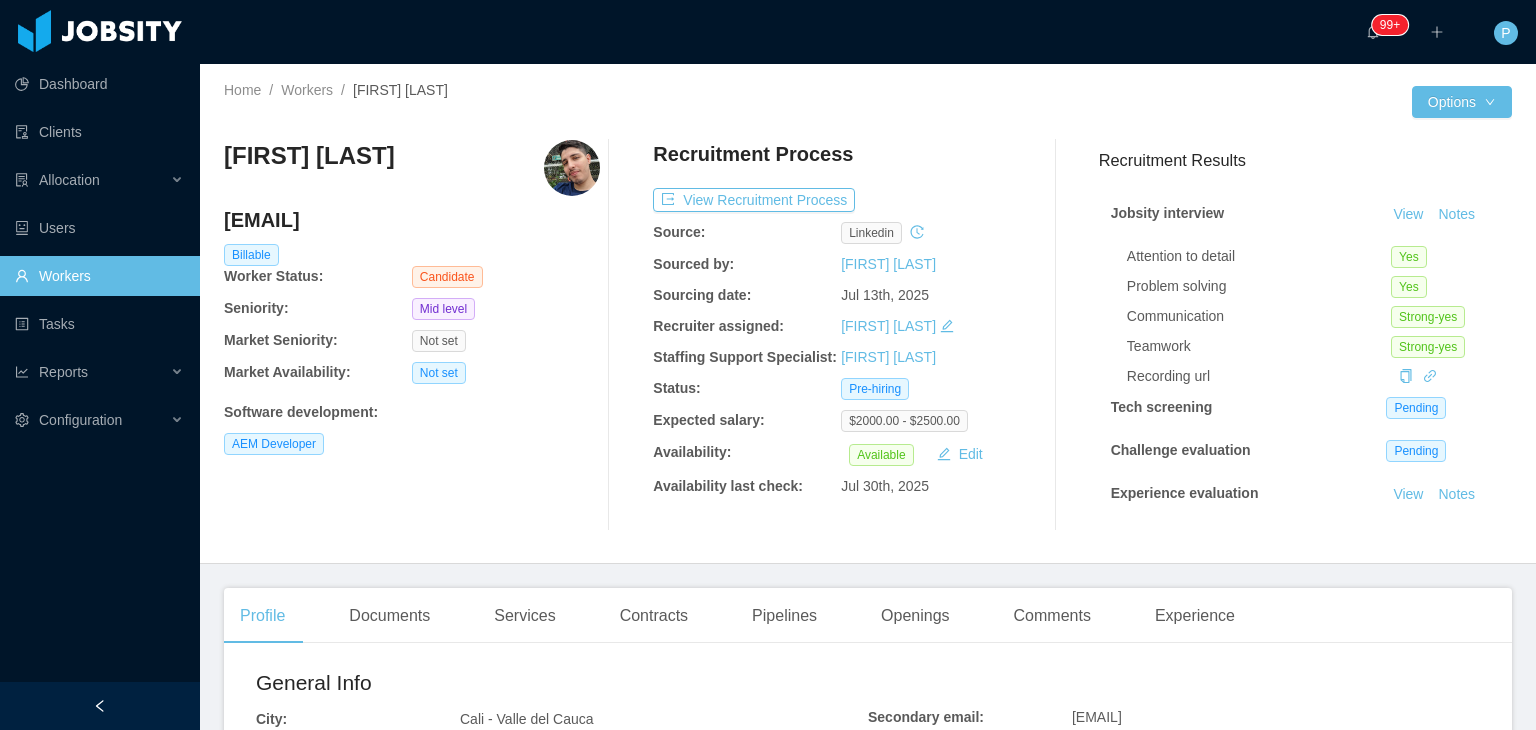 click on "AEM Developer" at bounding box center (412, 444) 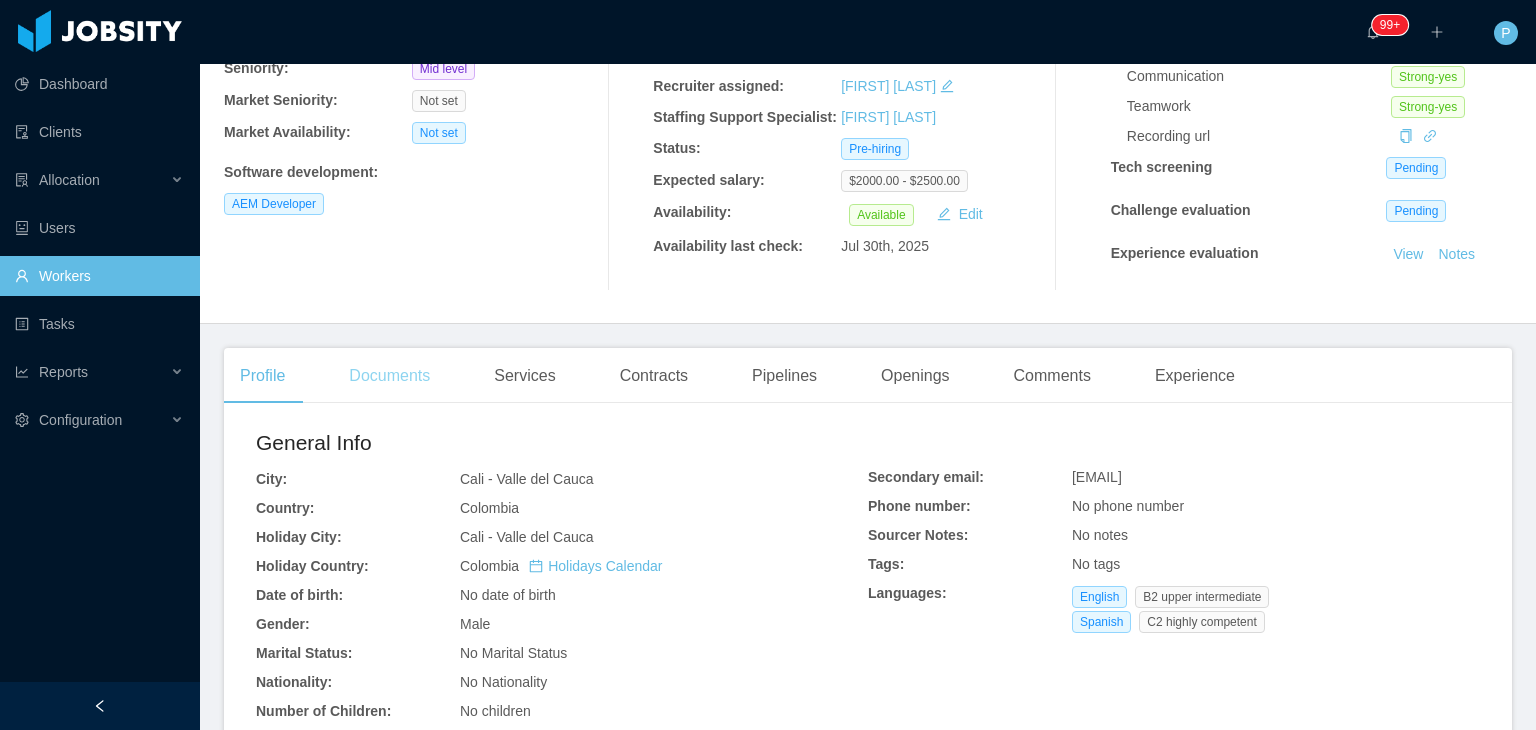 click on "Documents" at bounding box center (389, 376) 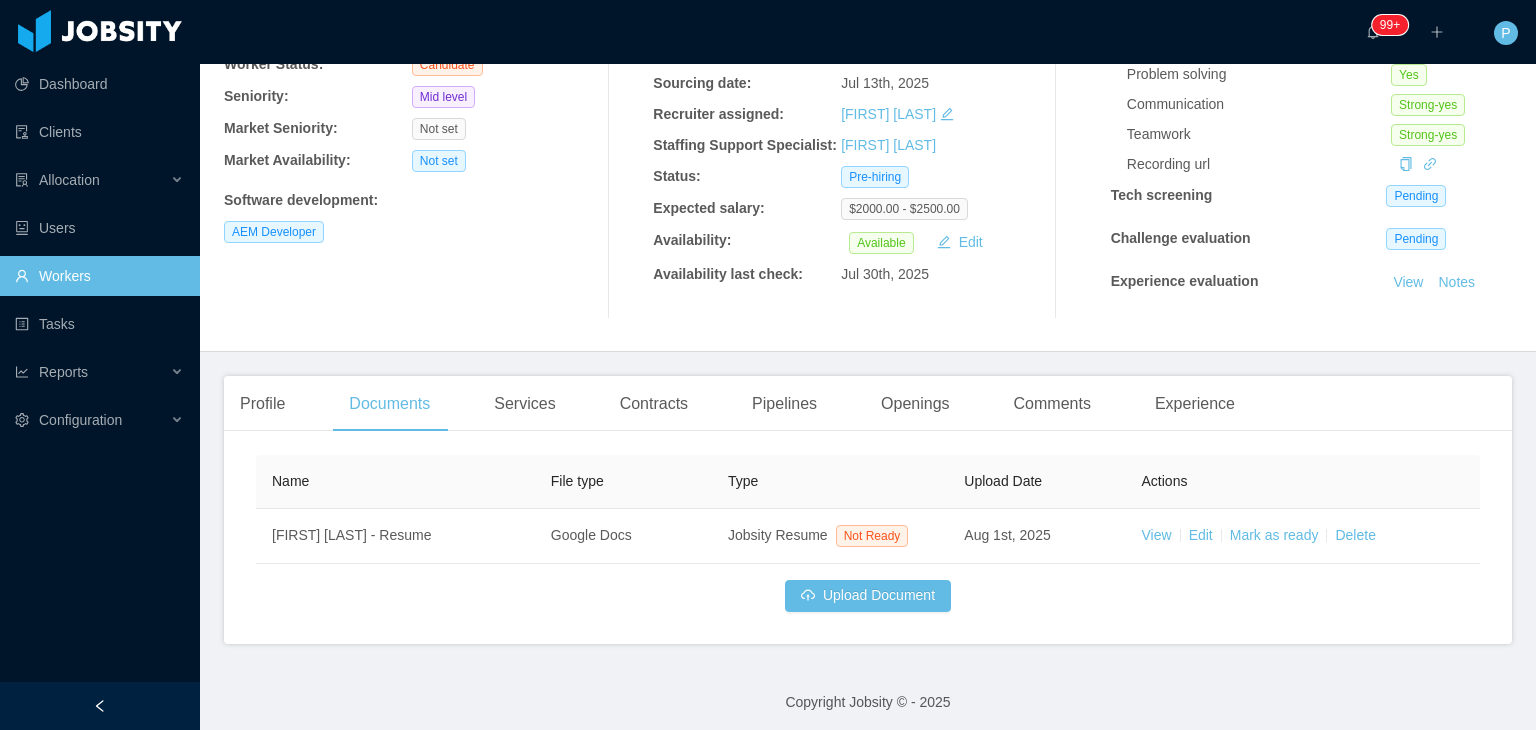 scroll, scrollTop: 218, scrollLeft: 0, axis: vertical 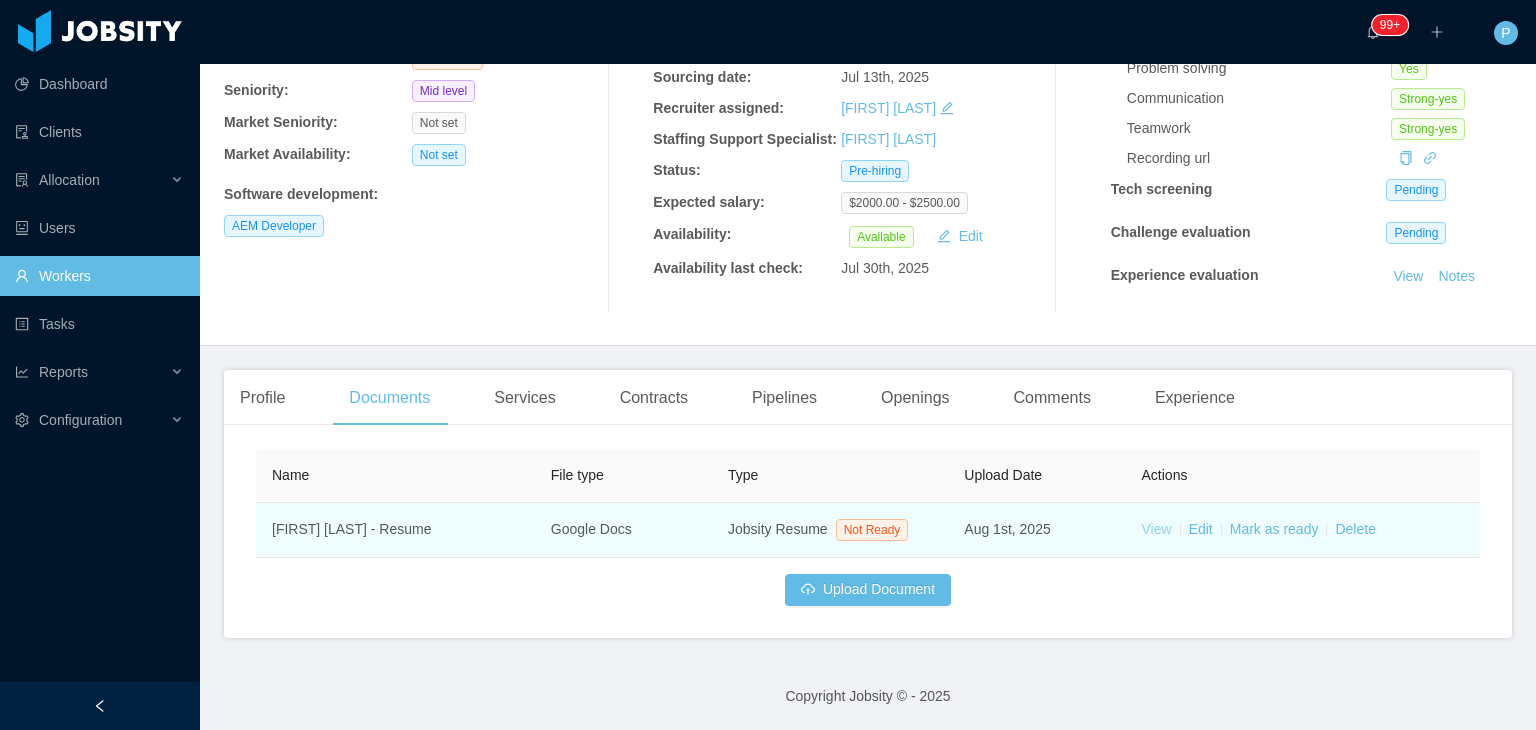click on "View" at bounding box center [1157, 529] 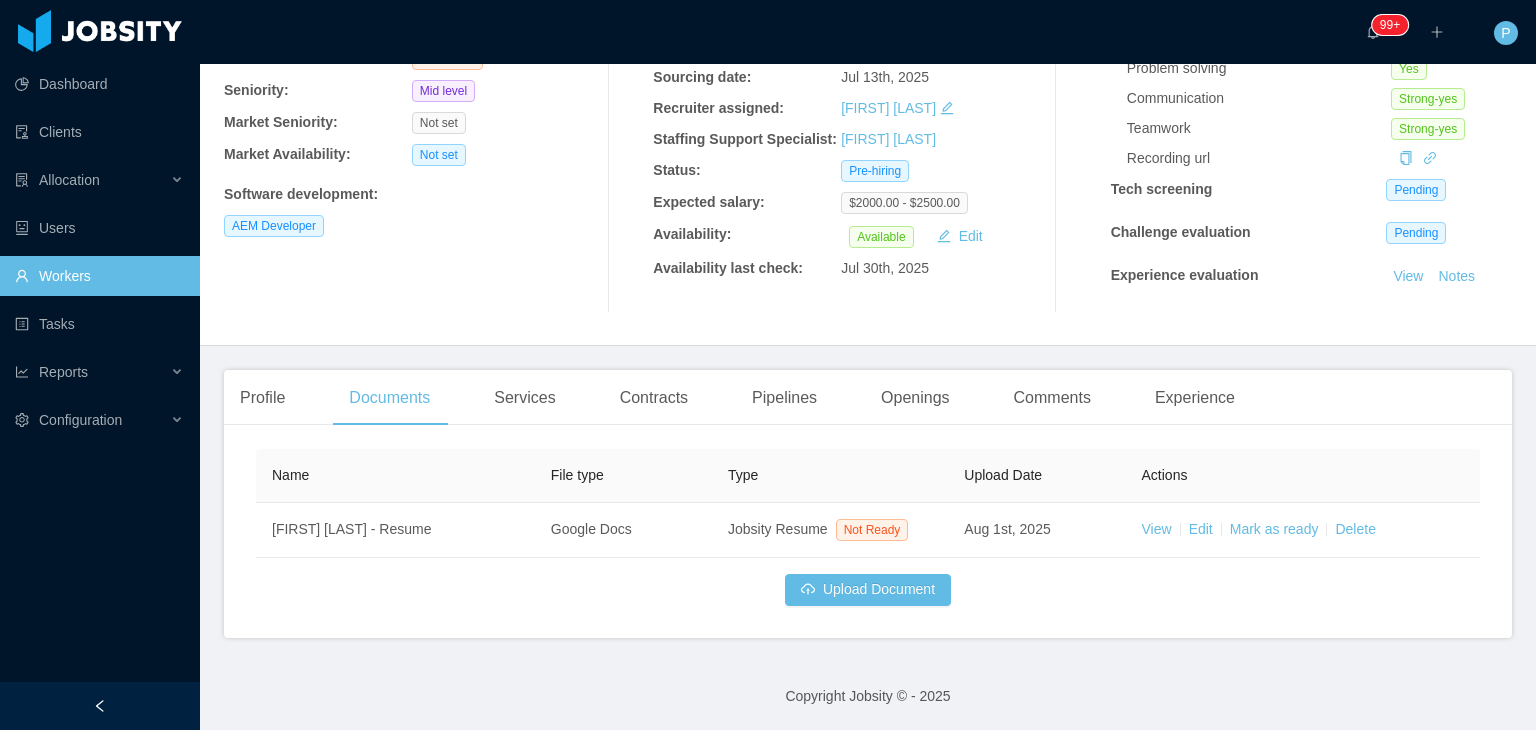 click at bounding box center [627, 117] 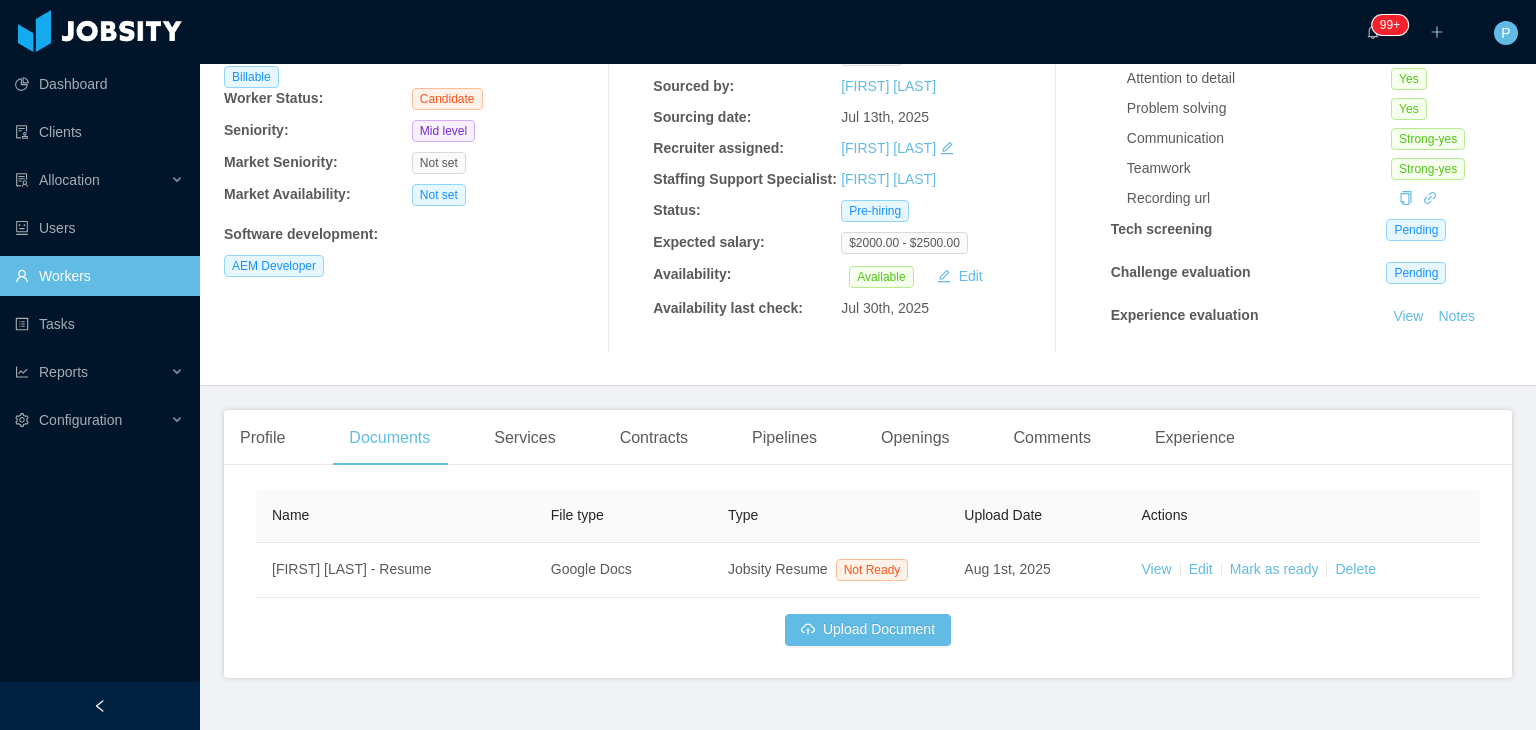 scroll, scrollTop: 58, scrollLeft: 0, axis: vertical 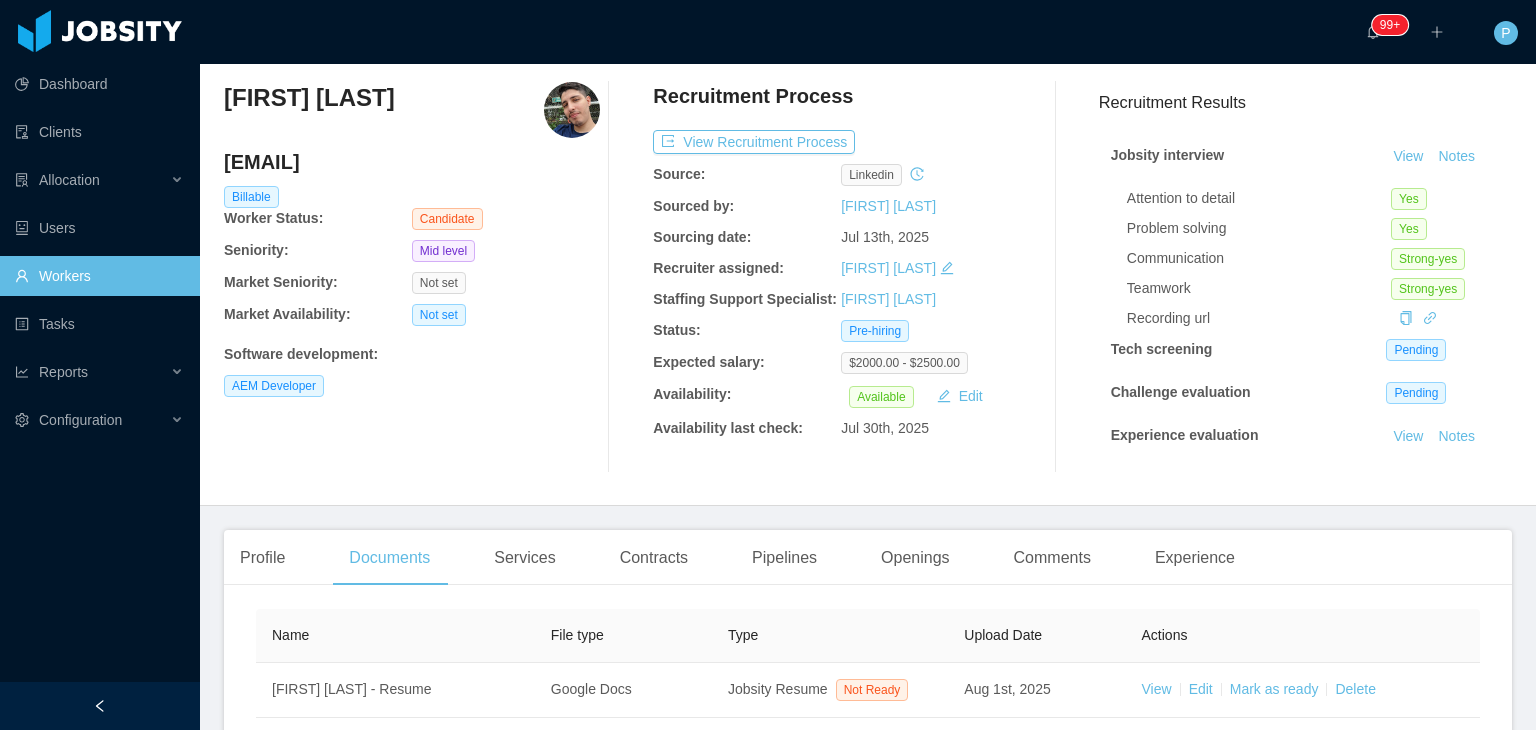 drag, startPoint x: 430, startPoint y: 167, endPoint x: 225, endPoint y: 170, distance: 205.02196 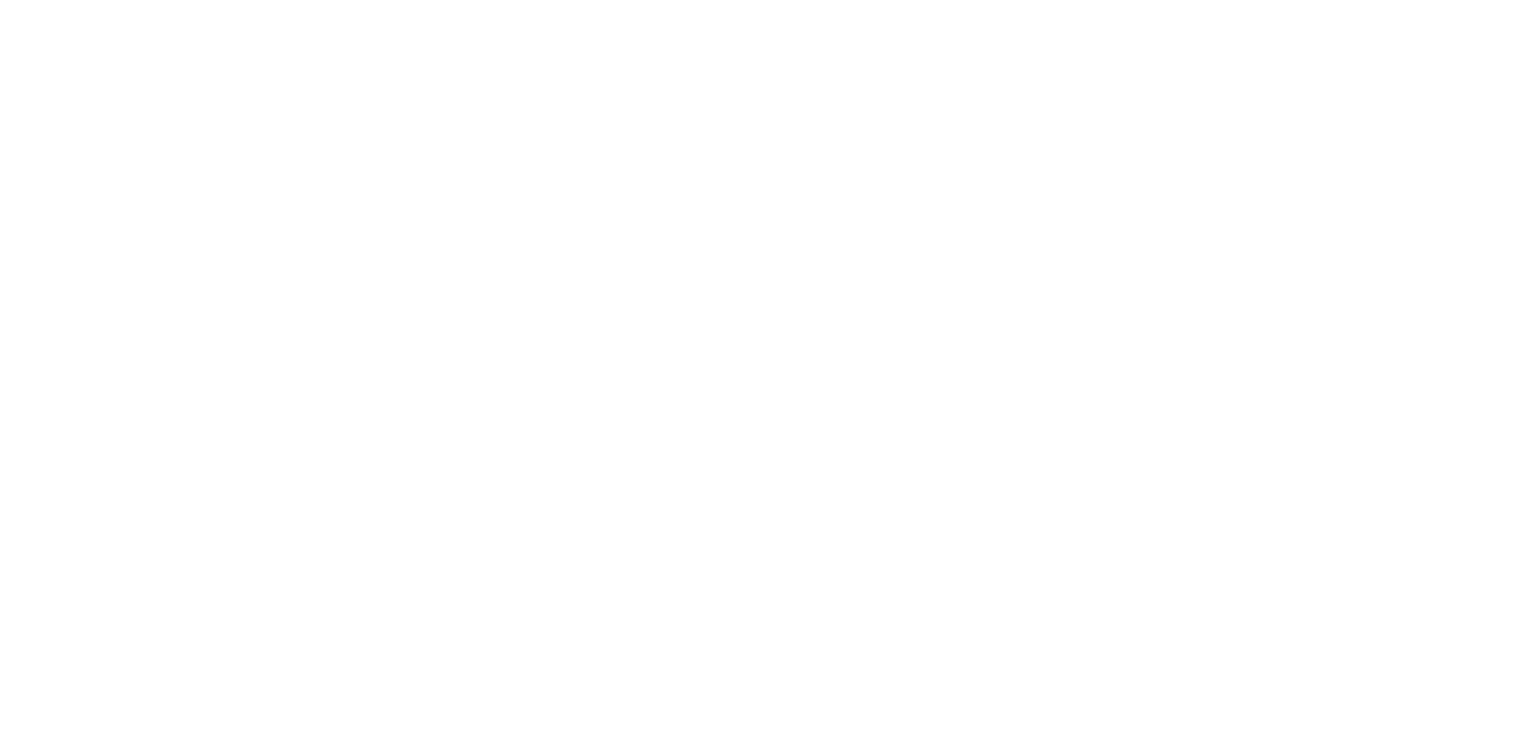 scroll, scrollTop: 0, scrollLeft: 0, axis: both 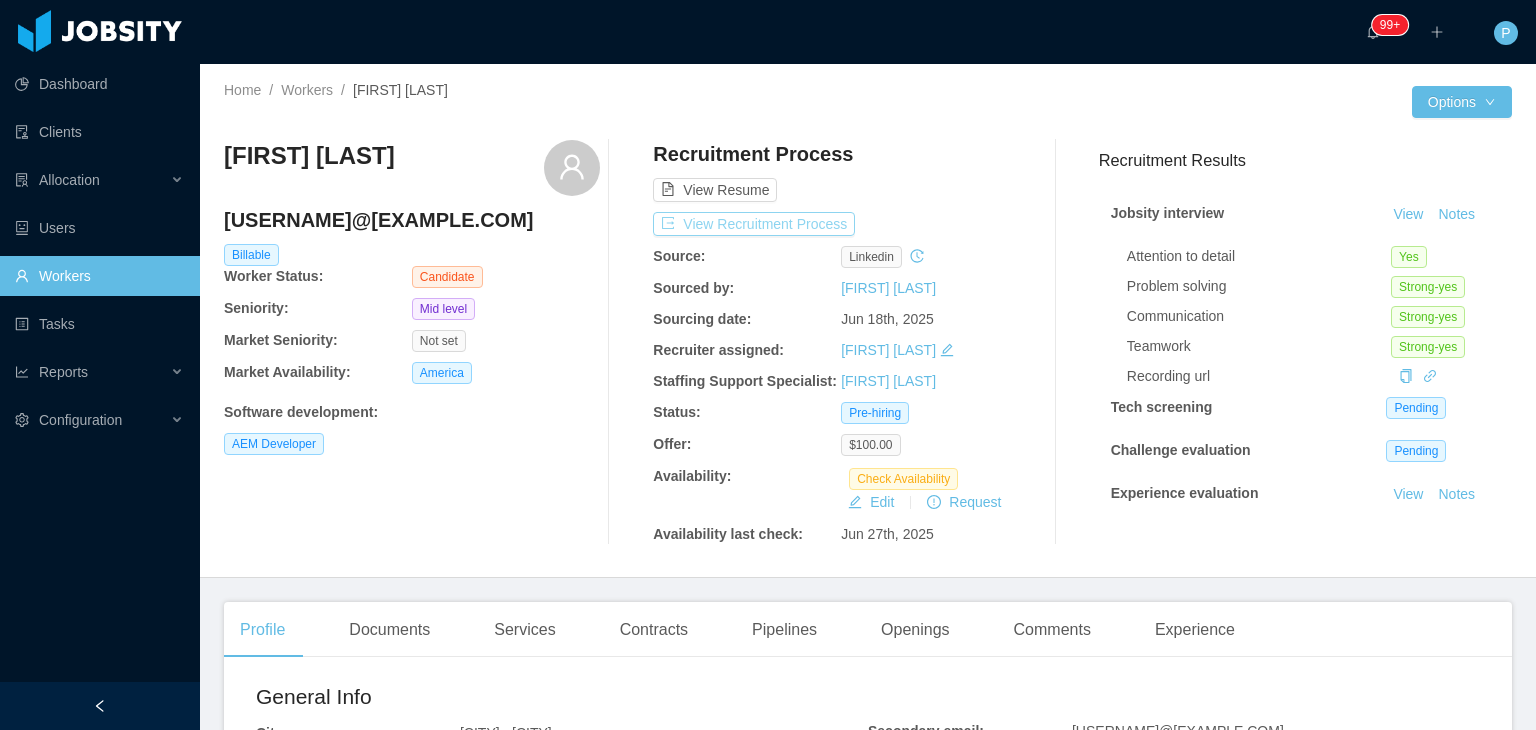 click on "View Recruitment Process" at bounding box center (754, 224) 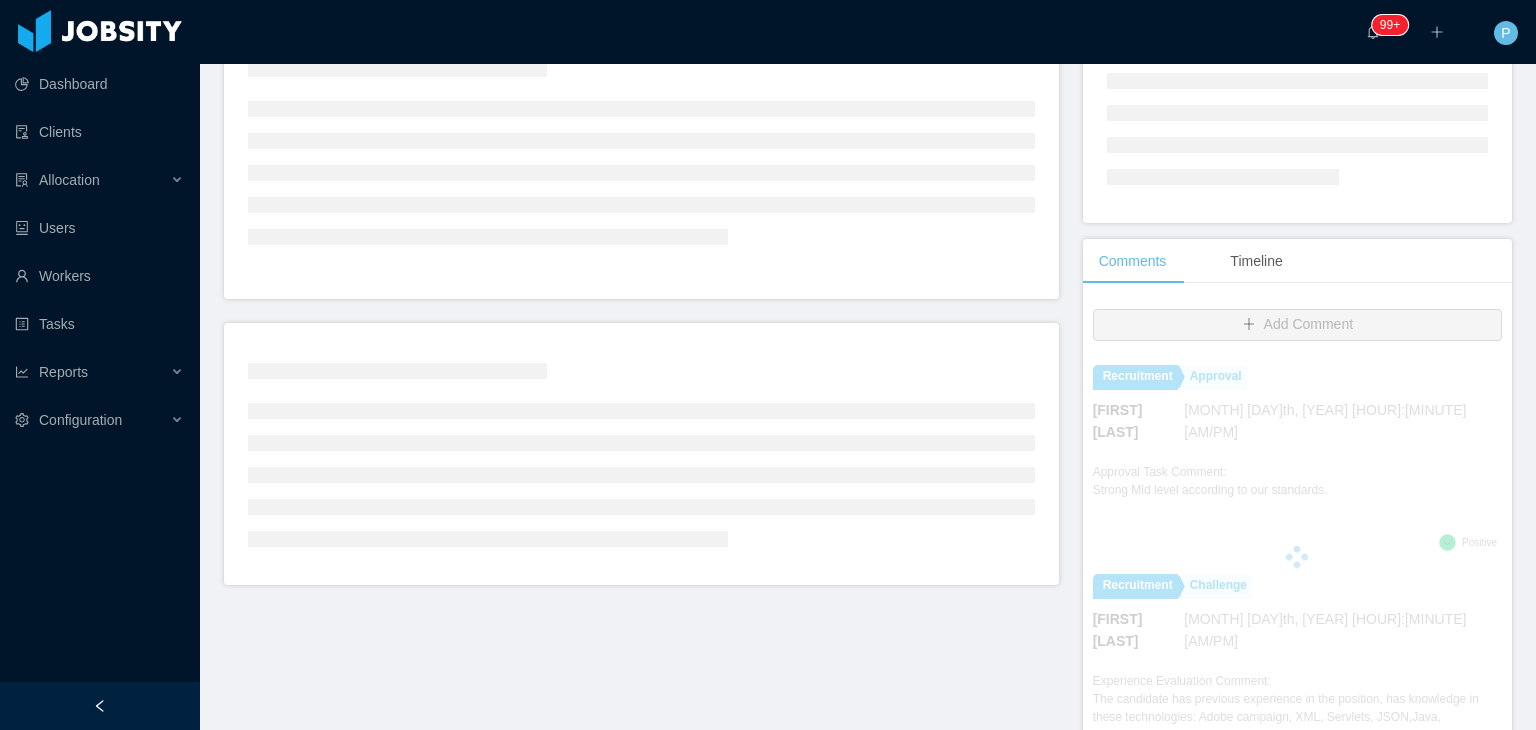 scroll, scrollTop: 276, scrollLeft: 0, axis: vertical 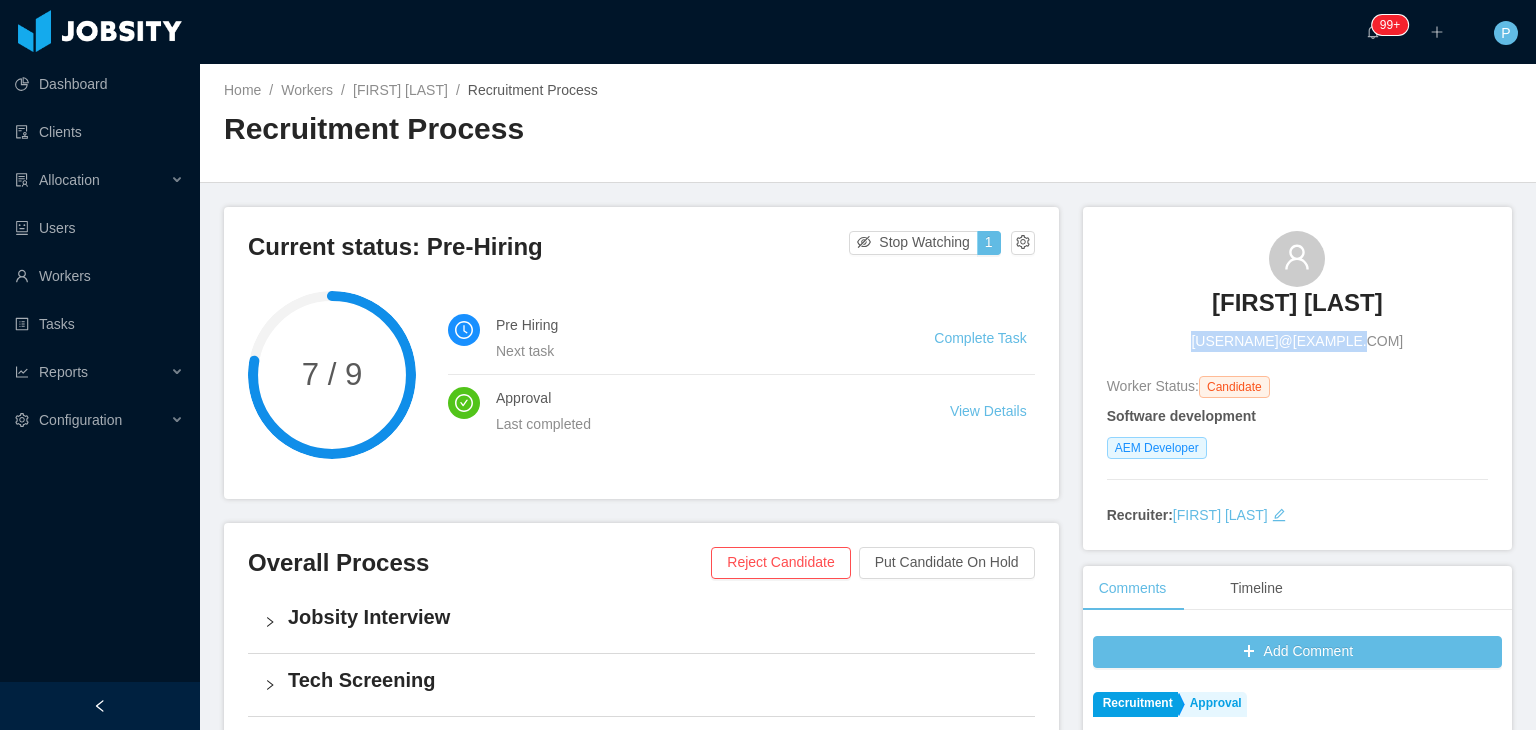 drag, startPoint x: 1364, startPoint y: 345, endPoint x: 1212, endPoint y: 344, distance: 152.0033 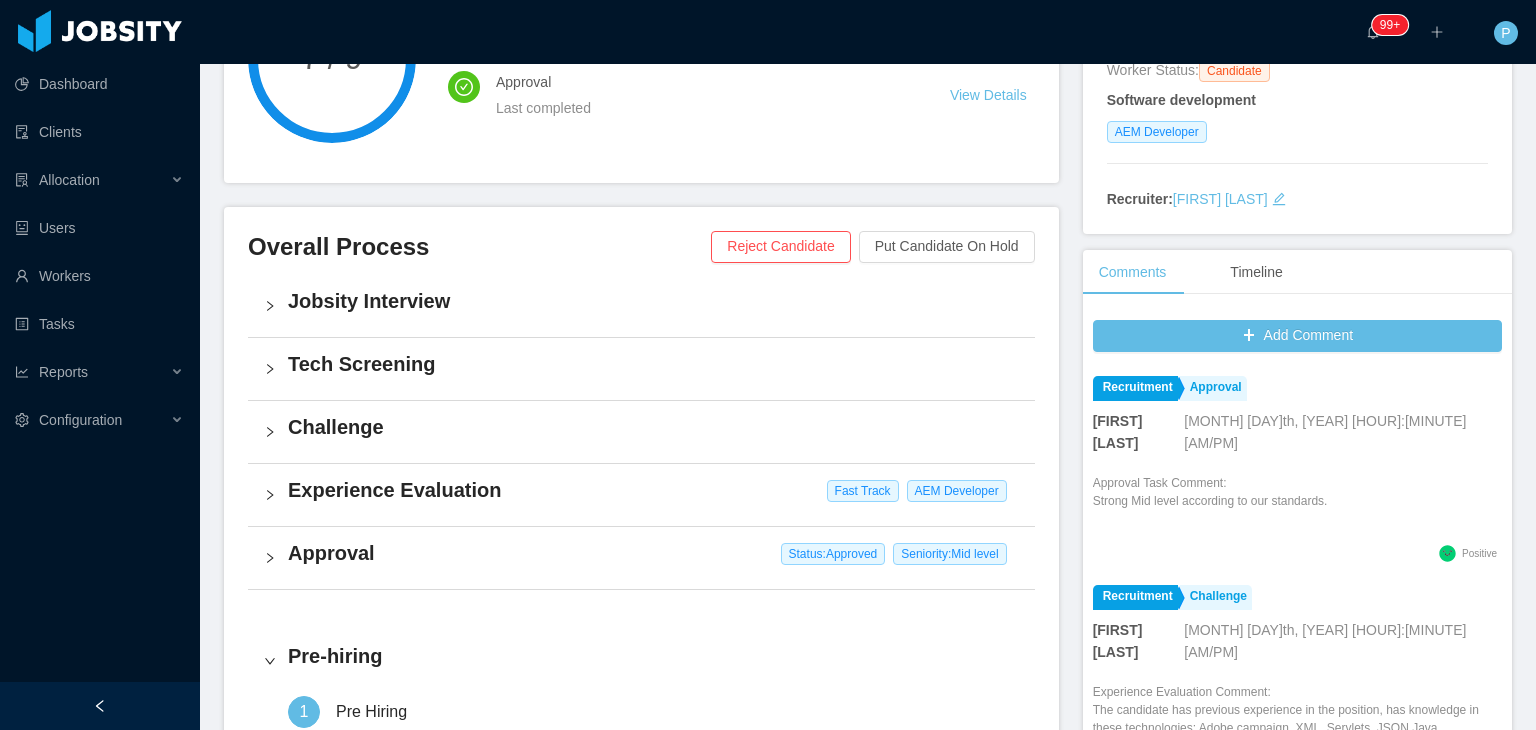 scroll, scrollTop: 335, scrollLeft: 0, axis: vertical 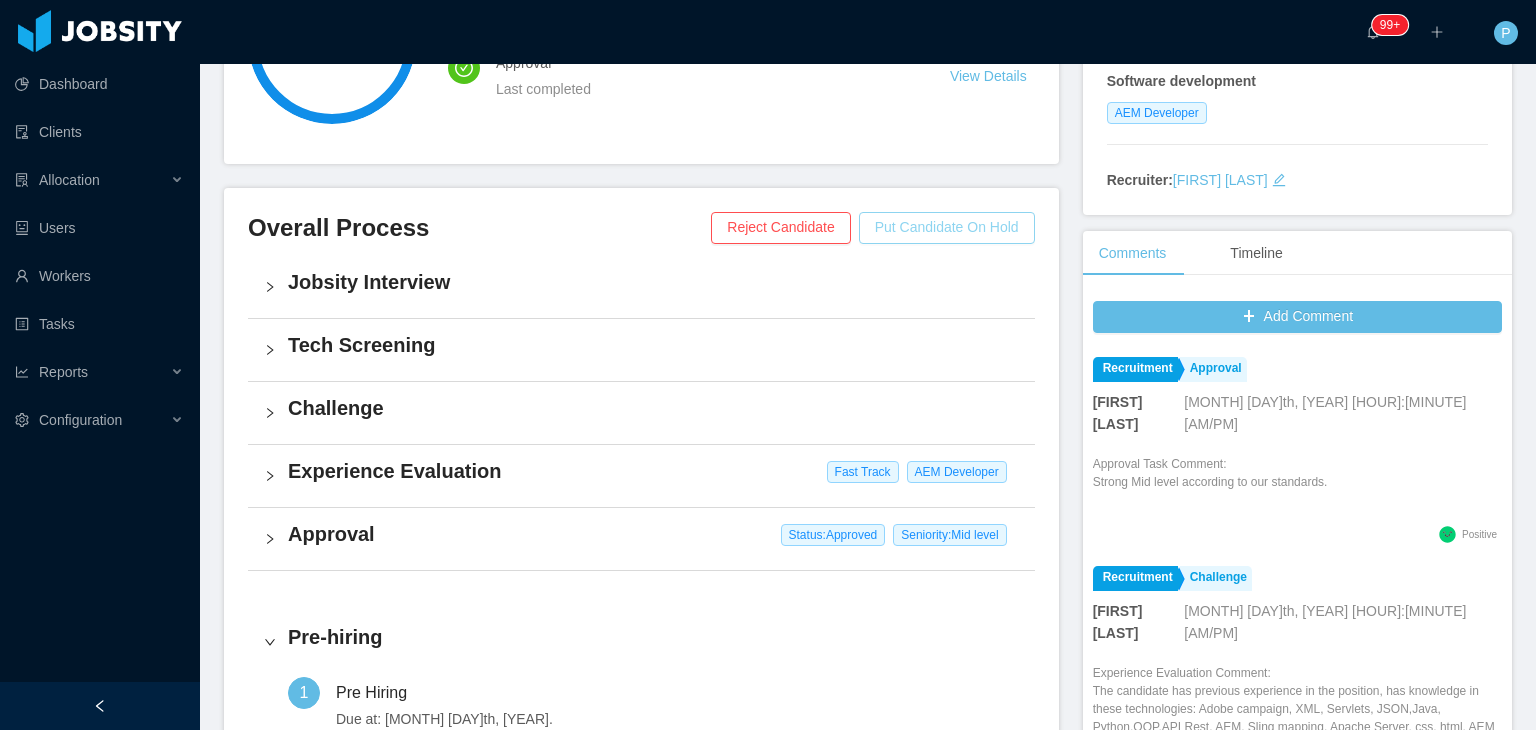 click on "Put Candidate On Hold" at bounding box center [947, 228] 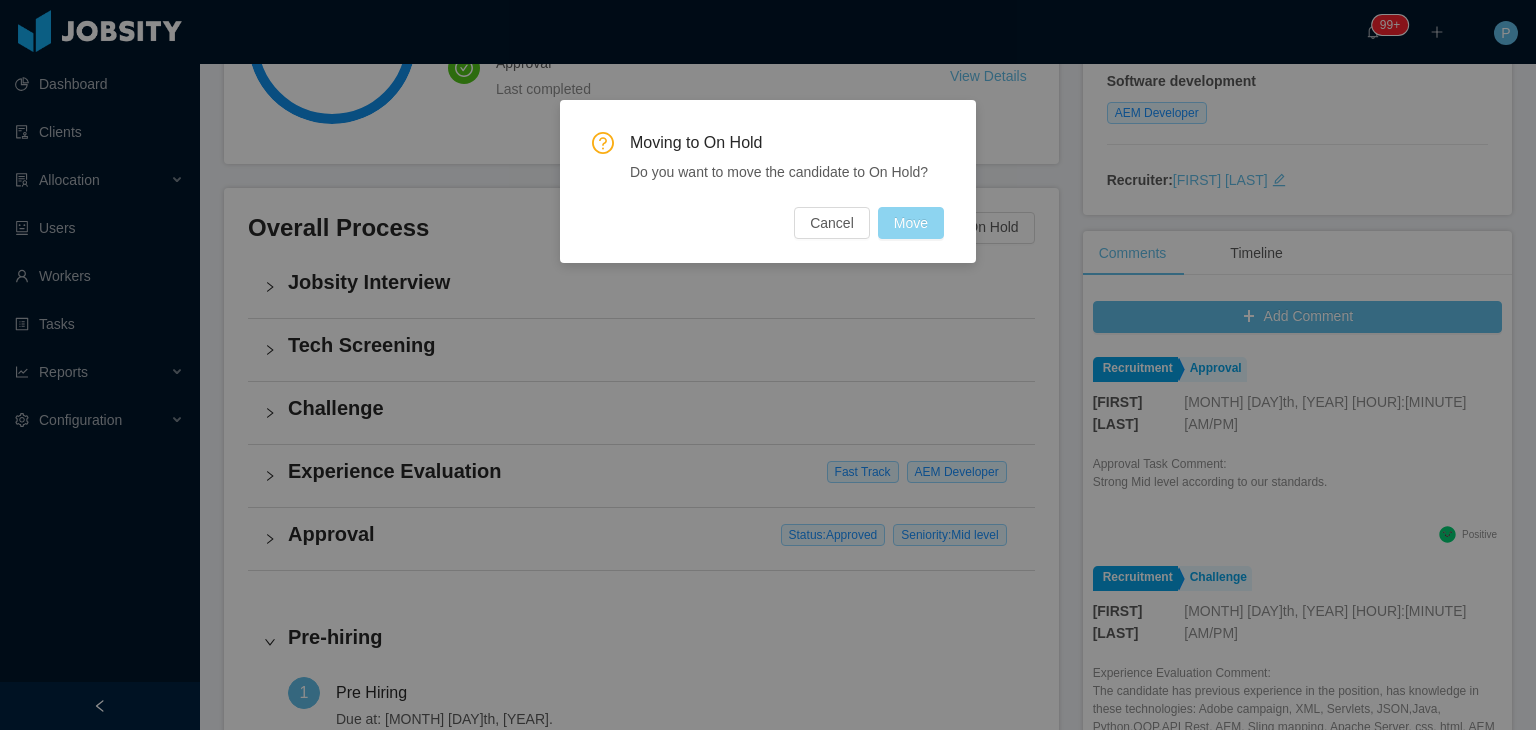 click on "Move" at bounding box center [911, 223] 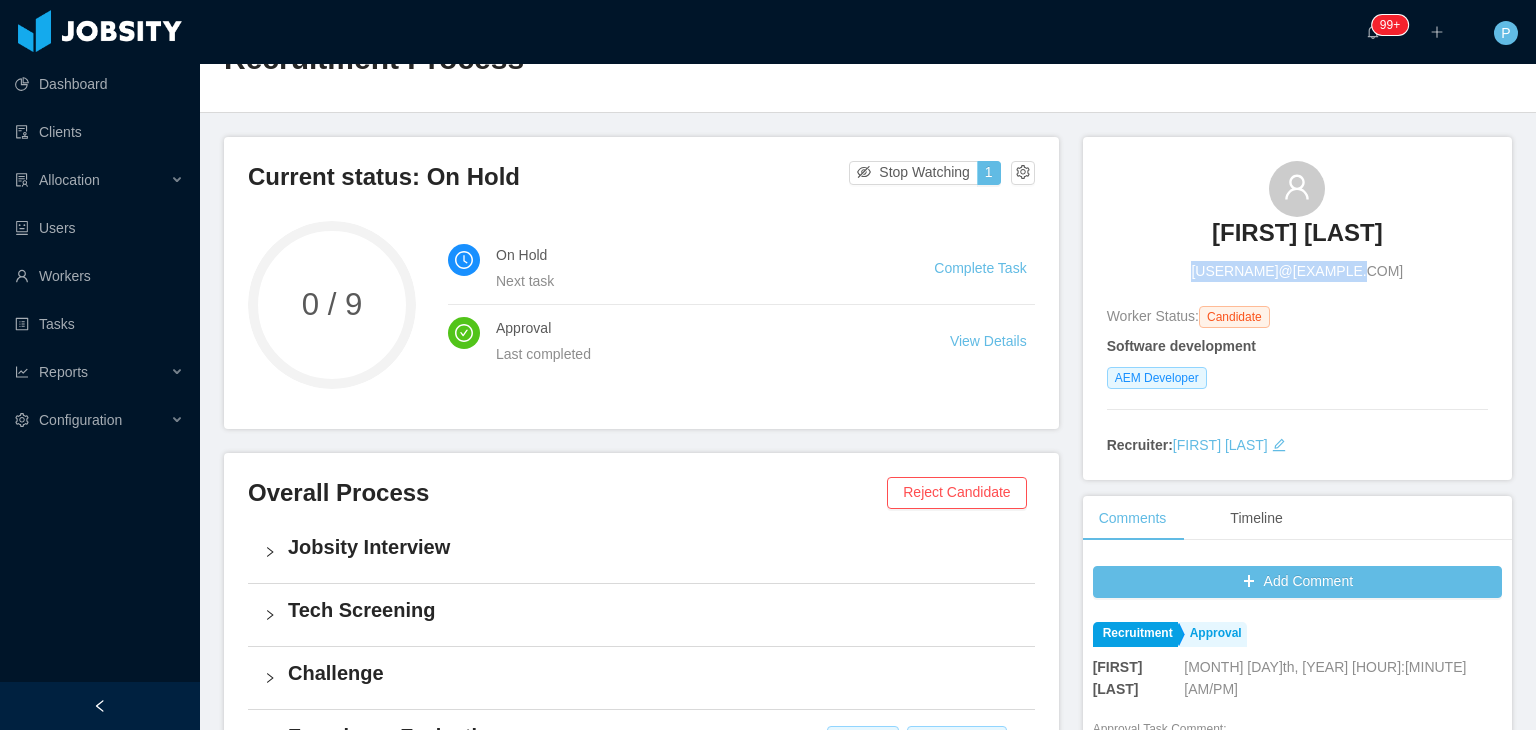 scroll, scrollTop: 0, scrollLeft: 0, axis: both 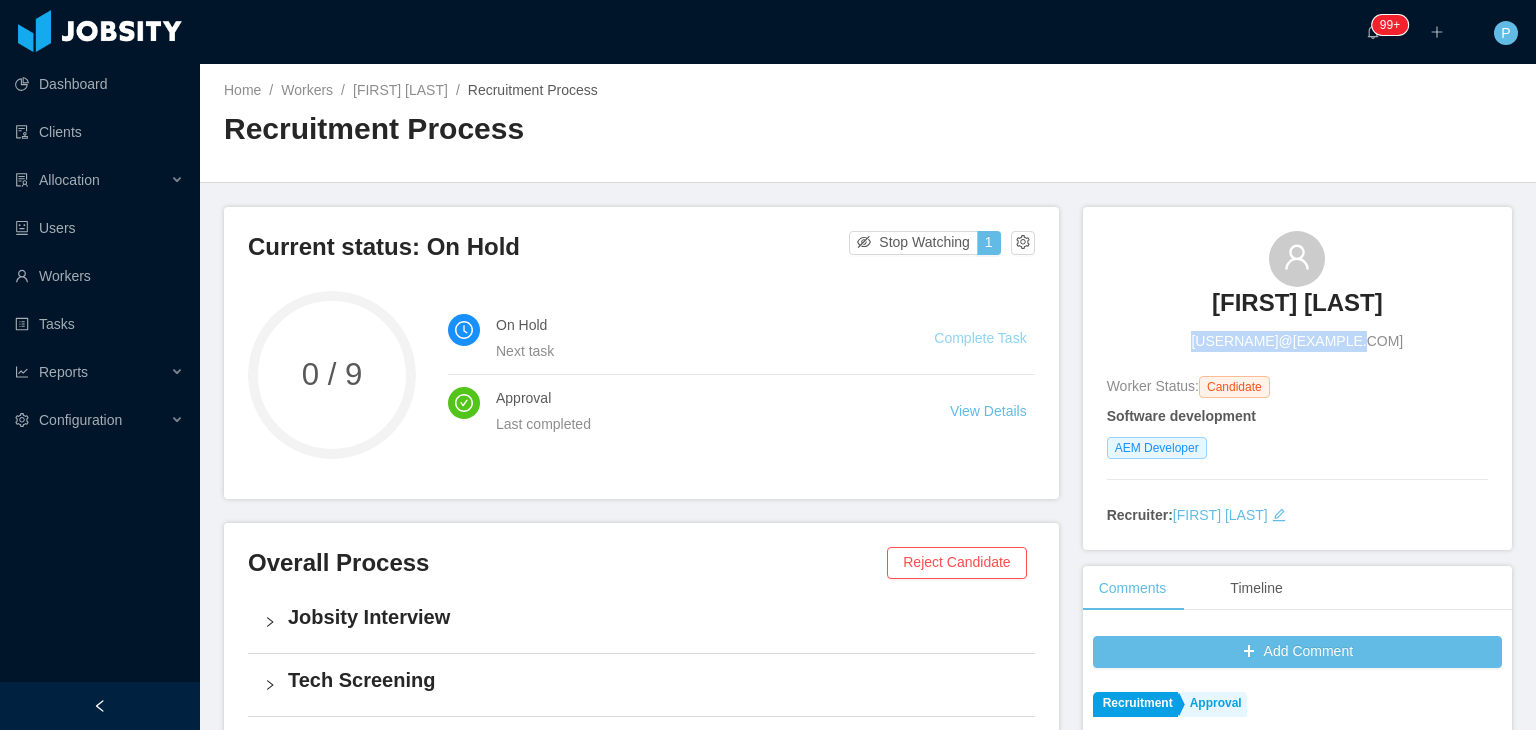 click on "Complete Task" at bounding box center (980, 338) 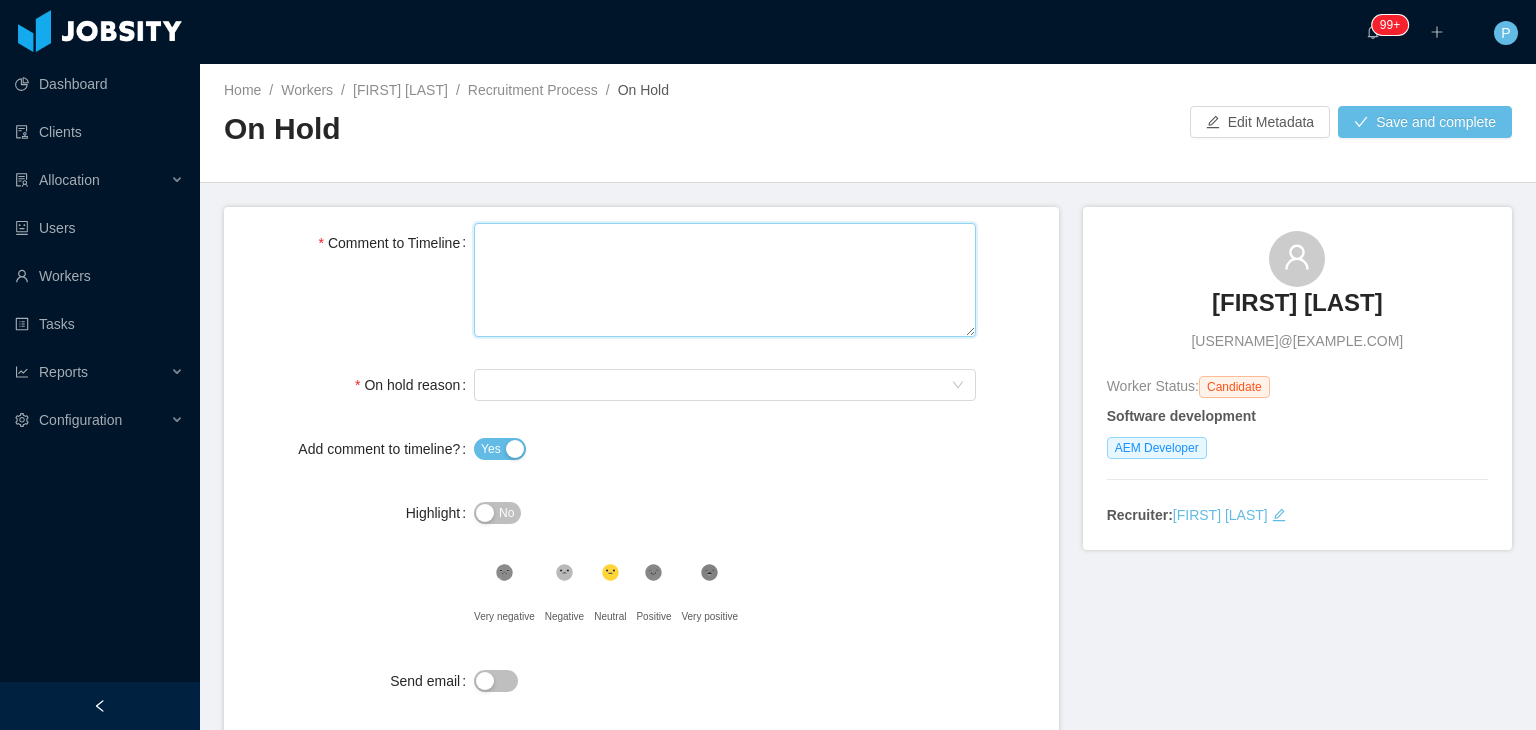 click on "Comment to Timeline" at bounding box center (725, 280) 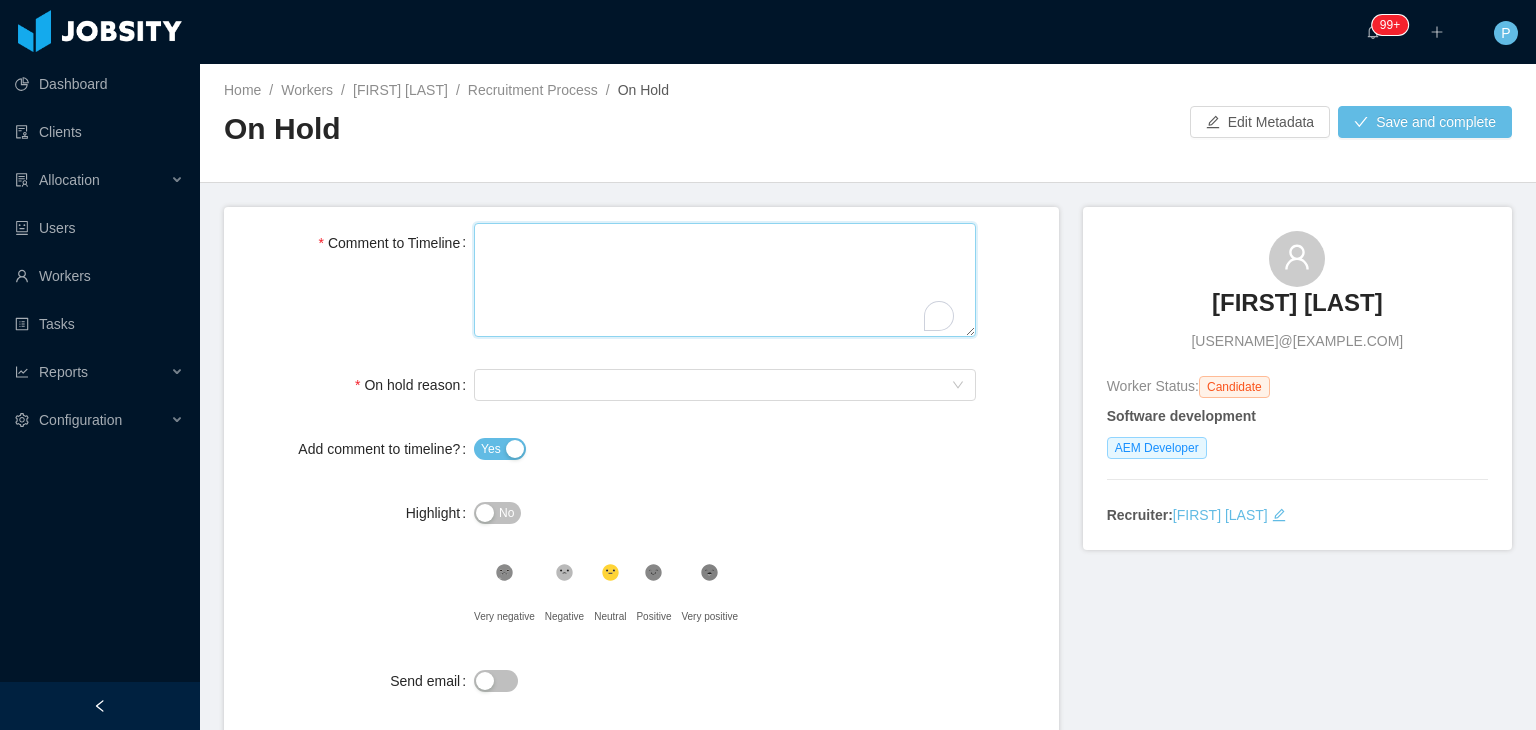 type 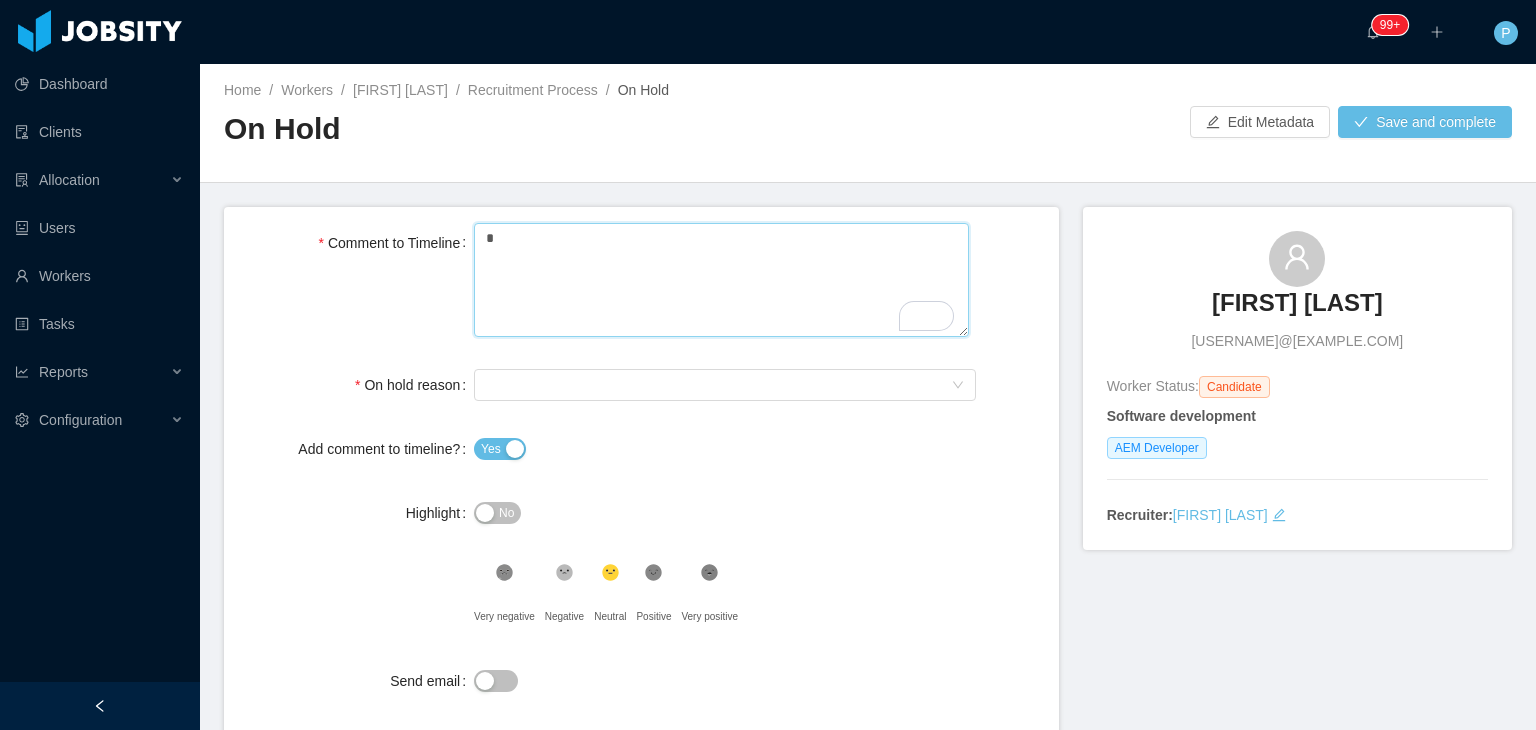 type 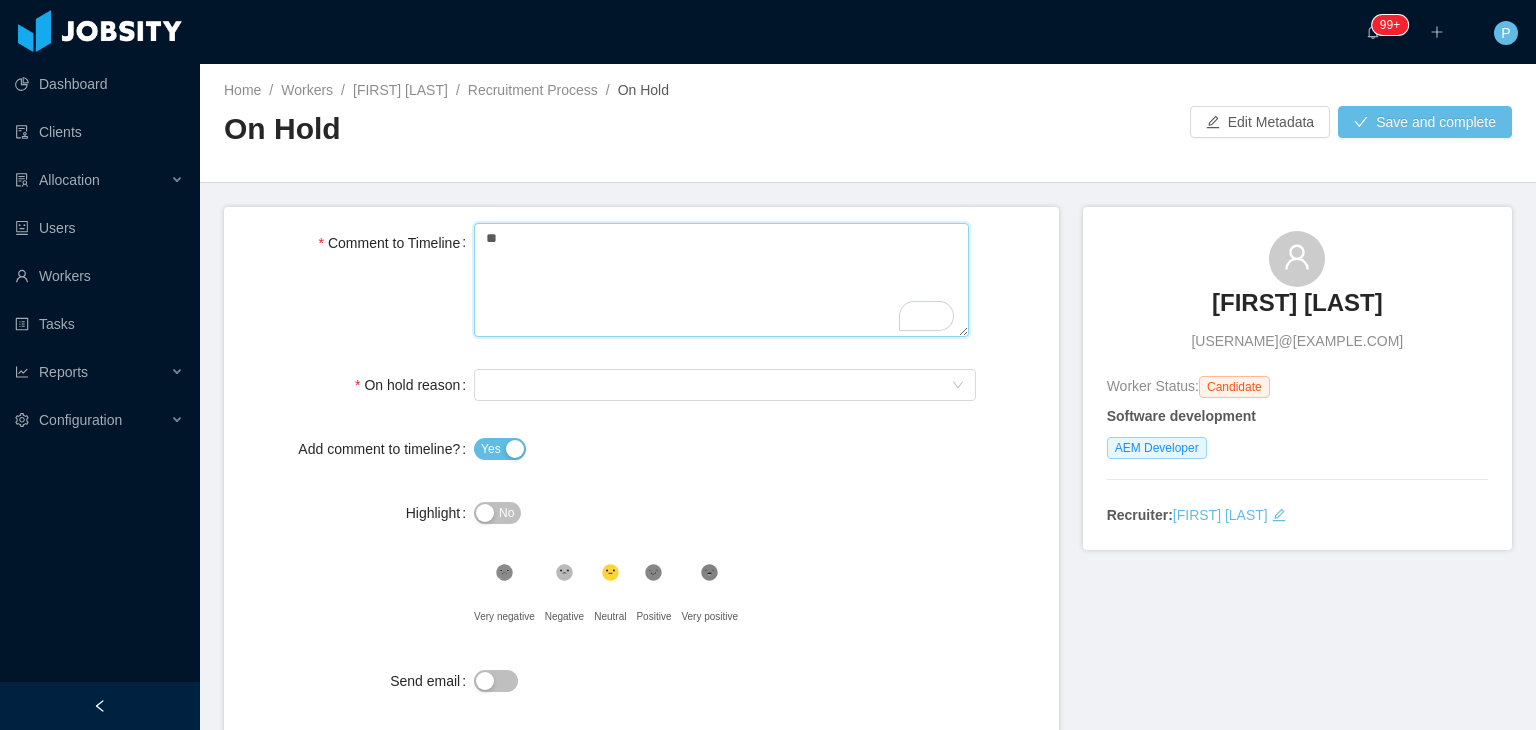 type 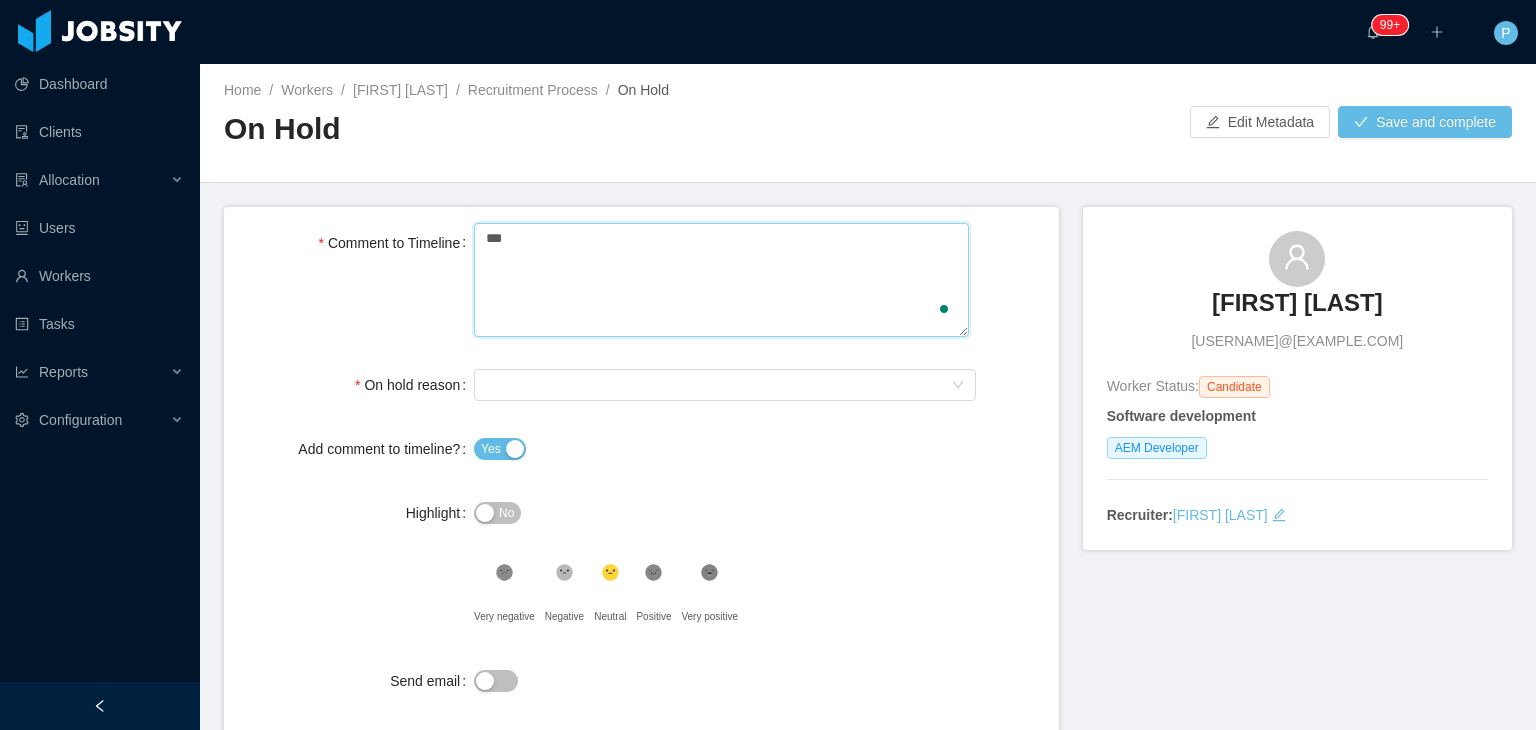 type 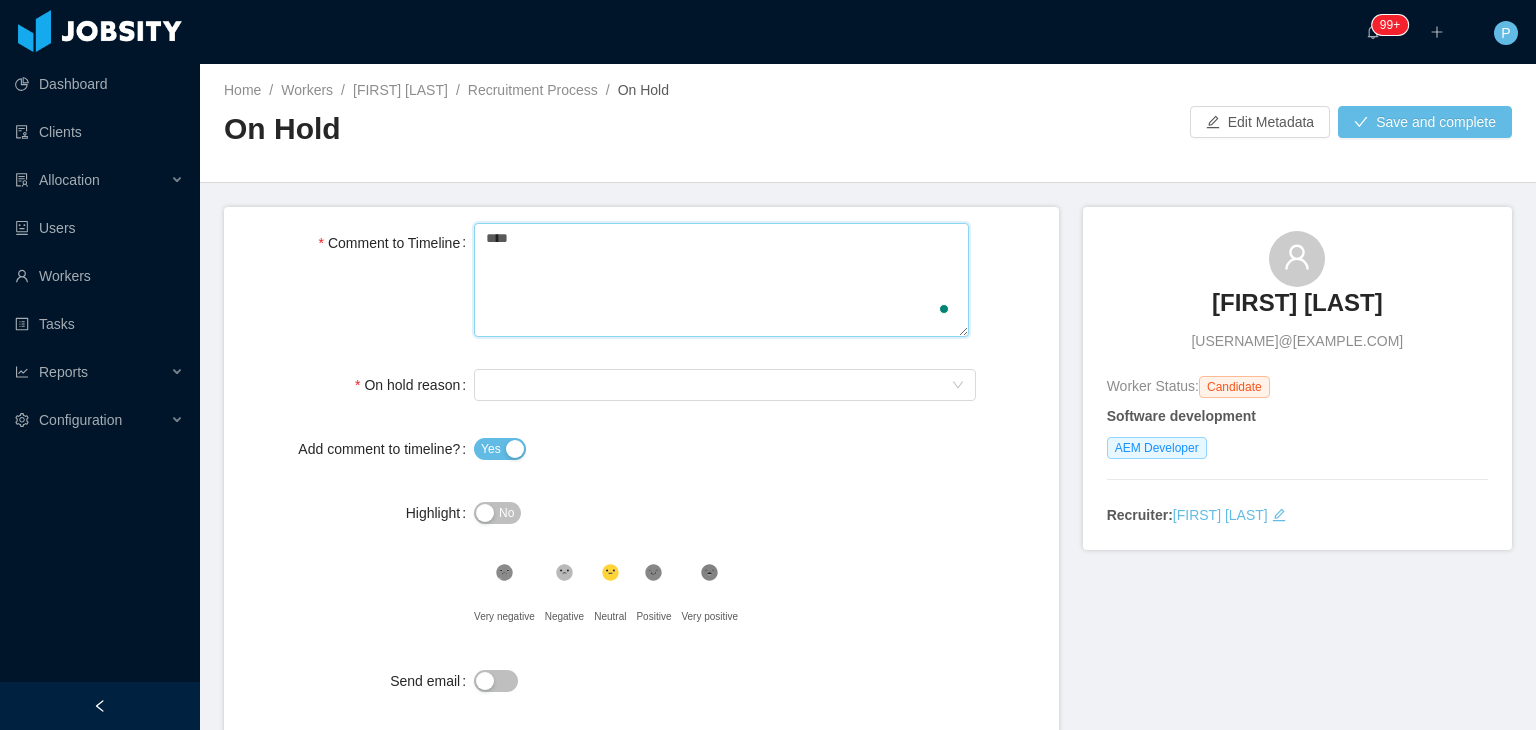 type 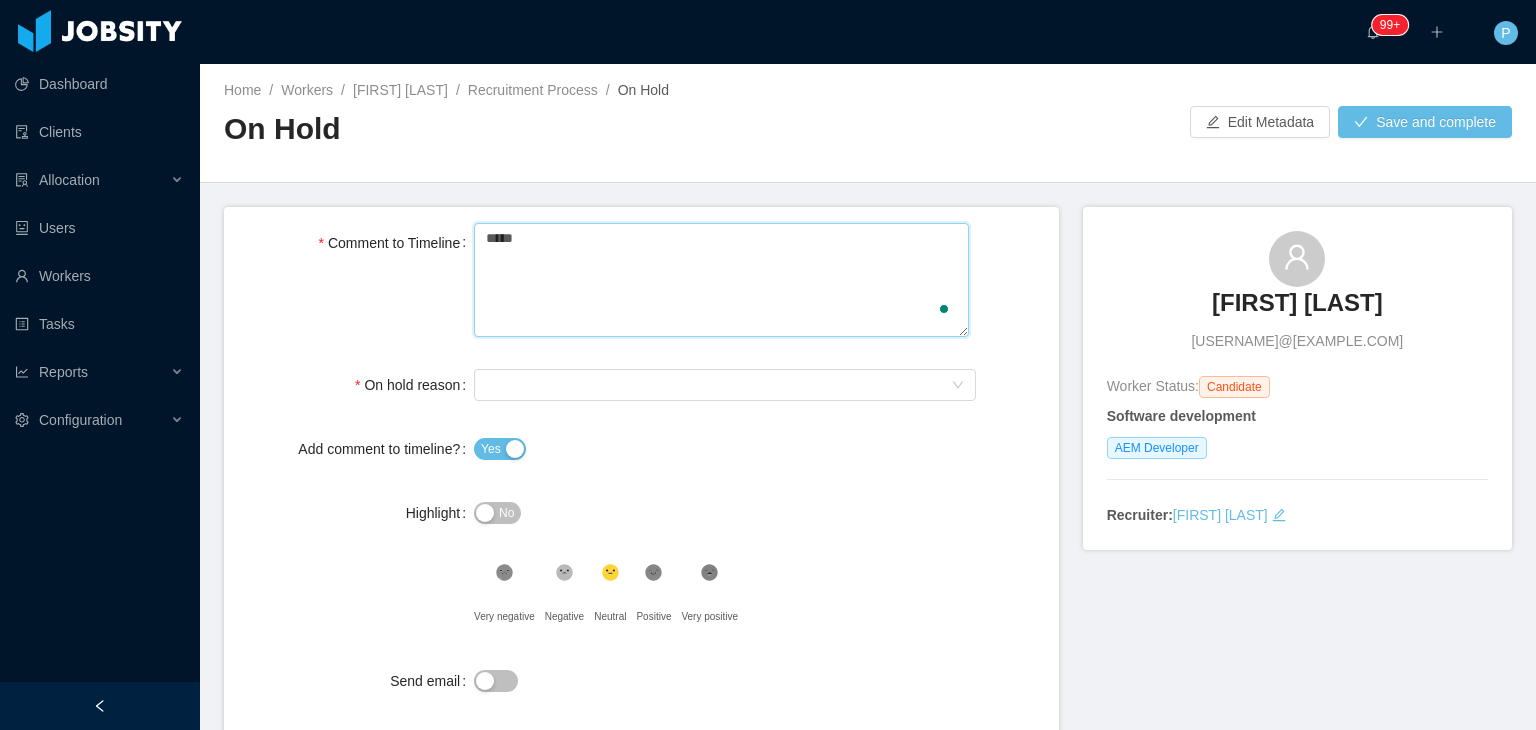 type 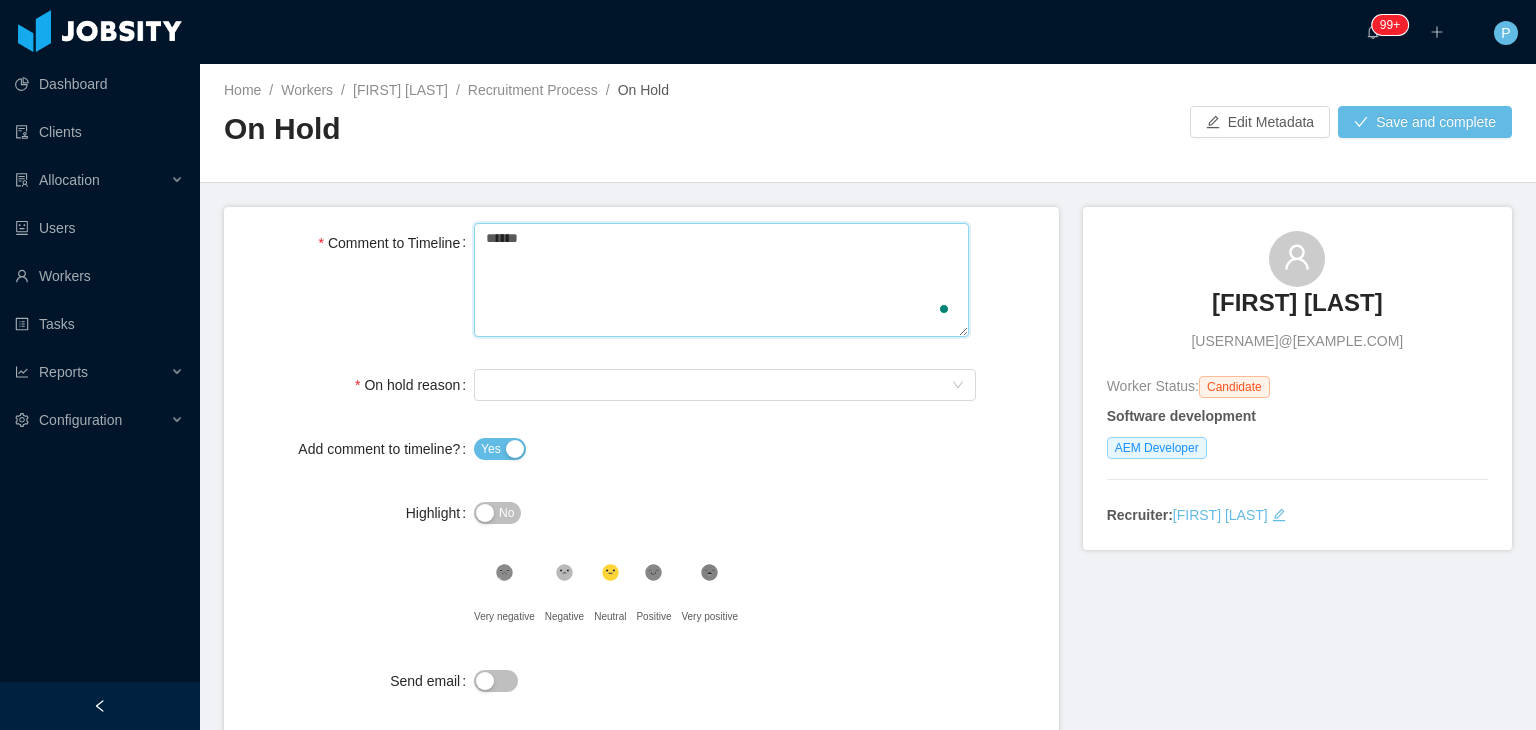 type on "******" 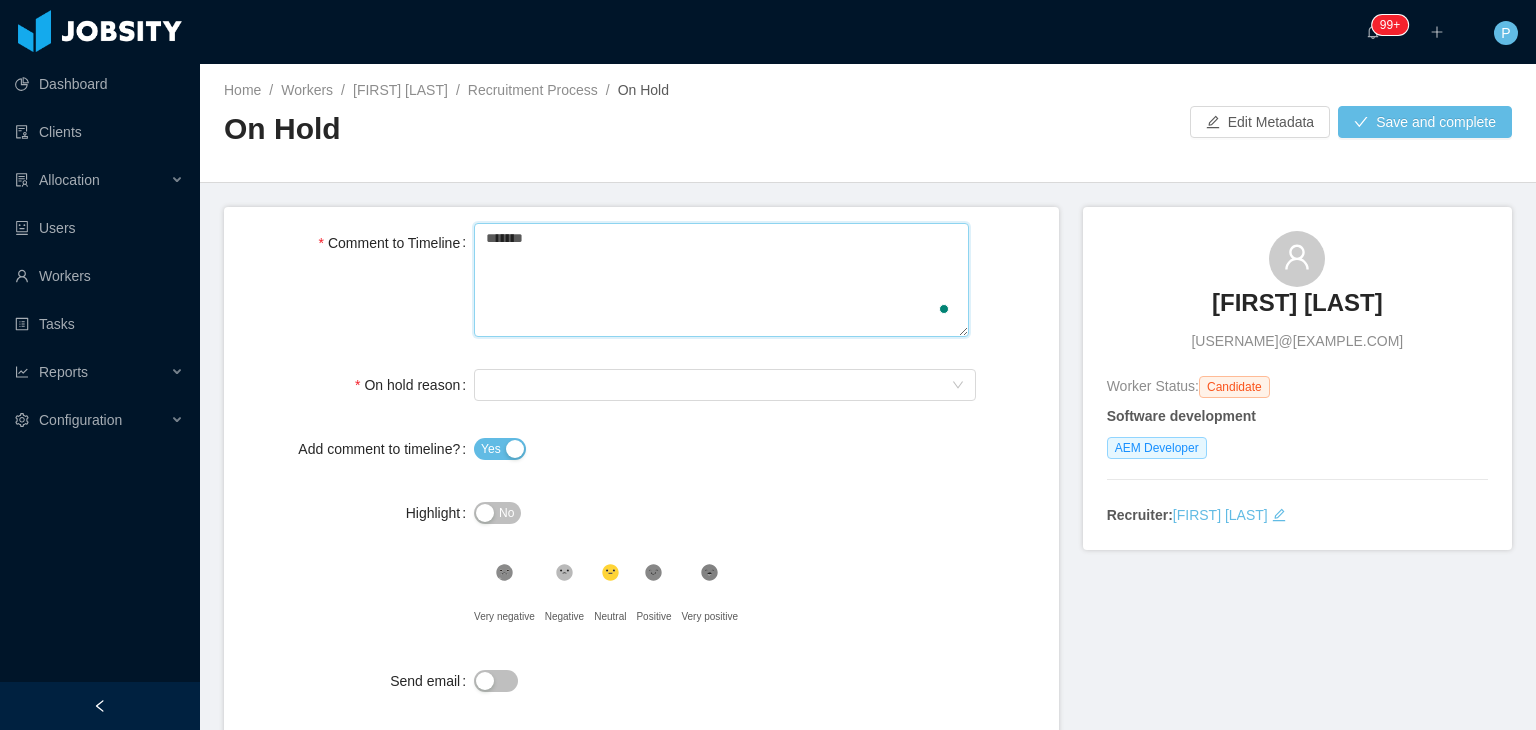type 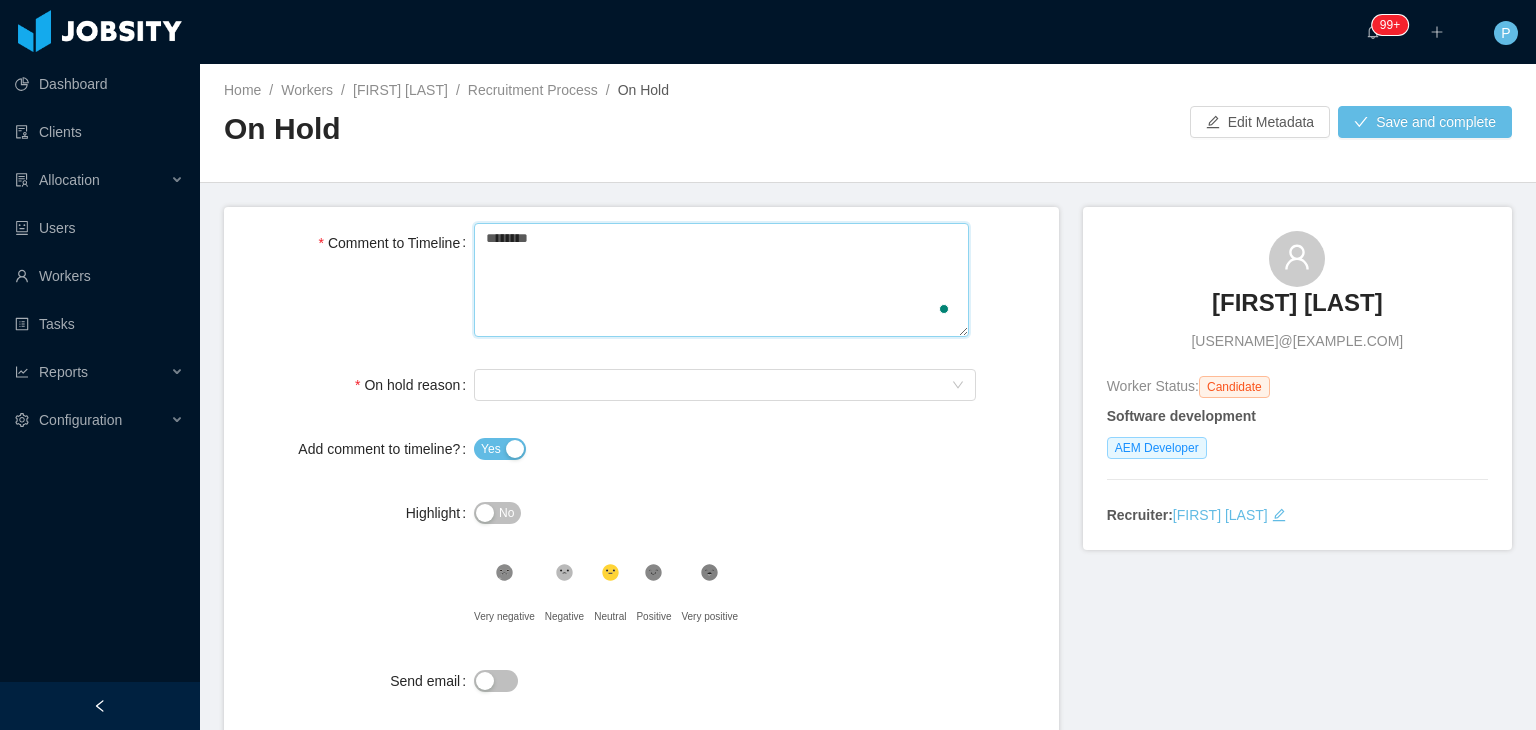 type 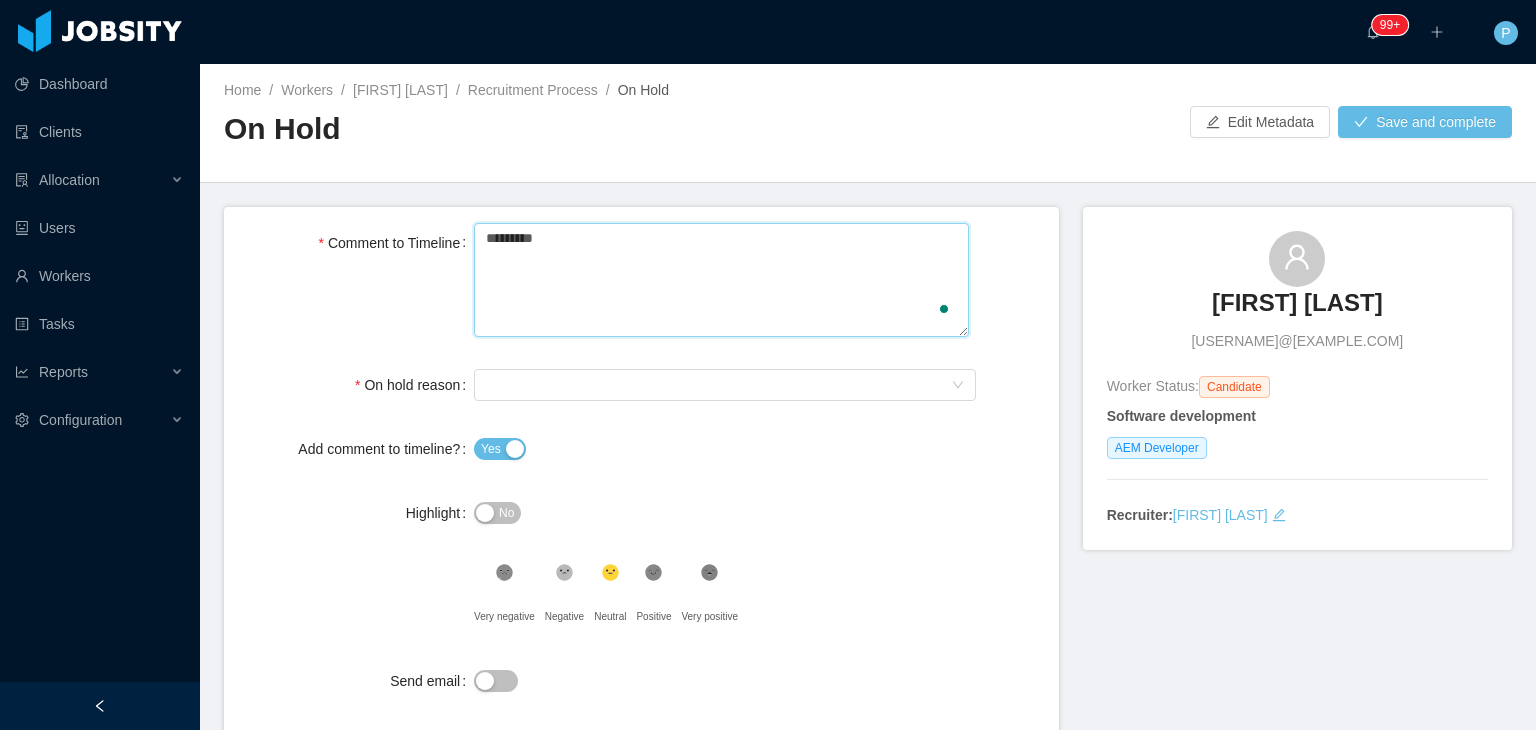 type 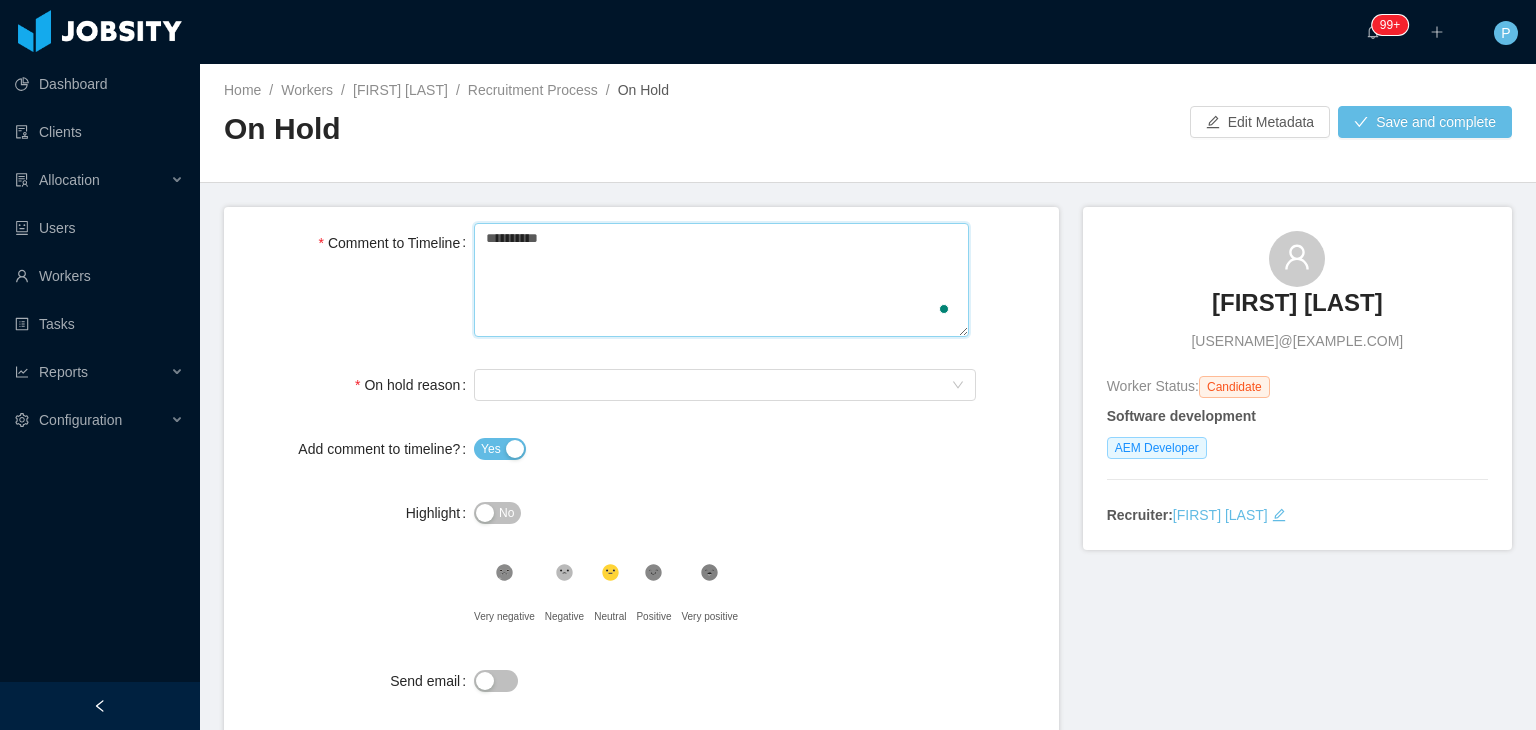 type 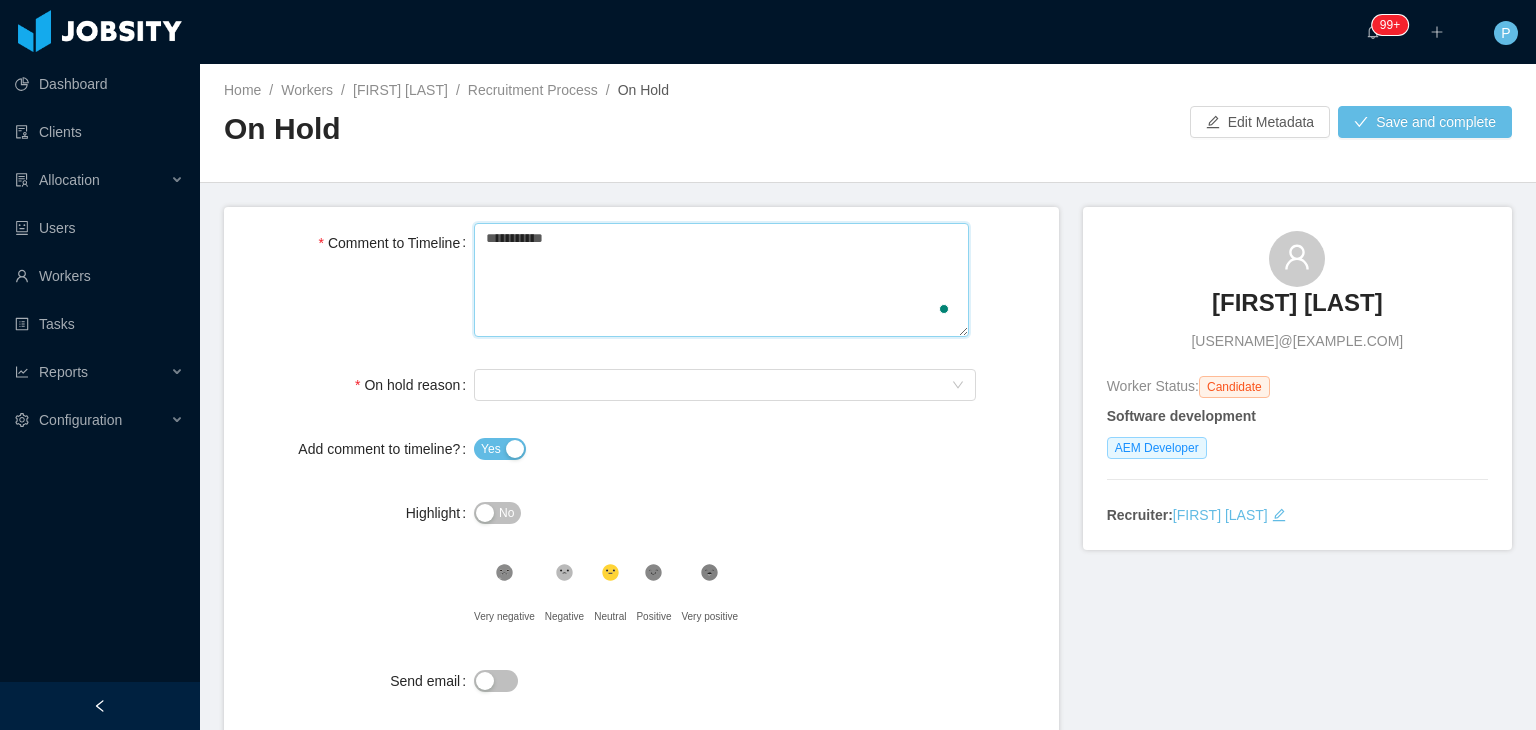 type 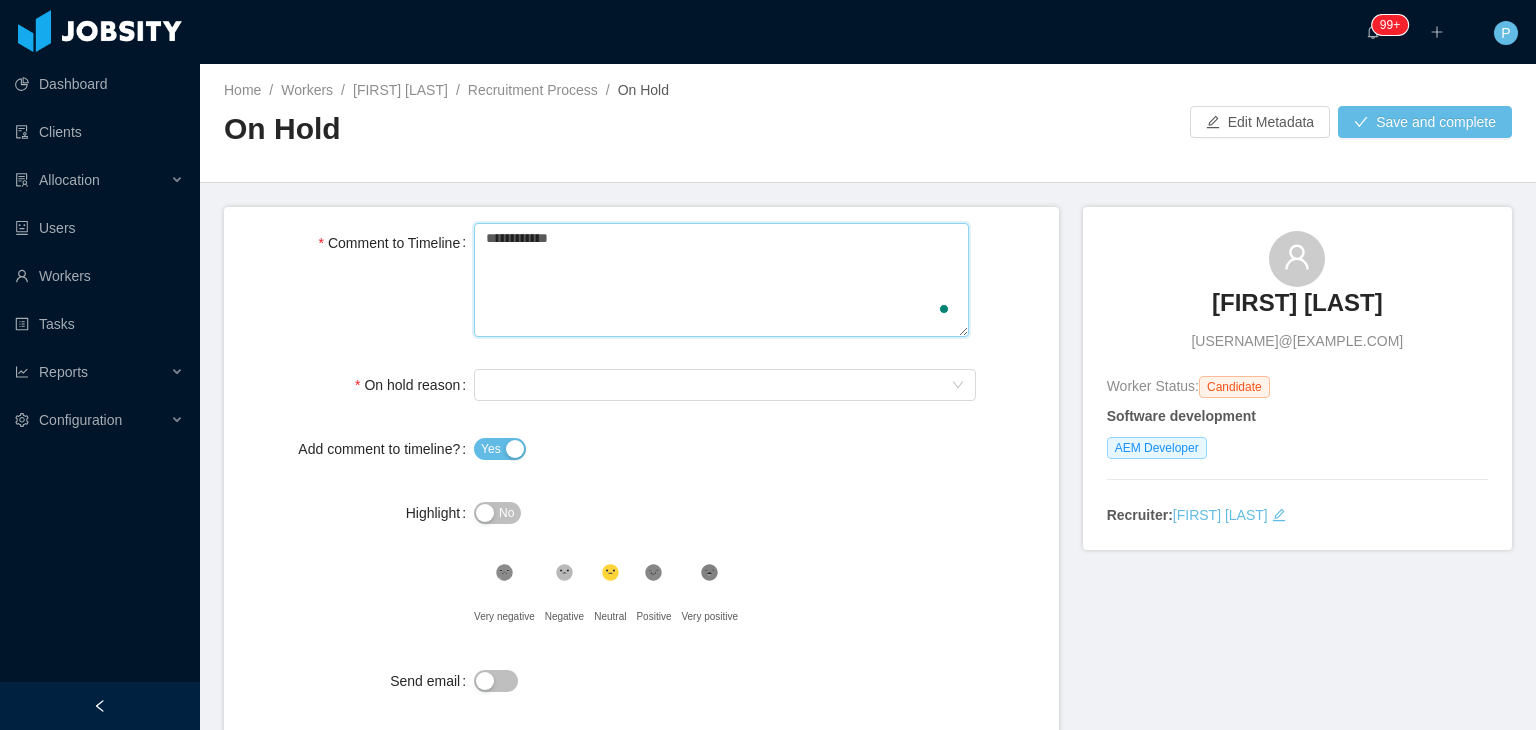 type 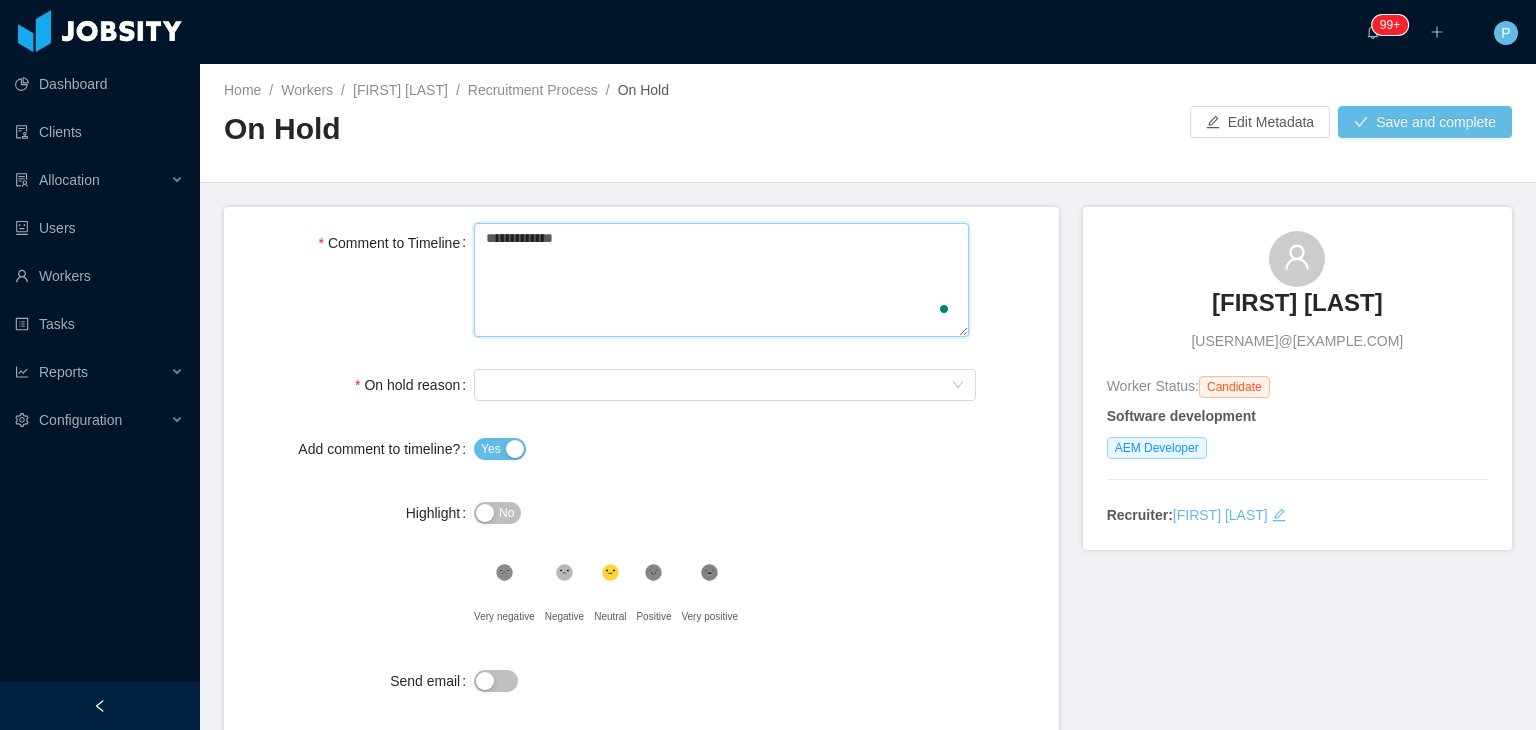 type 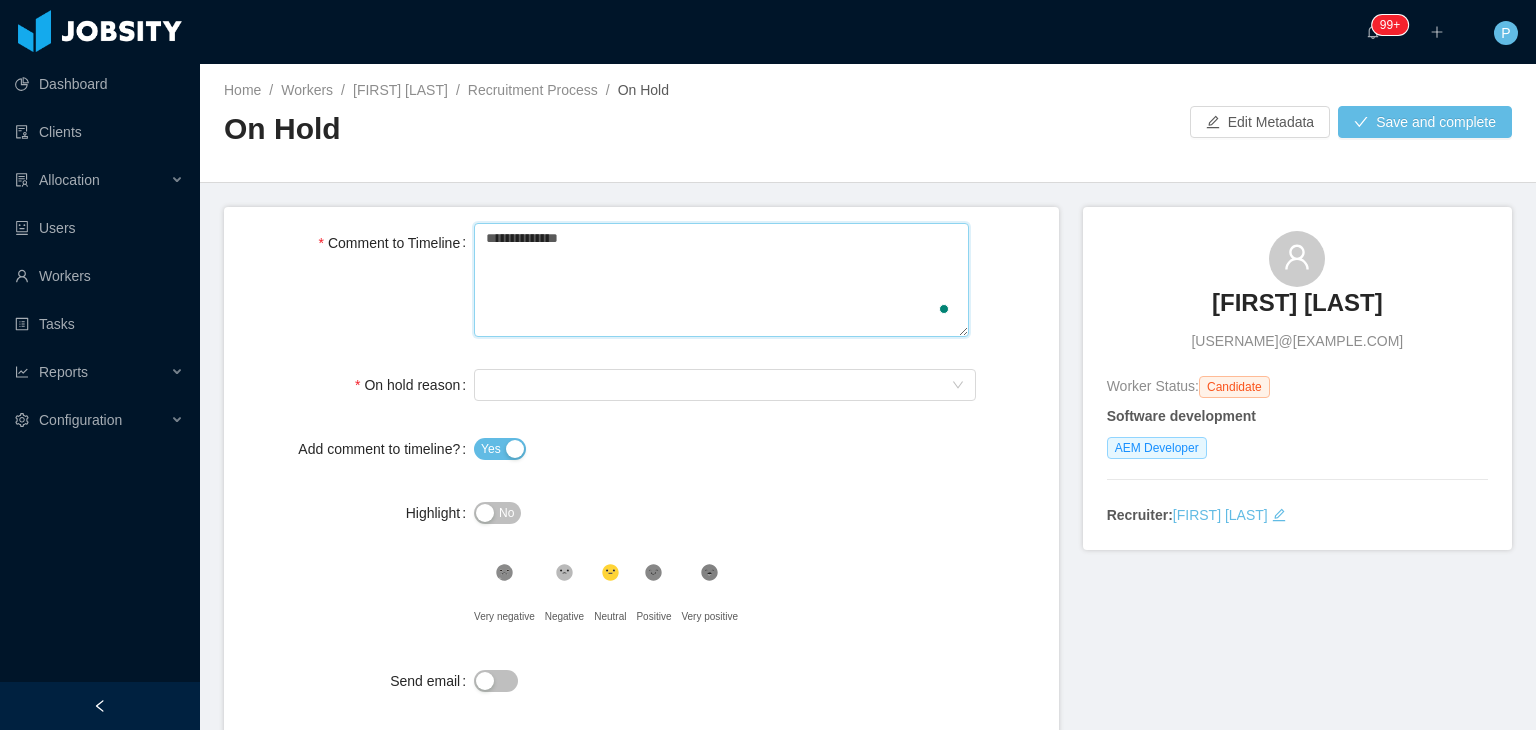 type 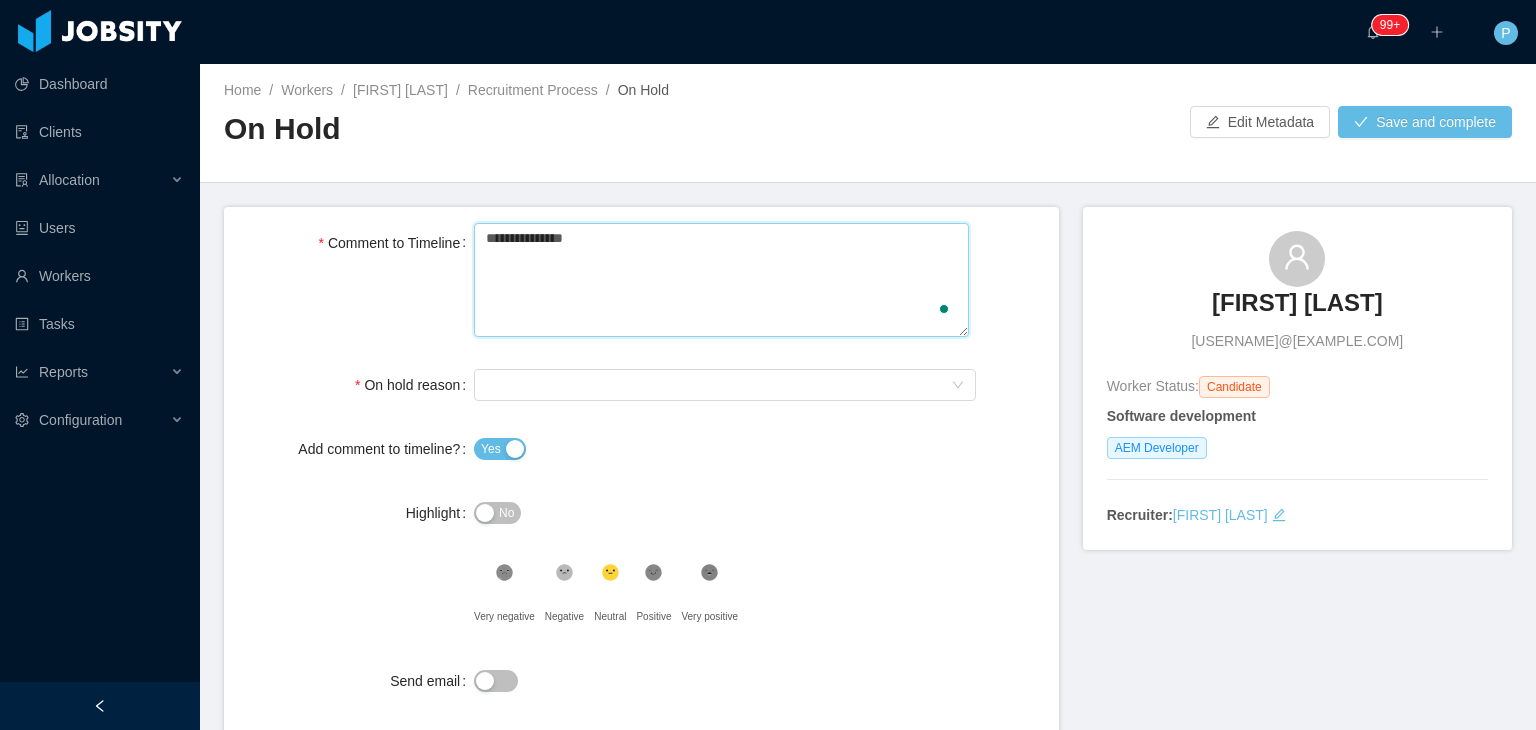 type 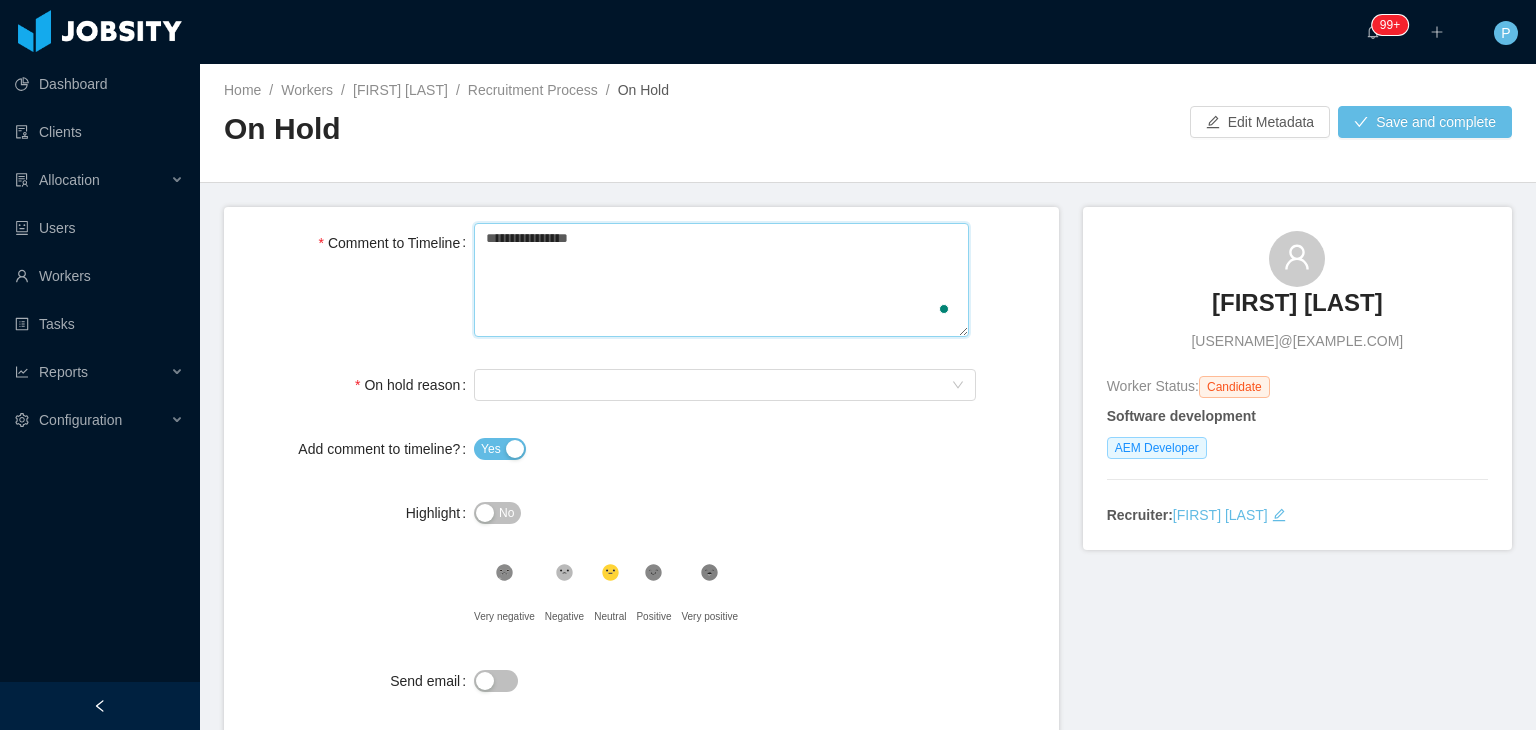 type 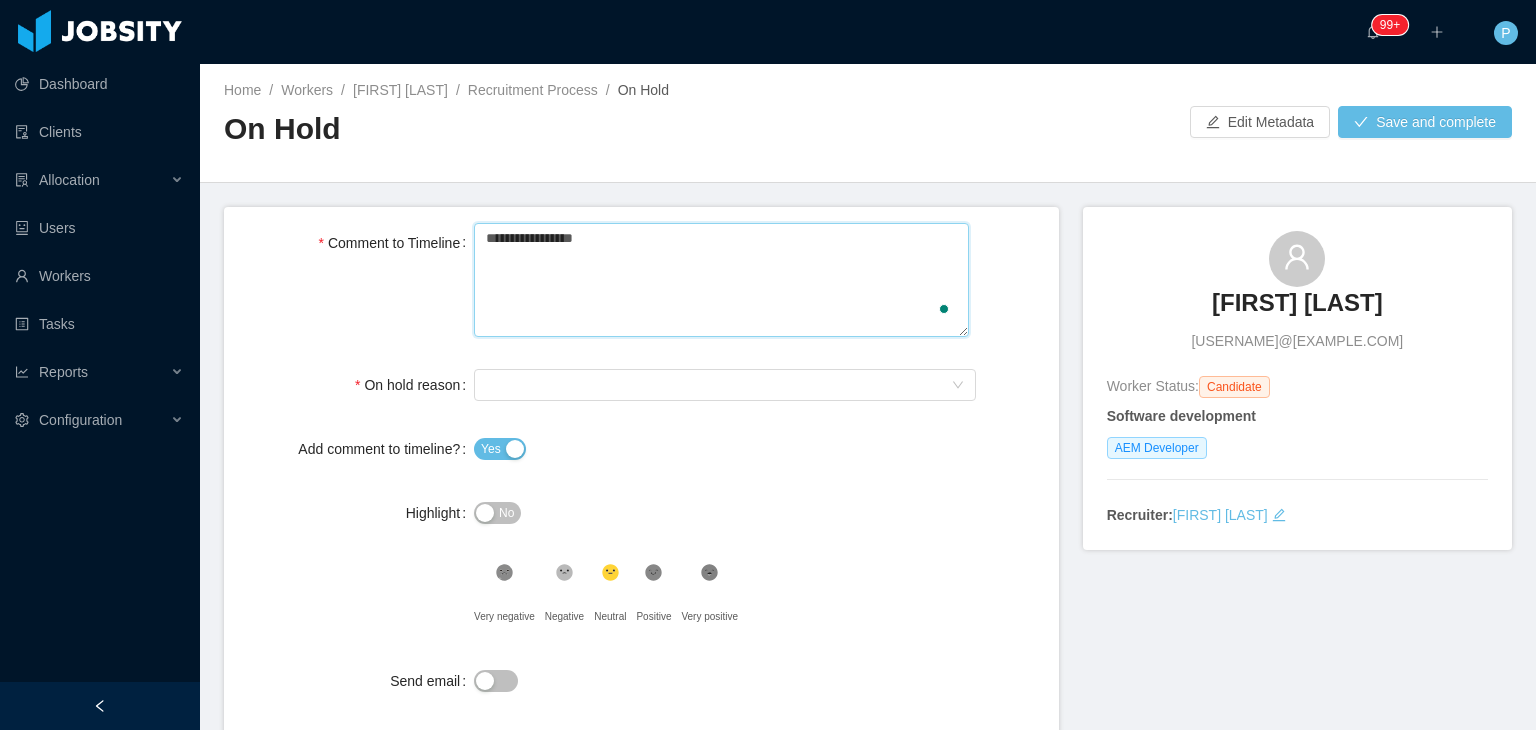 type 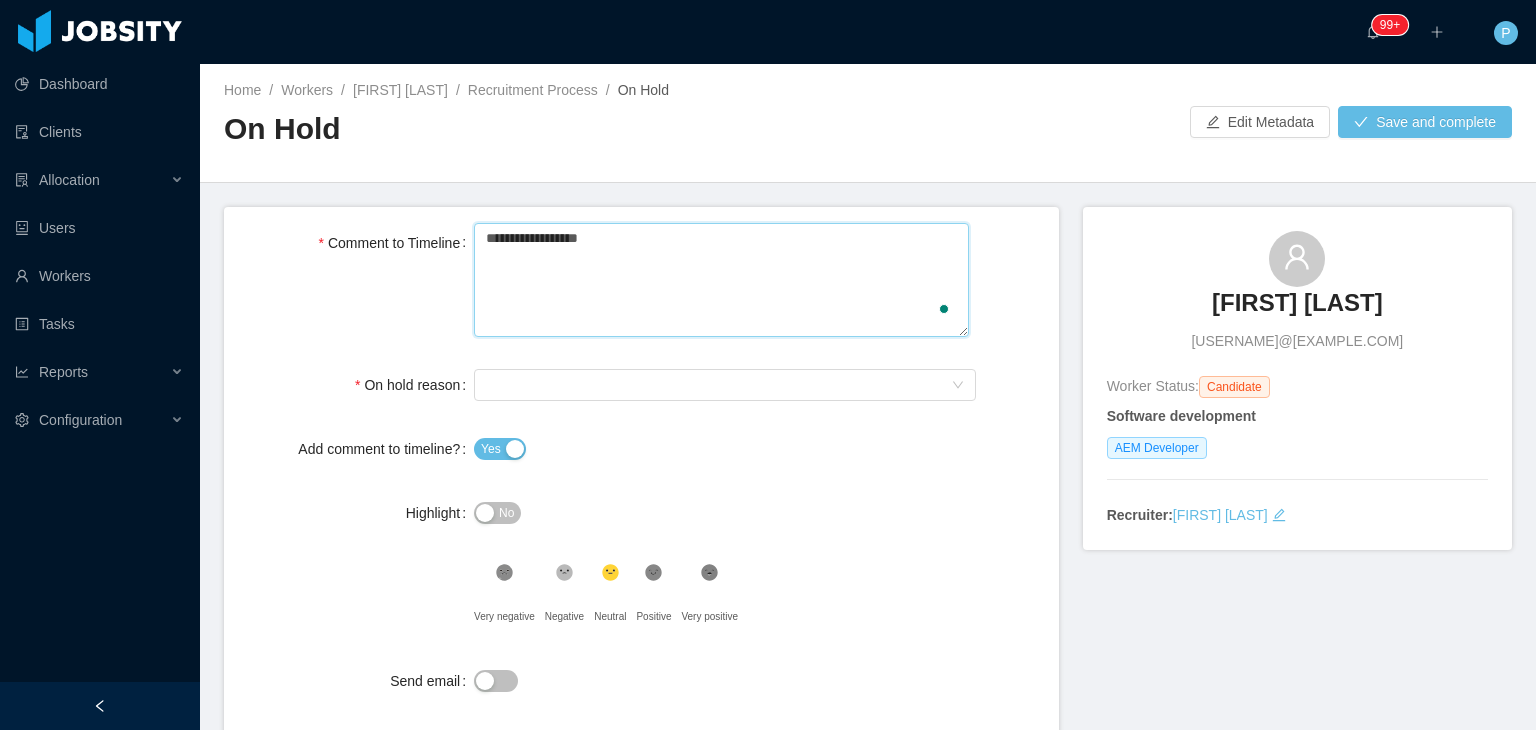 type 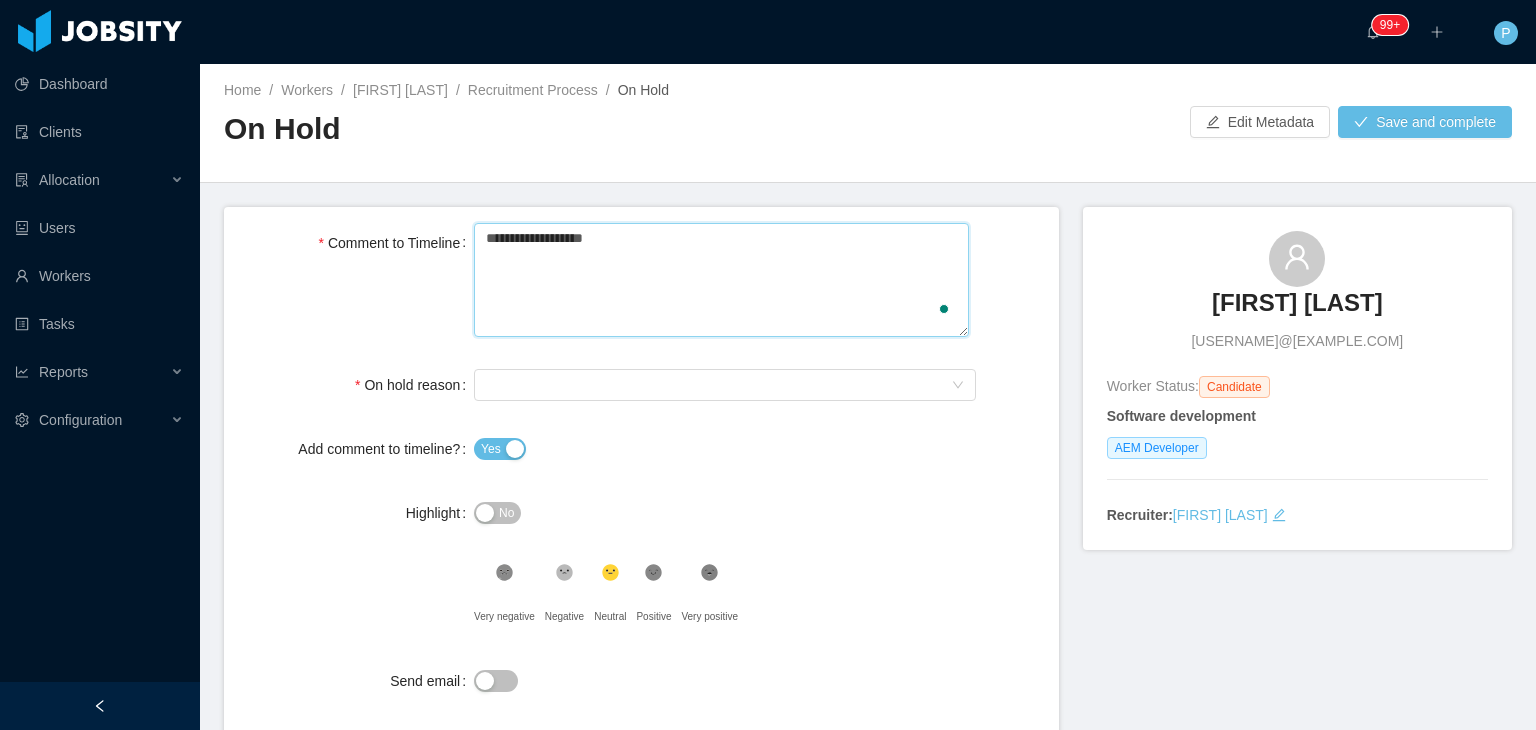 type 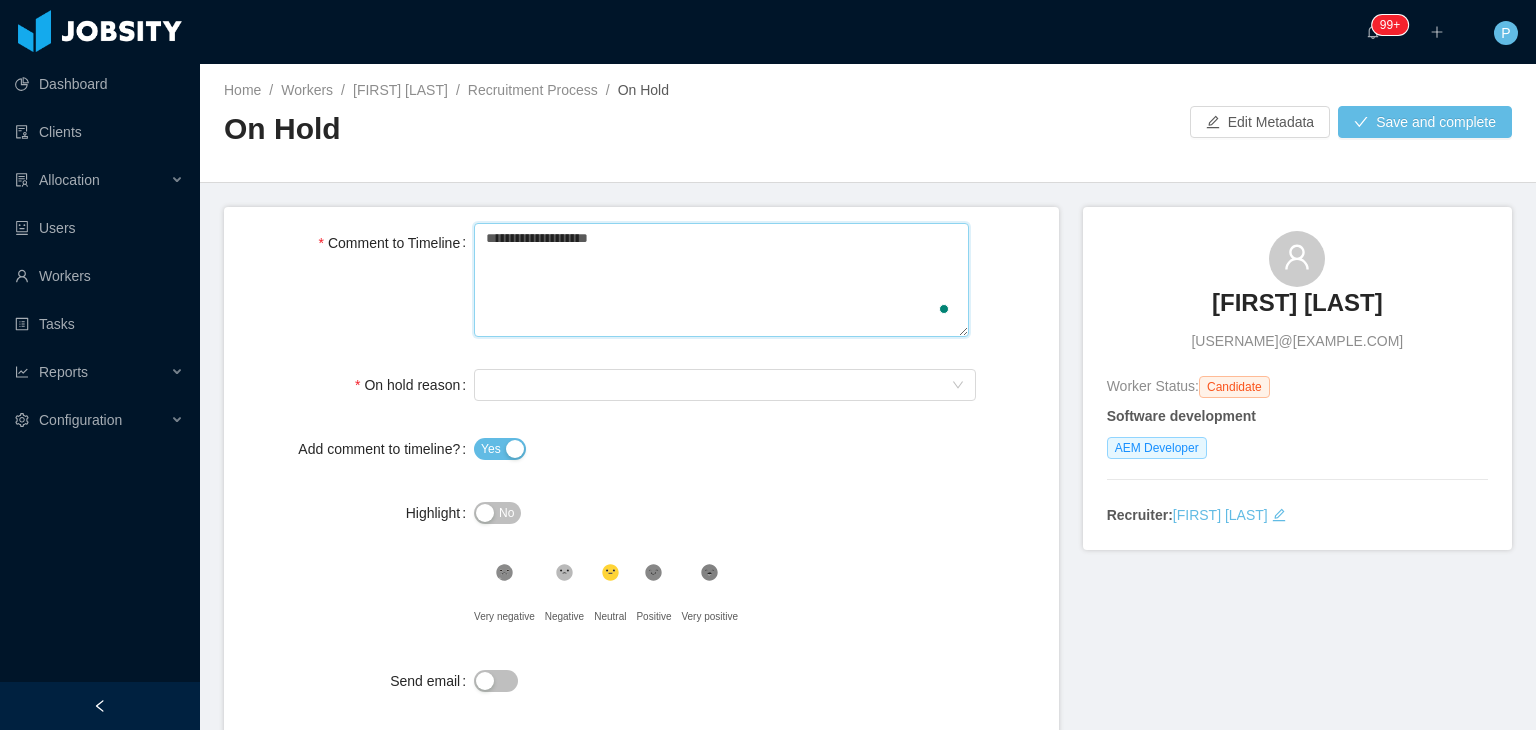 type 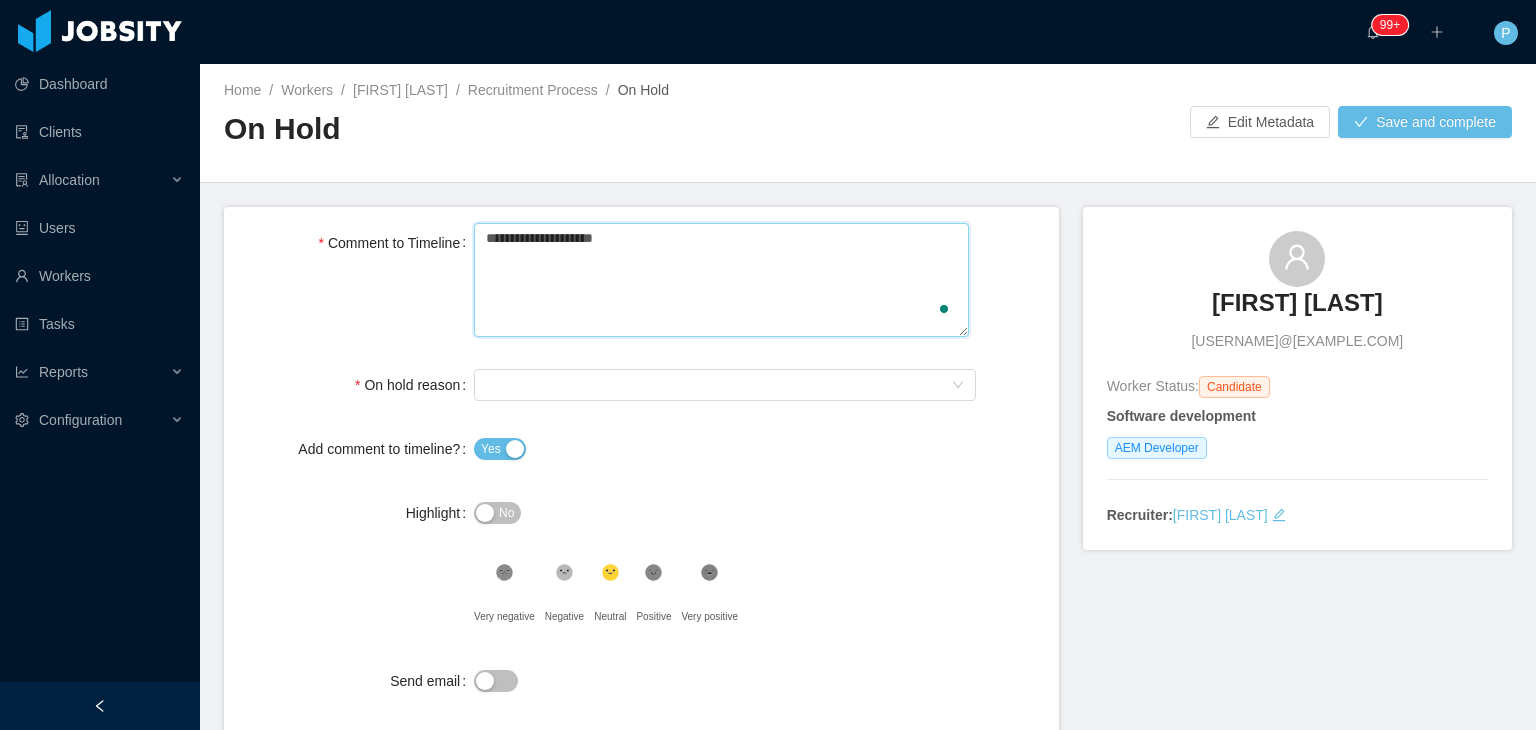 type 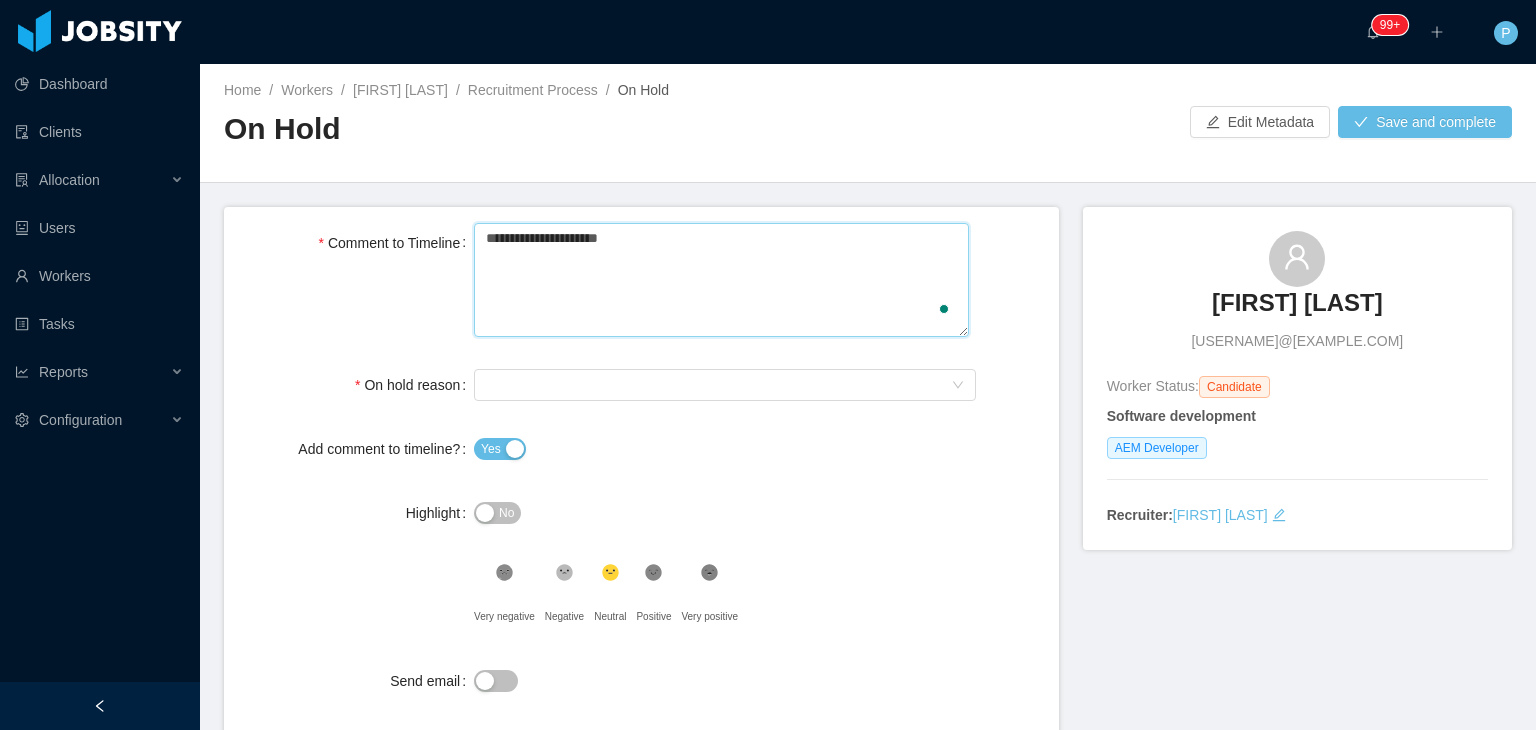 type 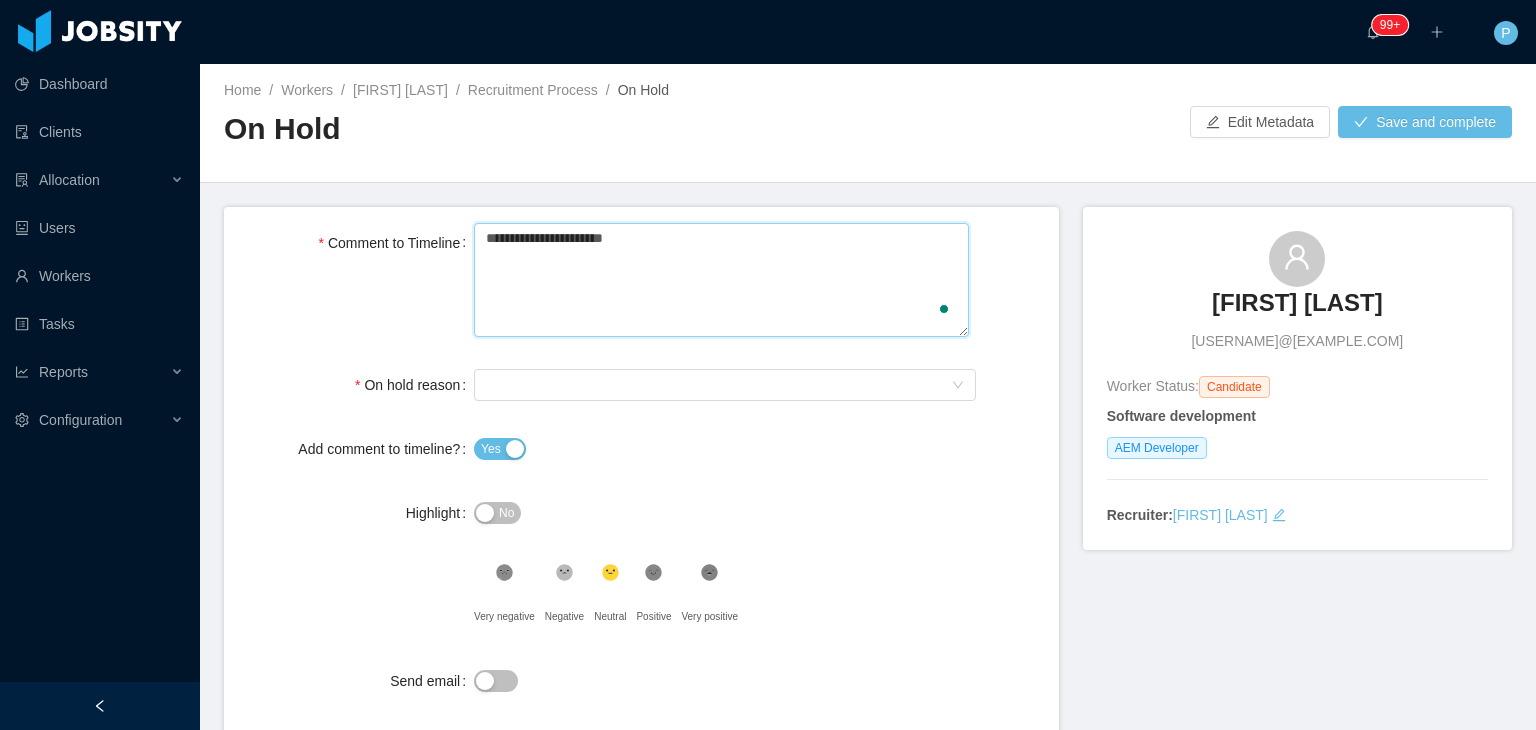 type on "**********" 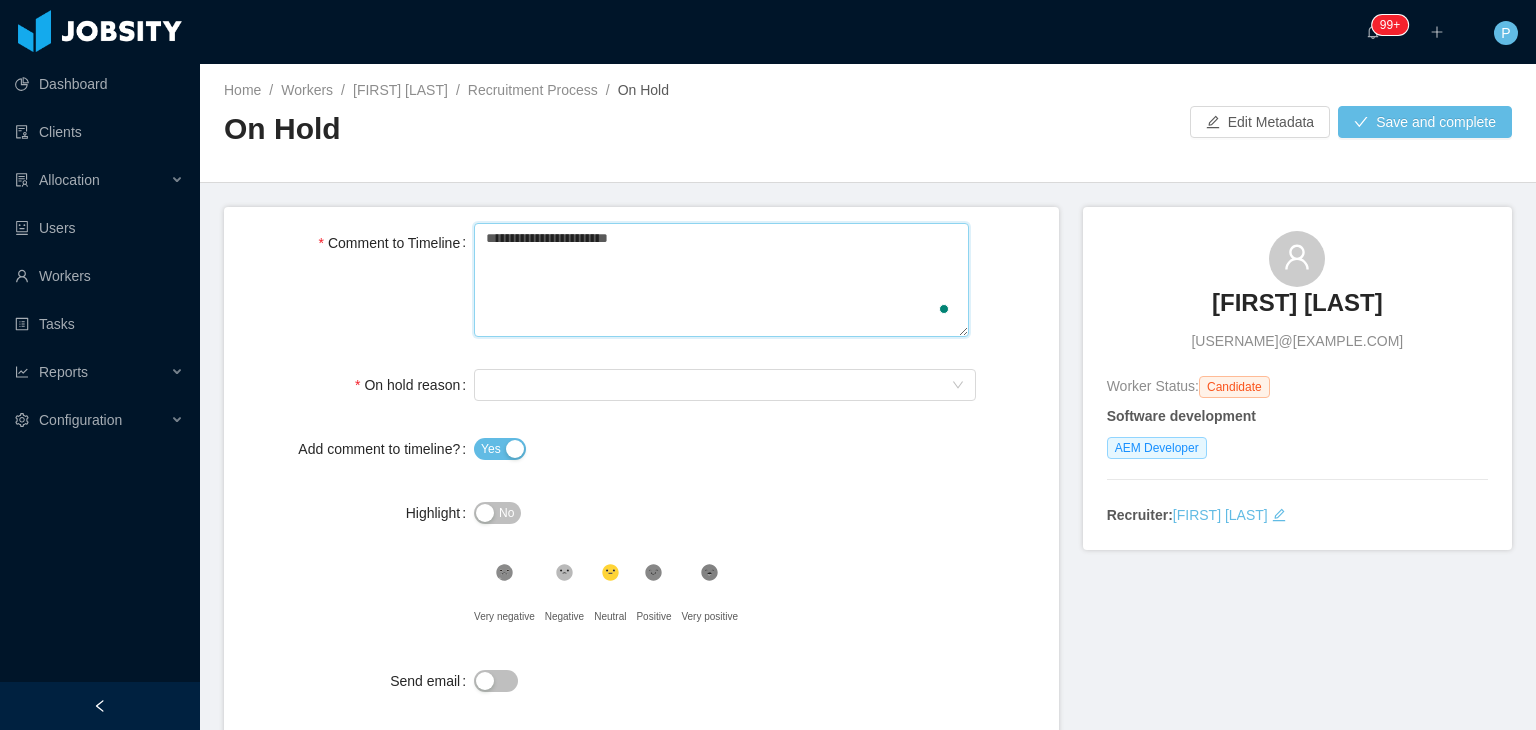 type 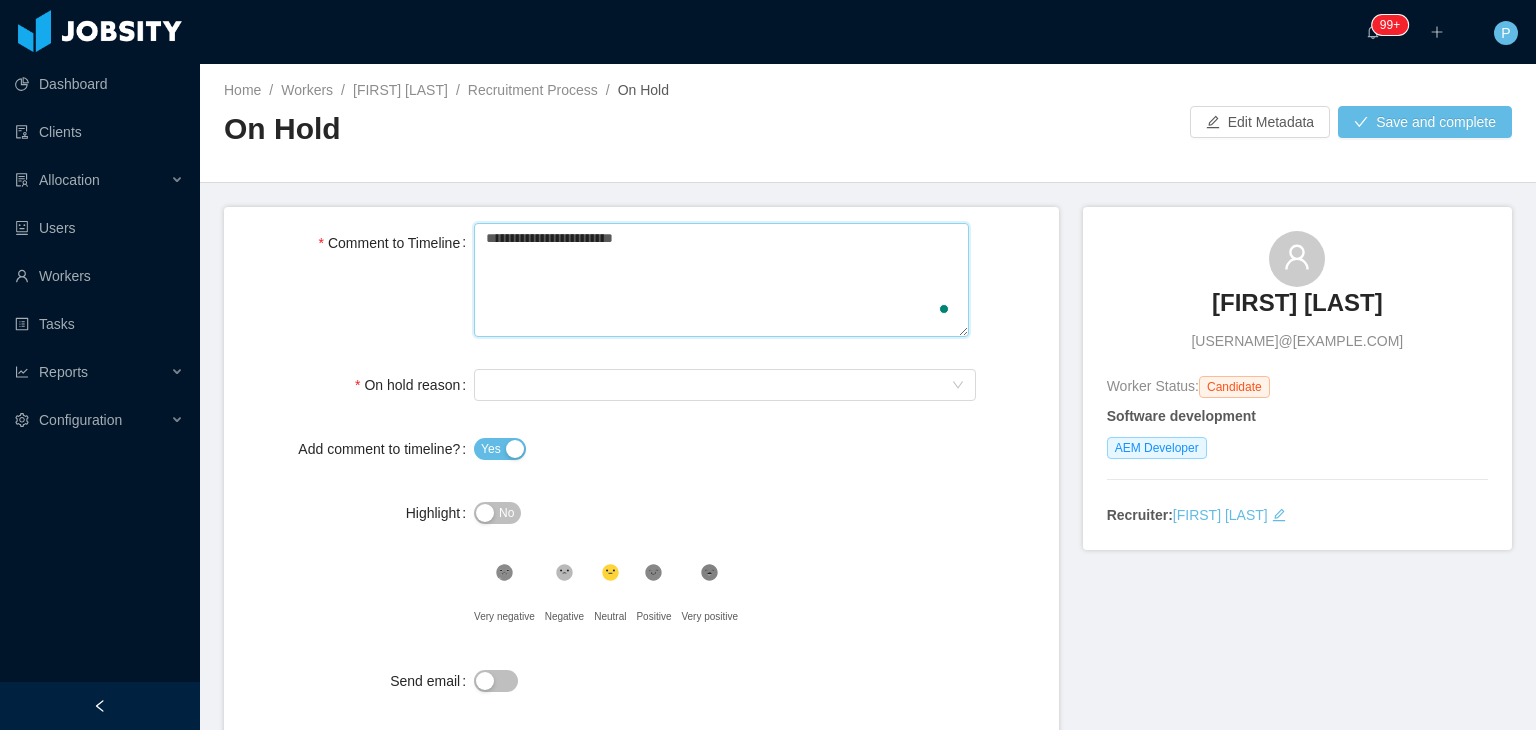 type 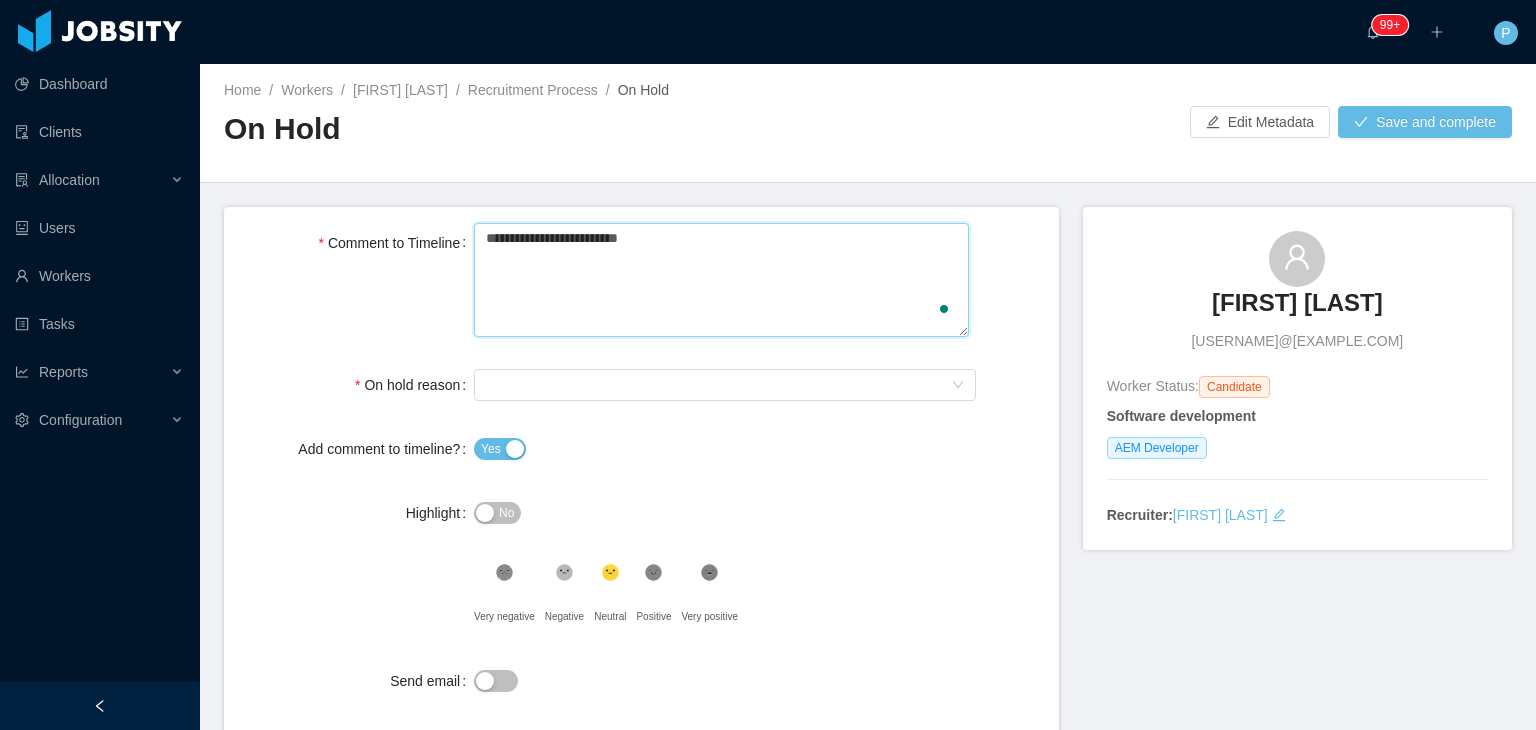 type 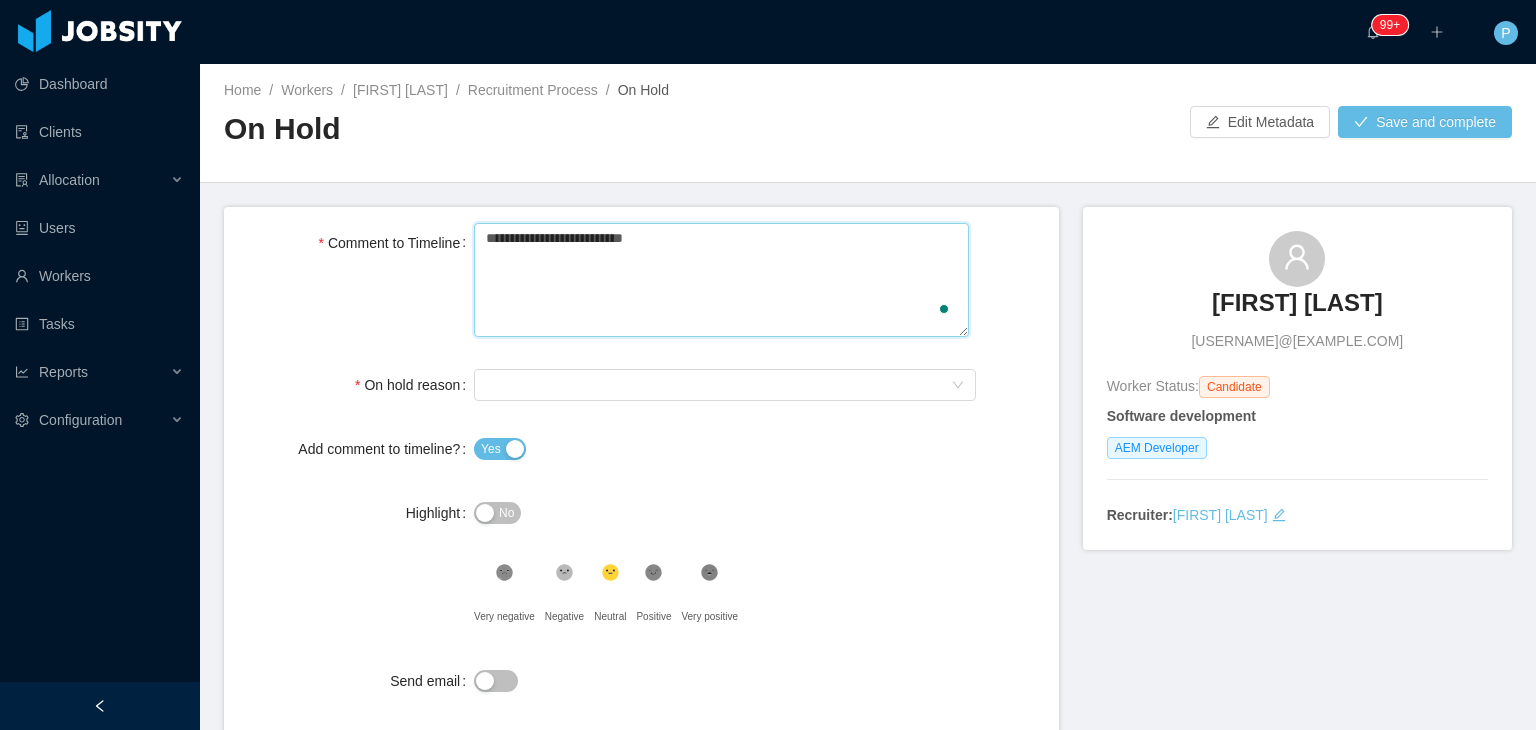 type 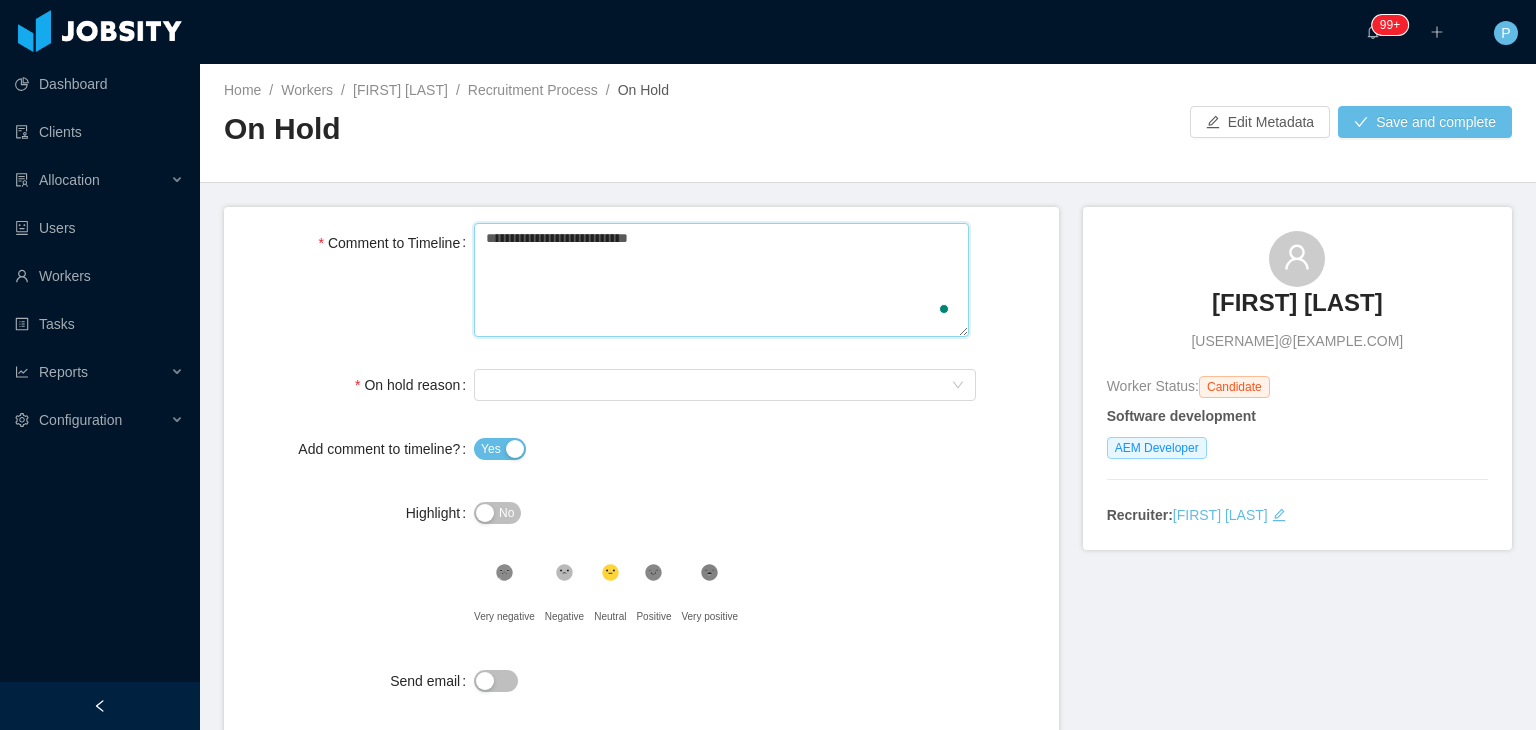 type 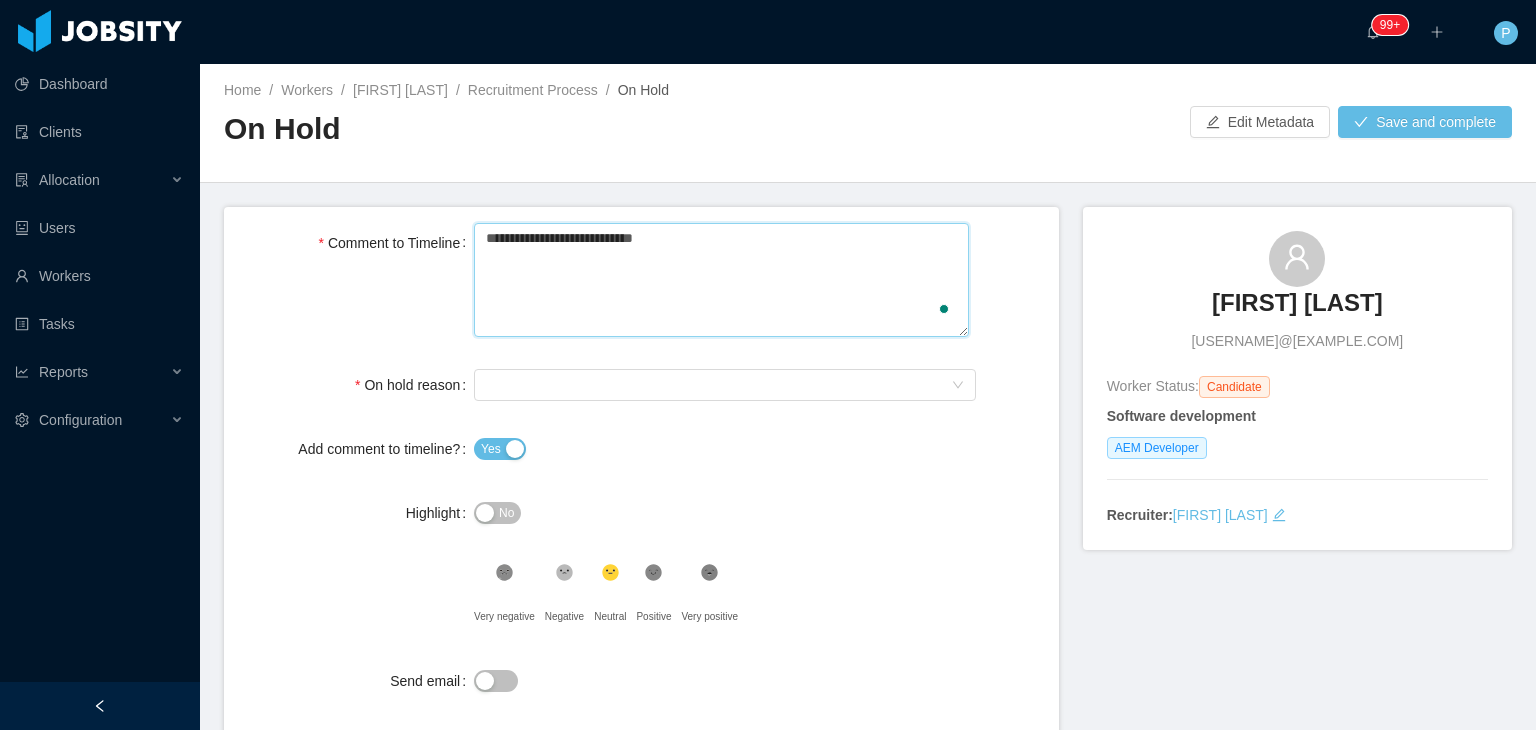 type 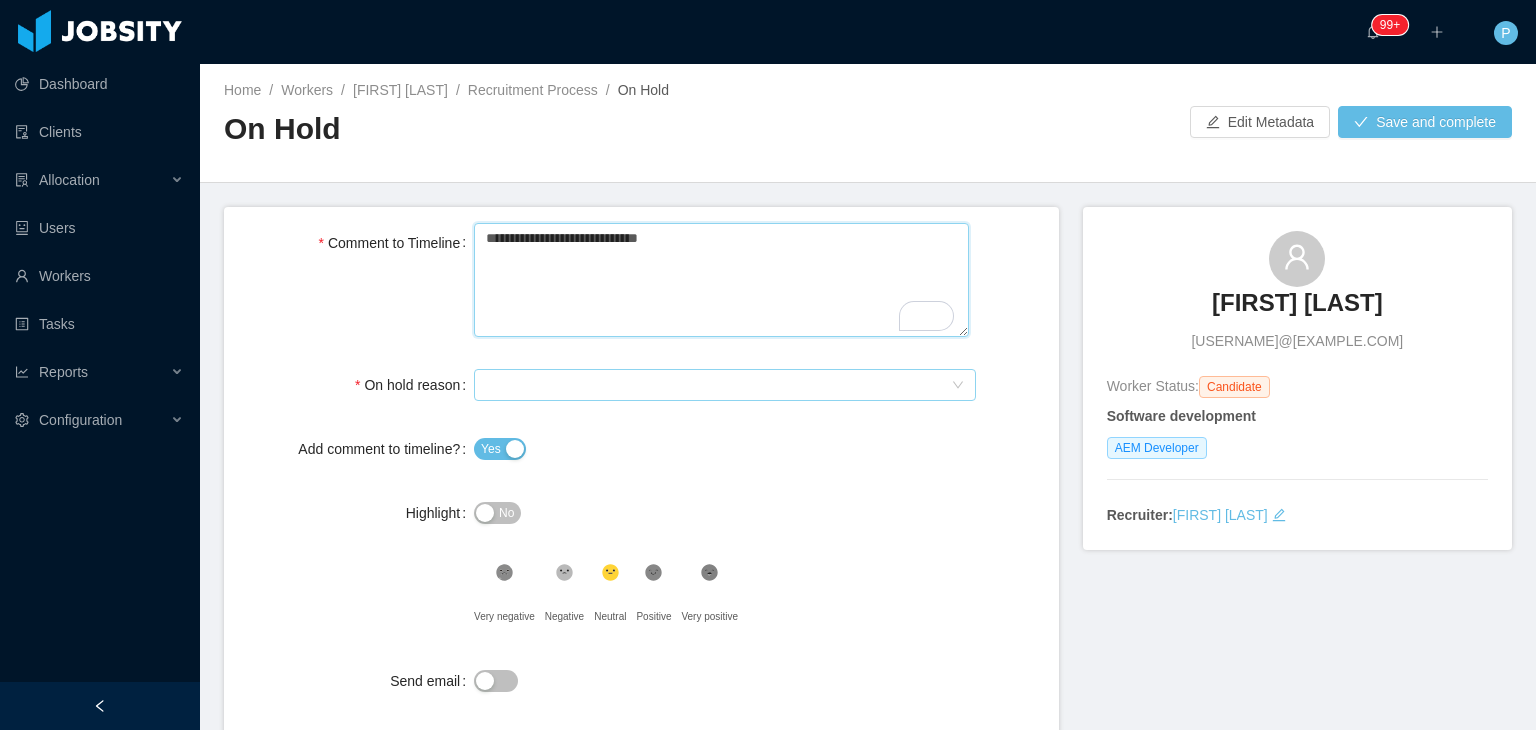 type on "**********" 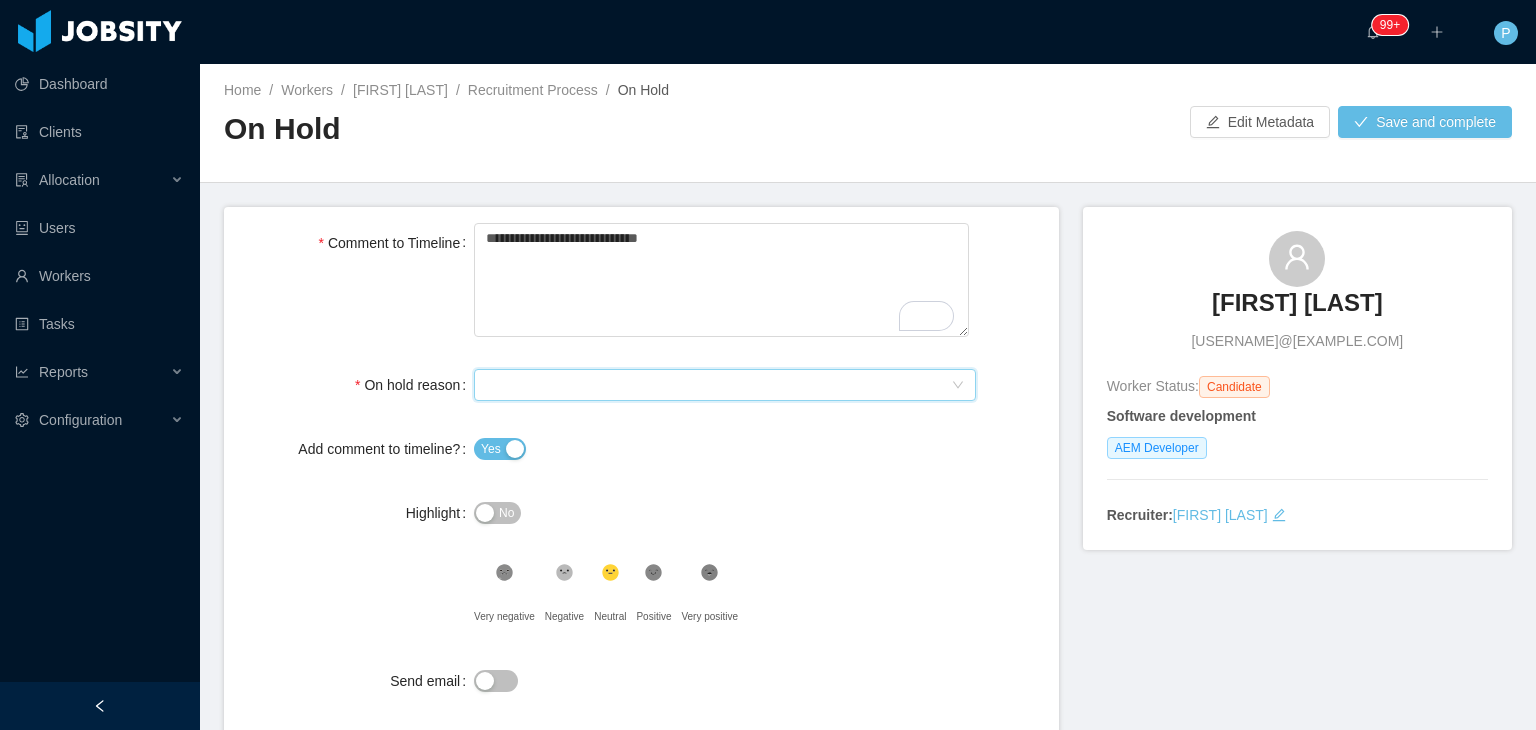 click on "Select On Hold reason" at bounding box center (718, 385) 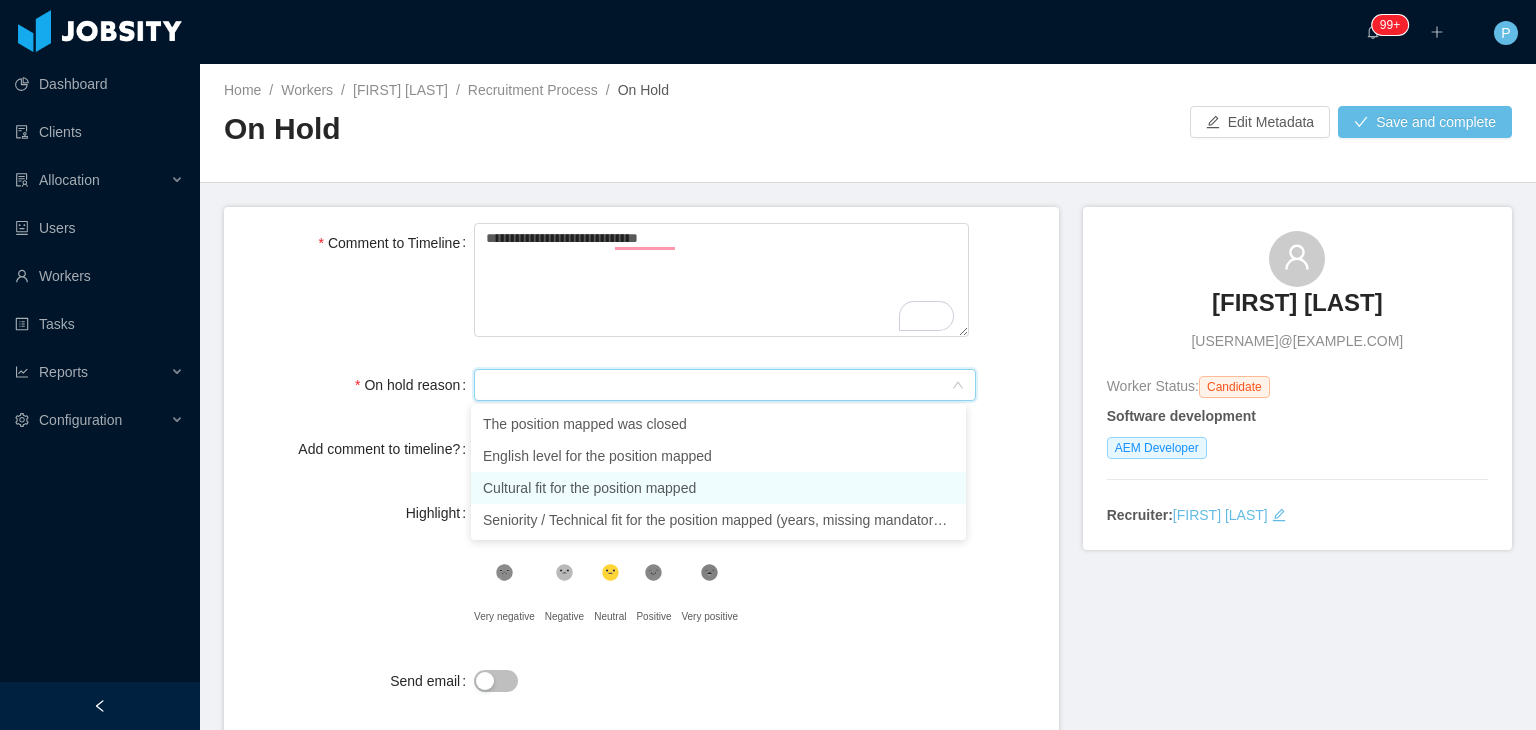 click on "Cultural fit for the position mapped" at bounding box center (718, 488) 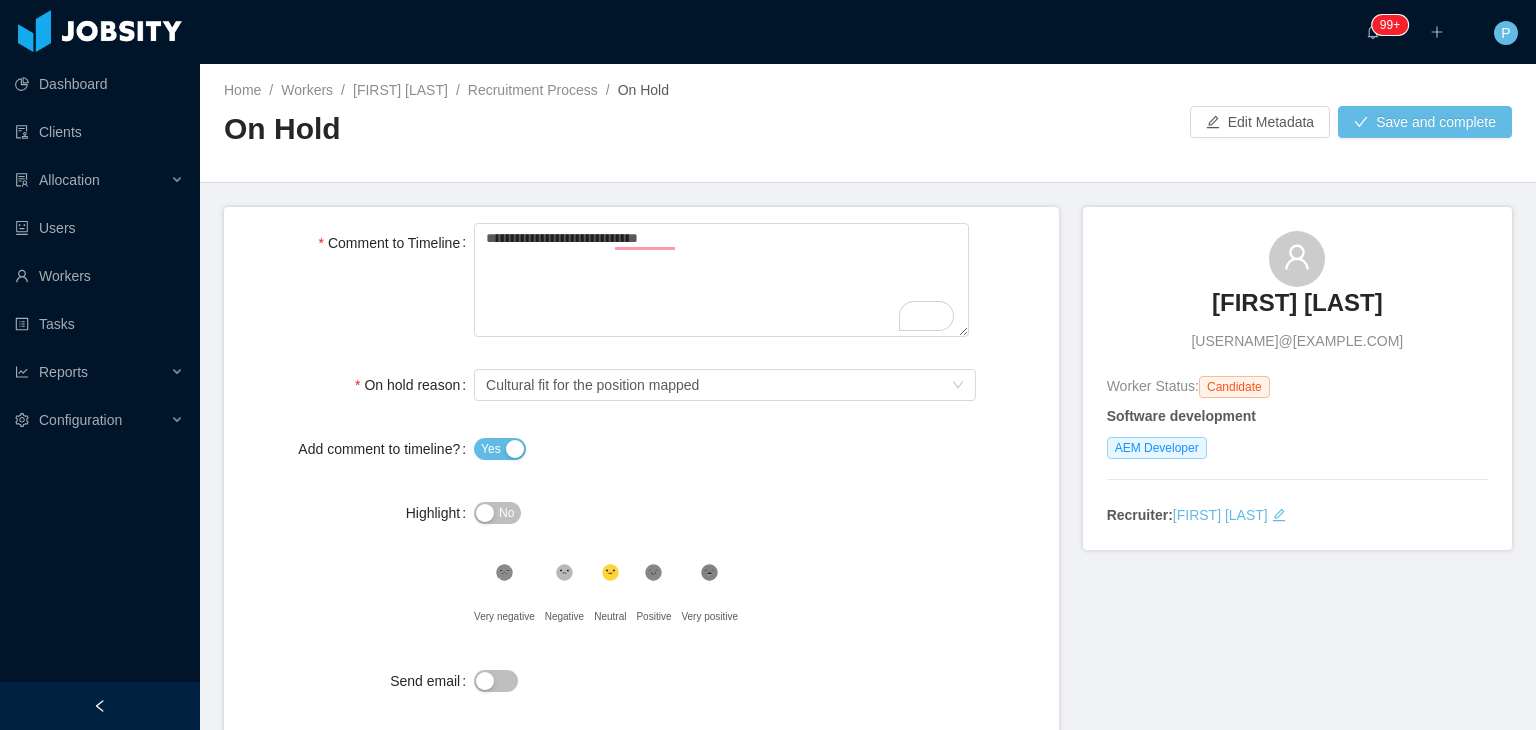 click on "No" at bounding box center [497, 513] 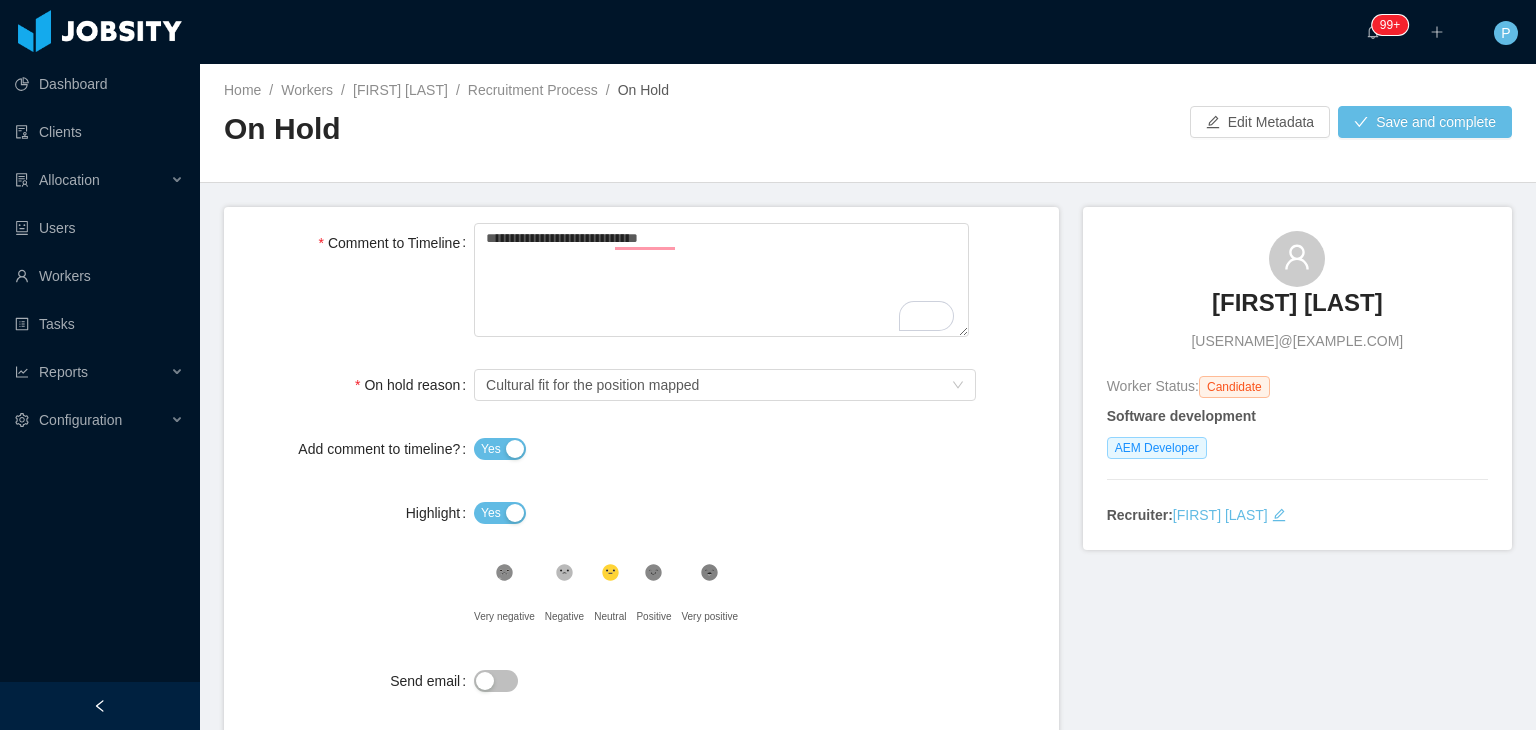 click on "**********" at bounding box center (641, 474) 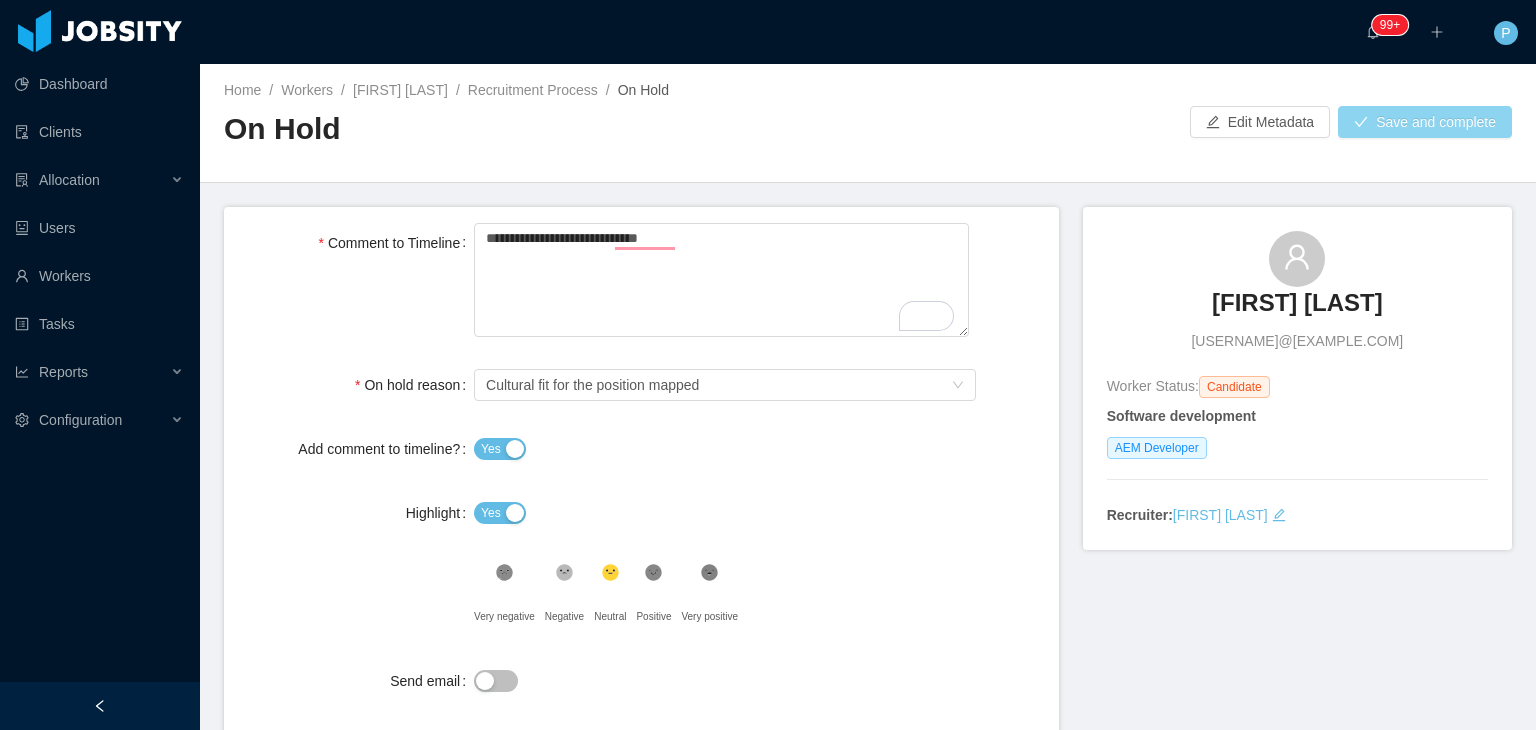 click on "Save and complete" at bounding box center [1425, 122] 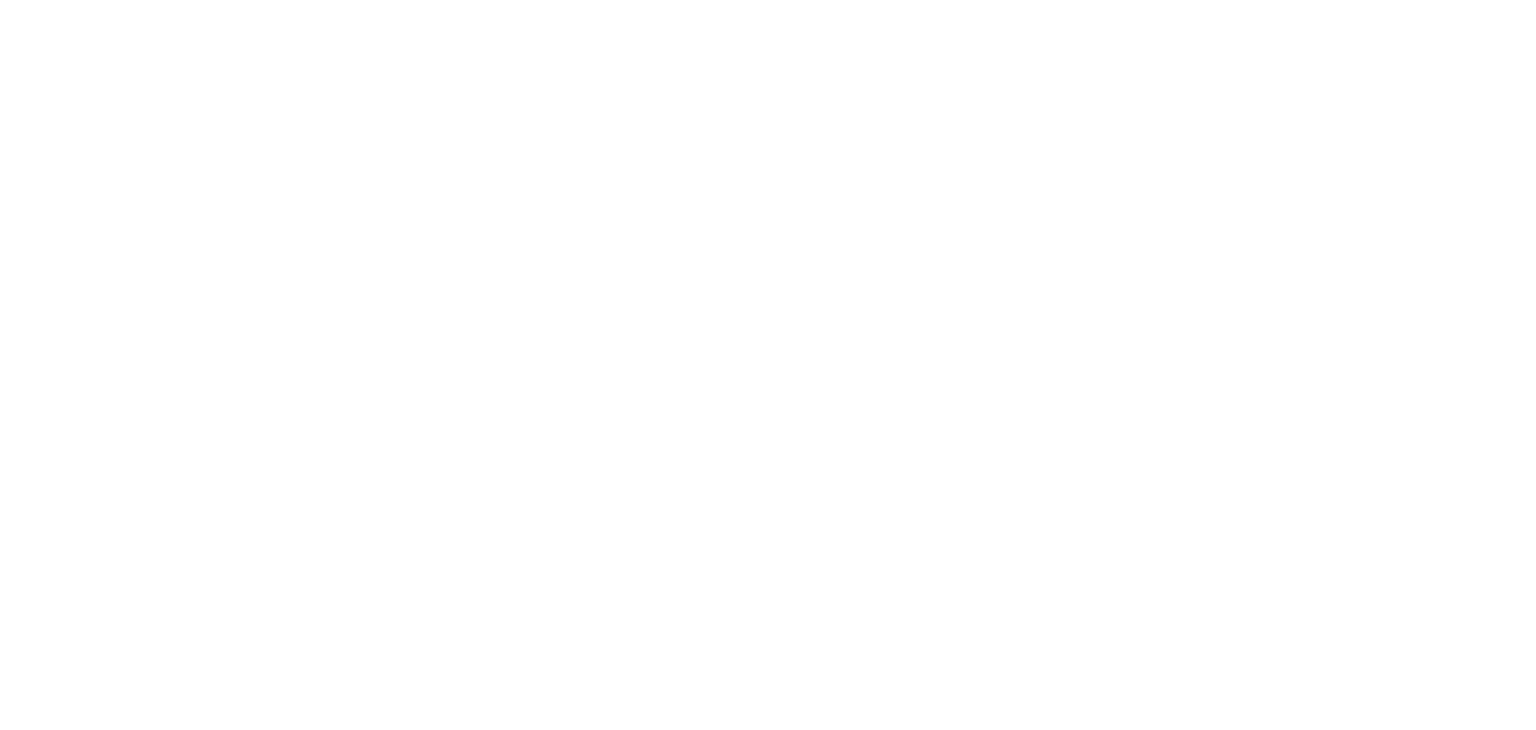 scroll, scrollTop: 0, scrollLeft: 0, axis: both 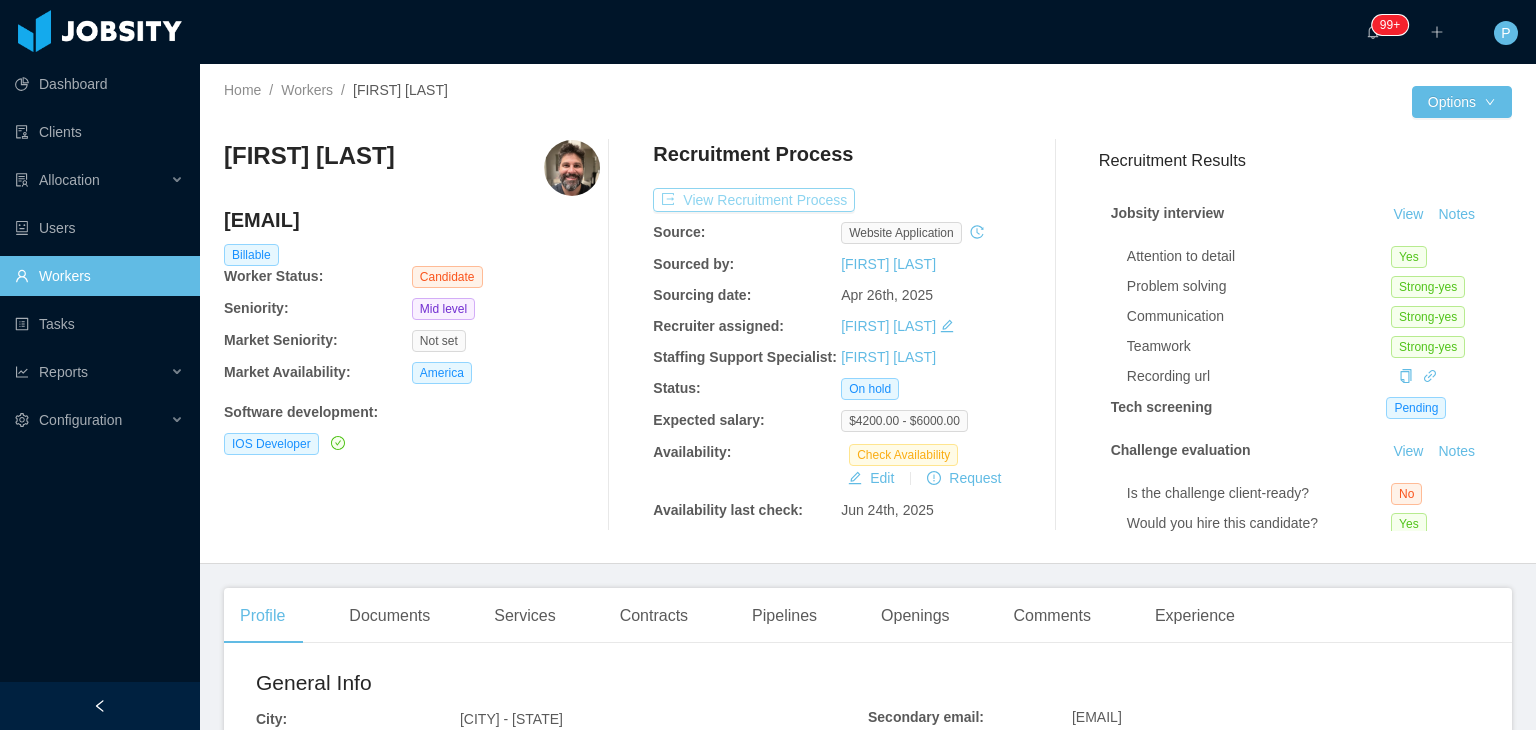 click on "View Recruitment Process" at bounding box center (754, 200) 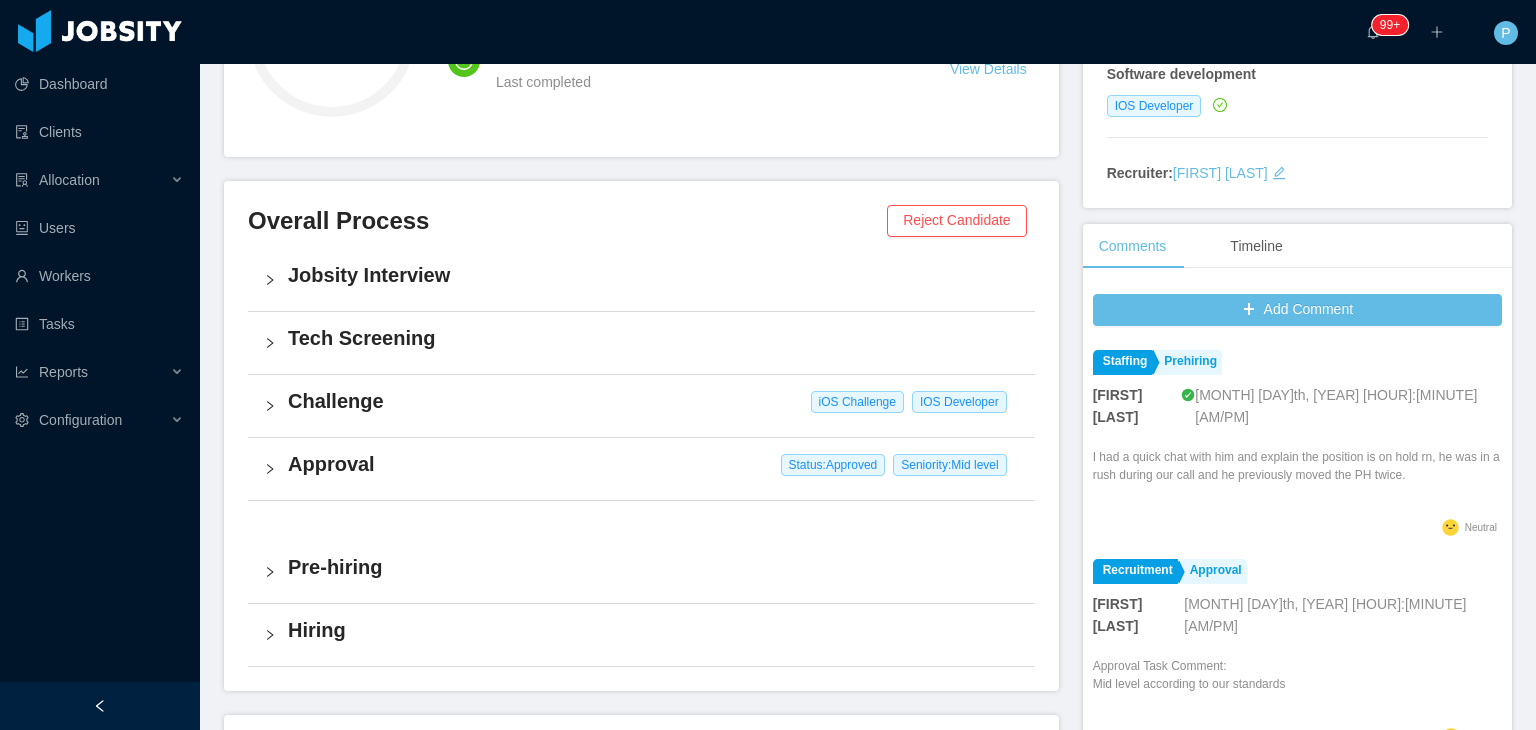 scroll, scrollTop: 395, scrollLeft: 0, axis: vertical 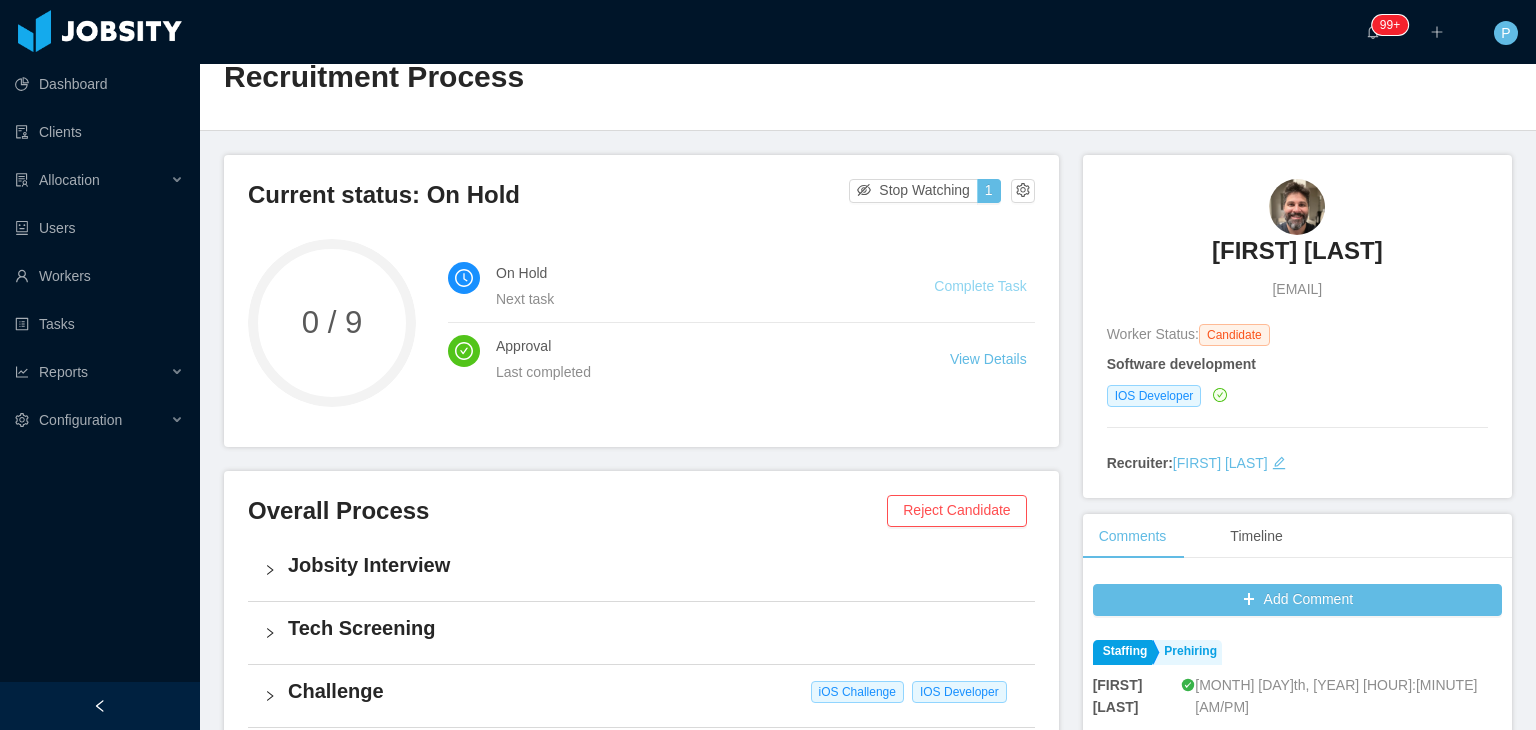 click on "Complete Task" at bounding box center (980, 286) 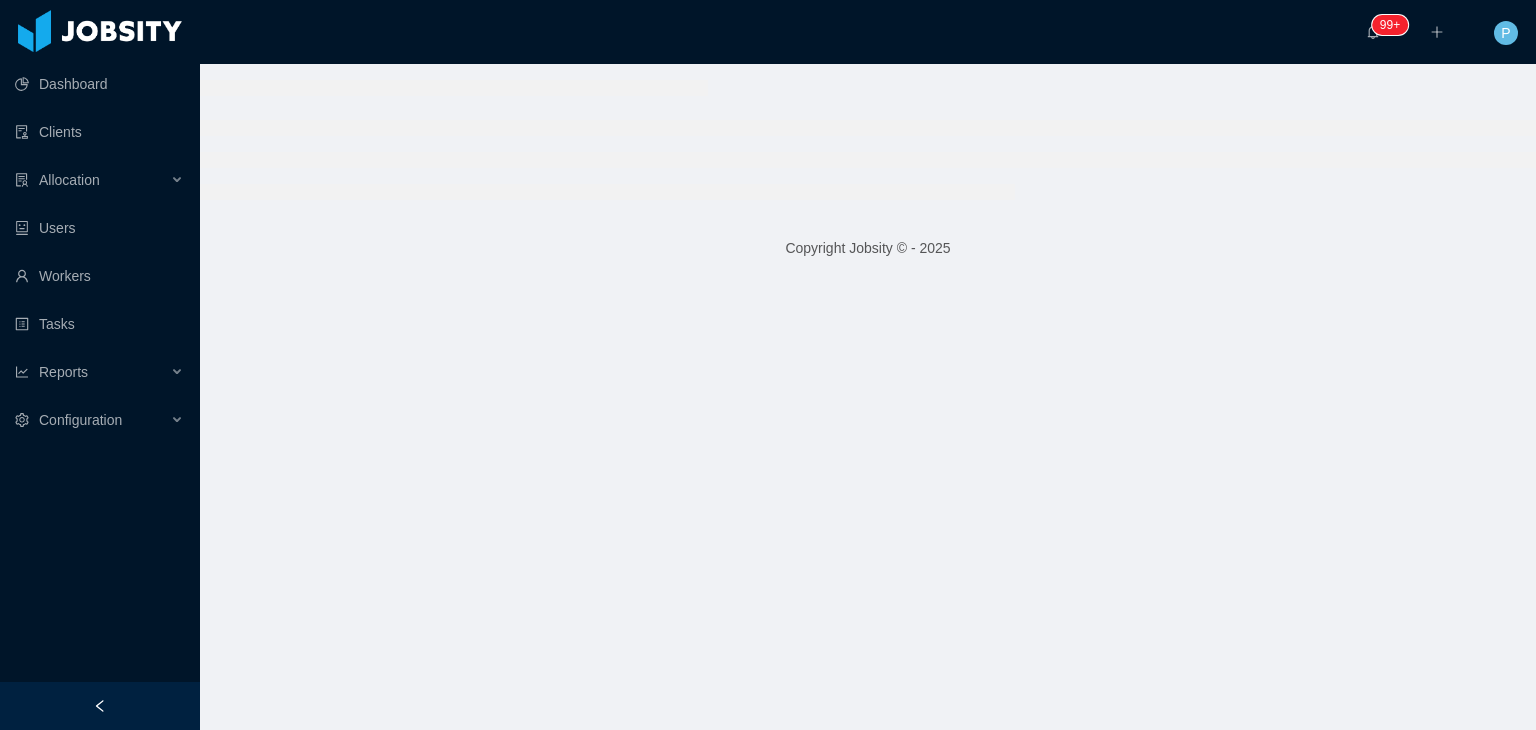 scroll, scrollTop: 0, scrollLeft: 0, axis: both 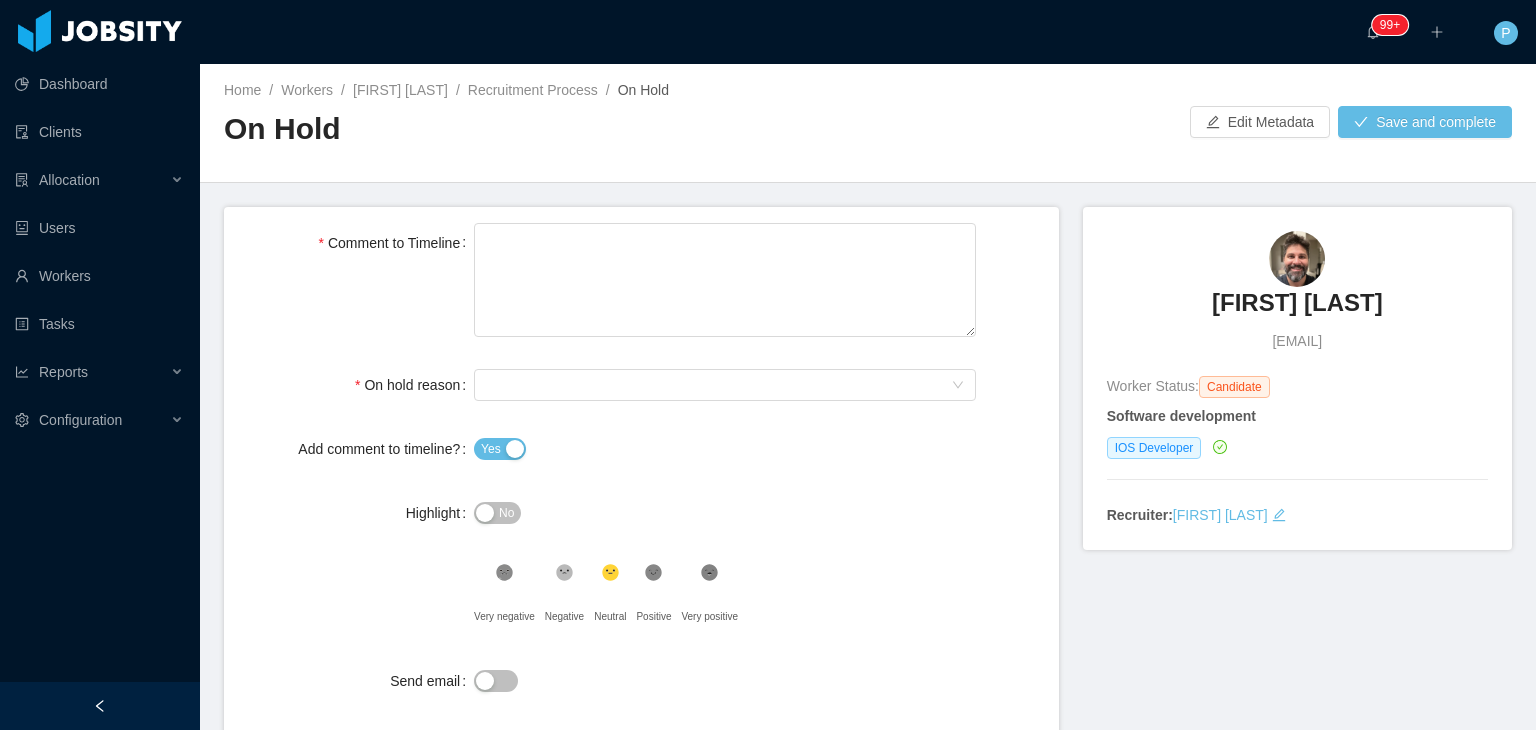 type 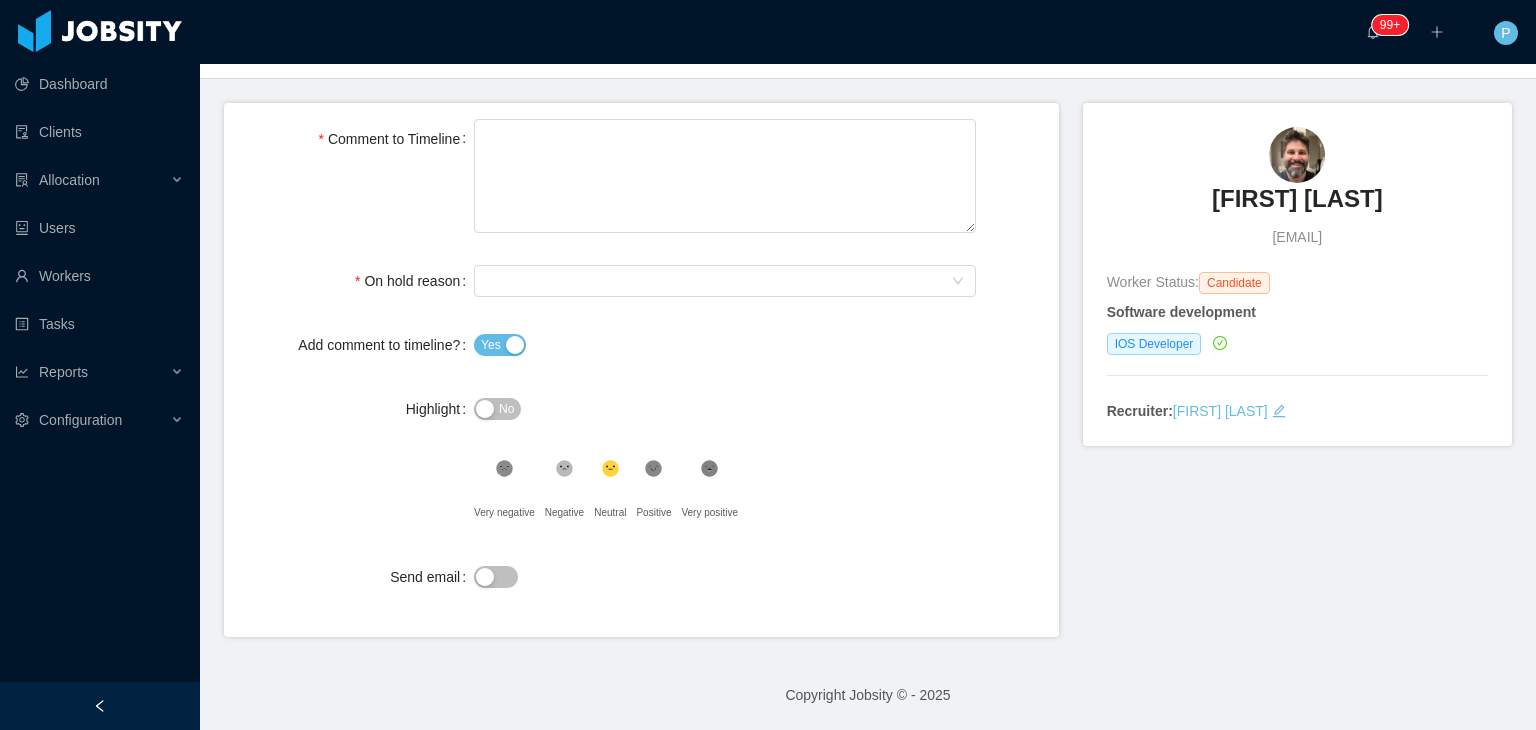scroll, scrollTop: 0, scrollLeft: 0, axis: both 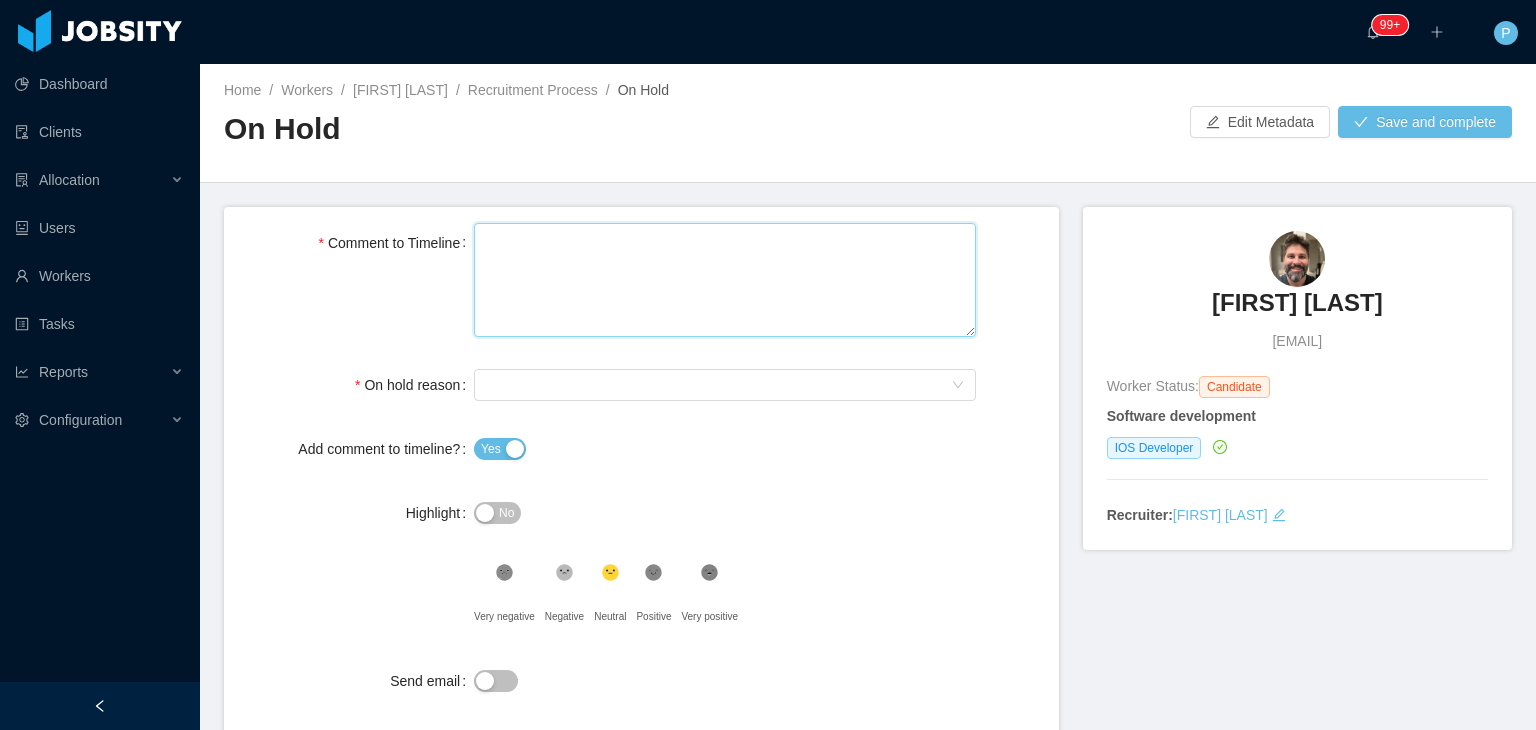 click on "Comment to Timeline" at bounding box center (725, 280) 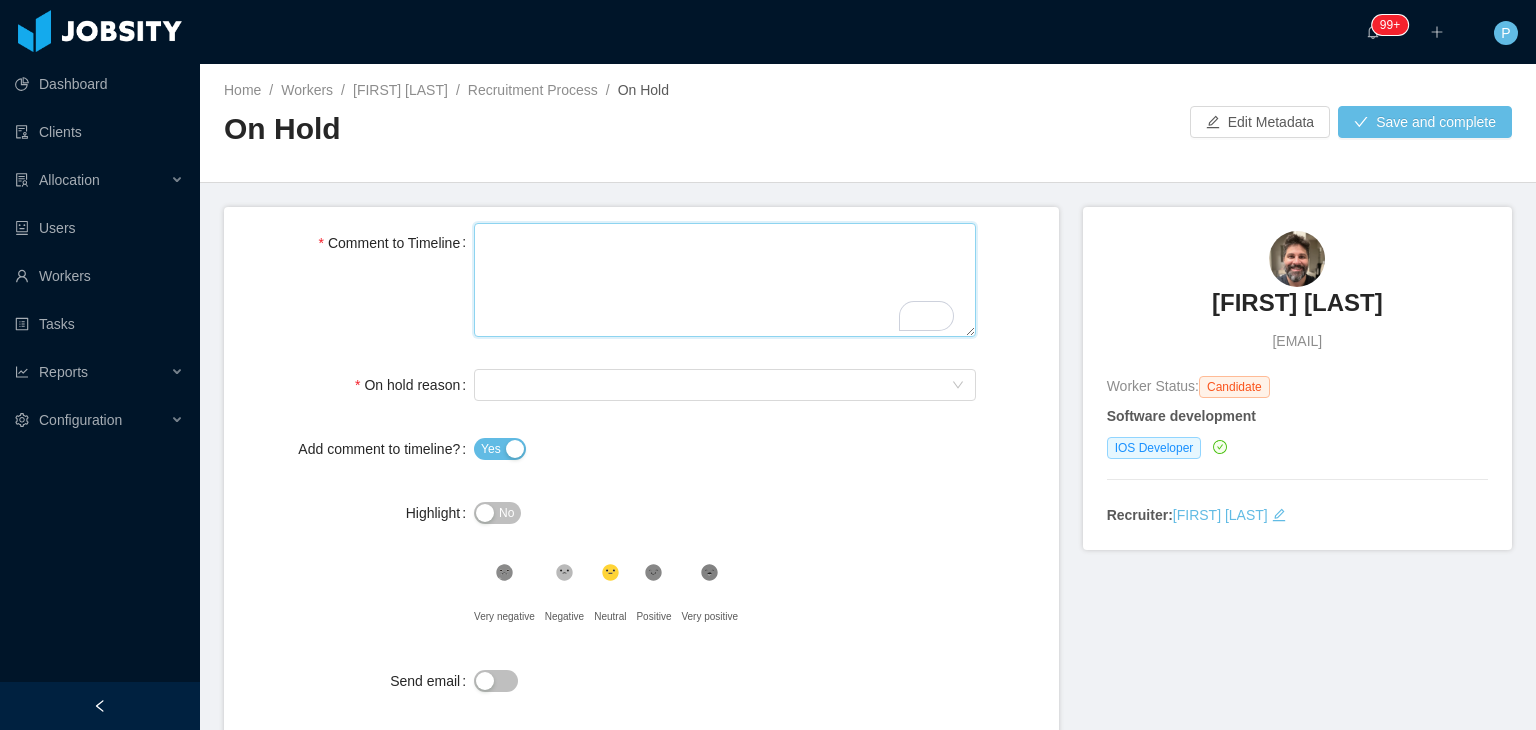 type on "*" 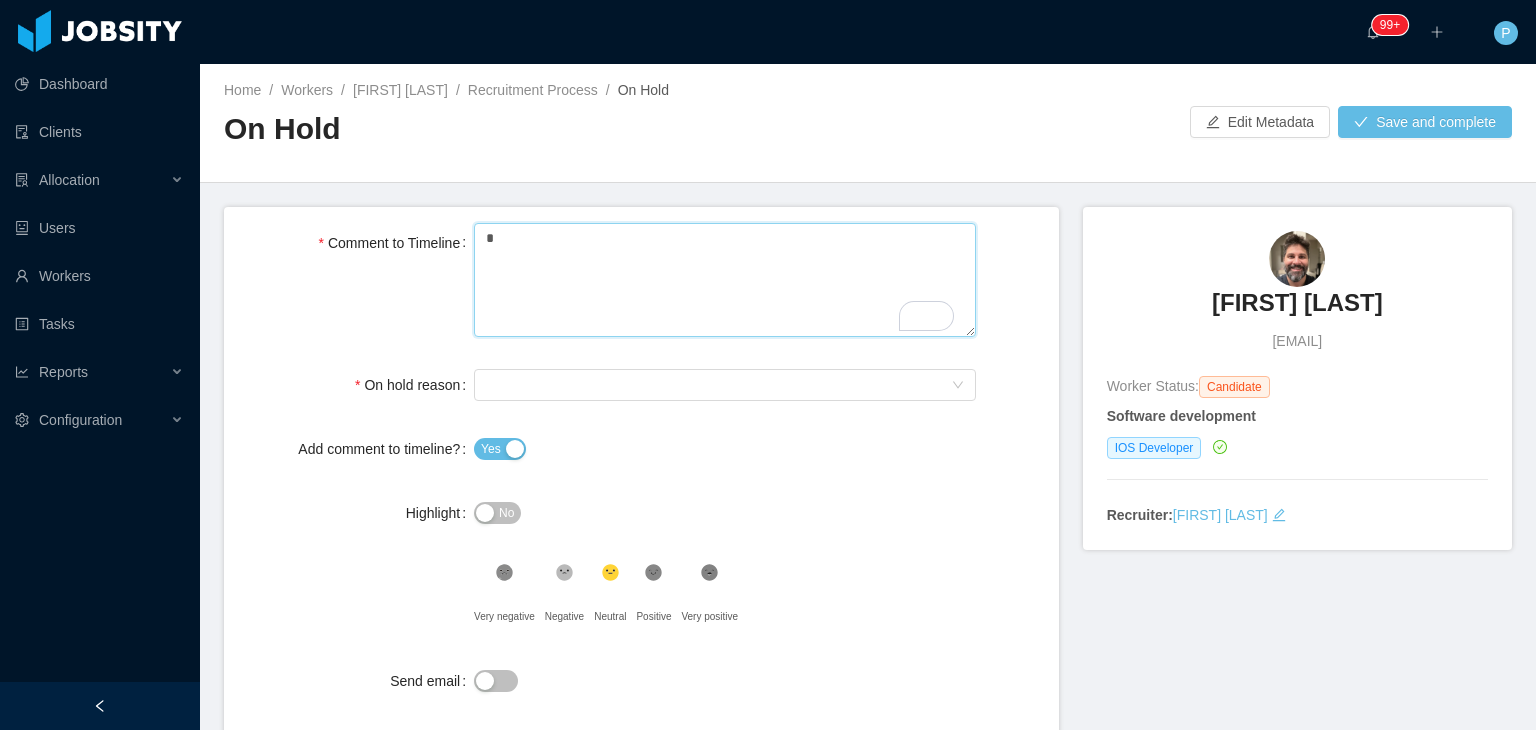 type 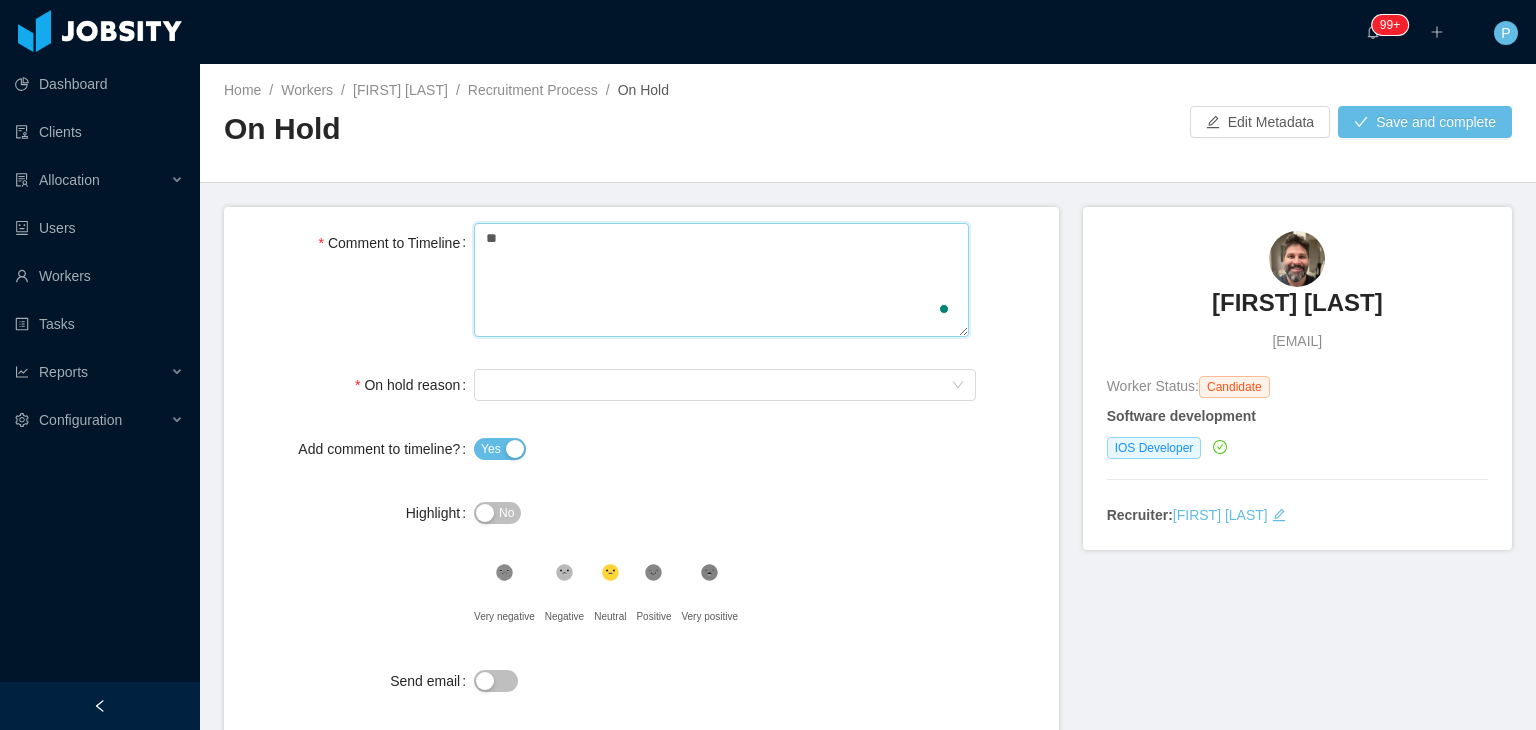 type 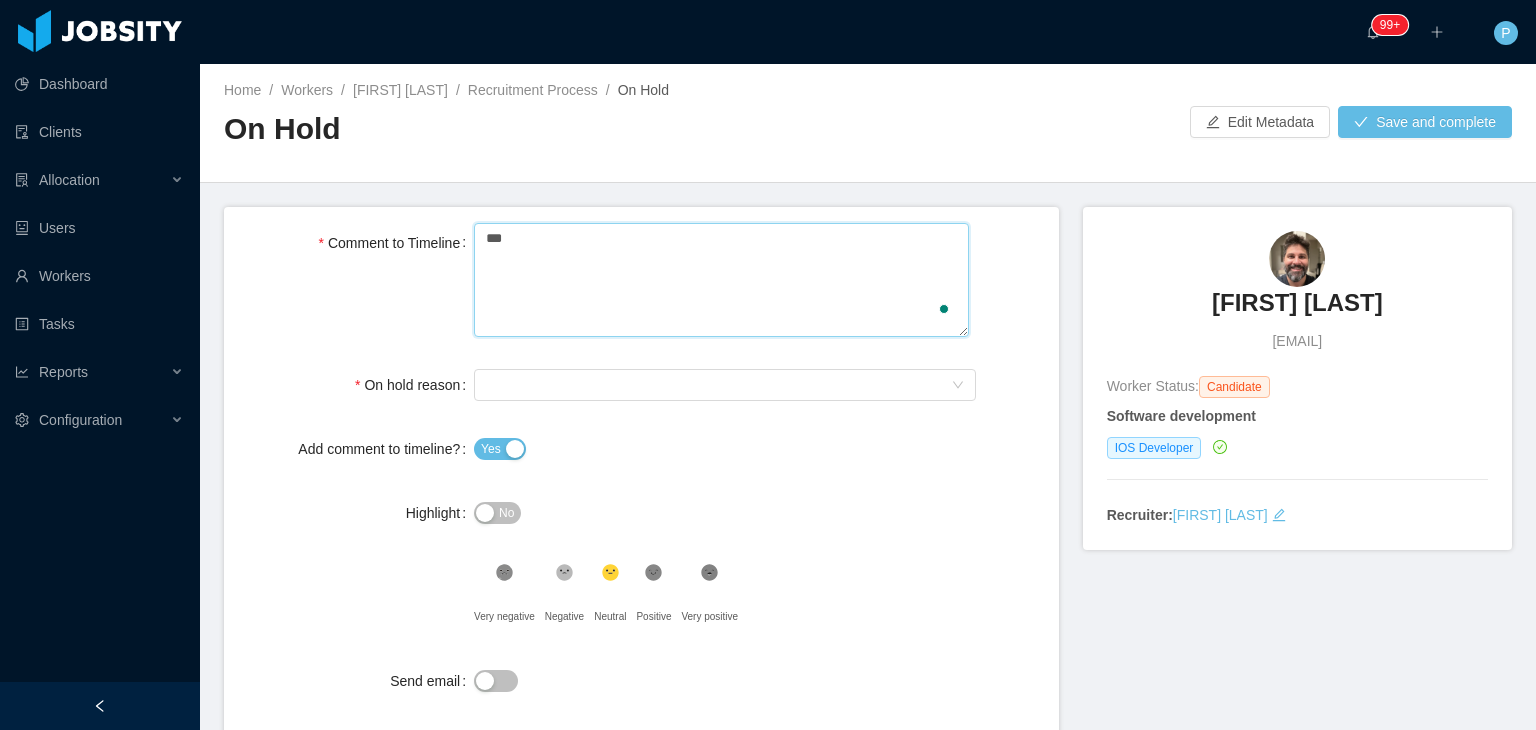 type on "****" 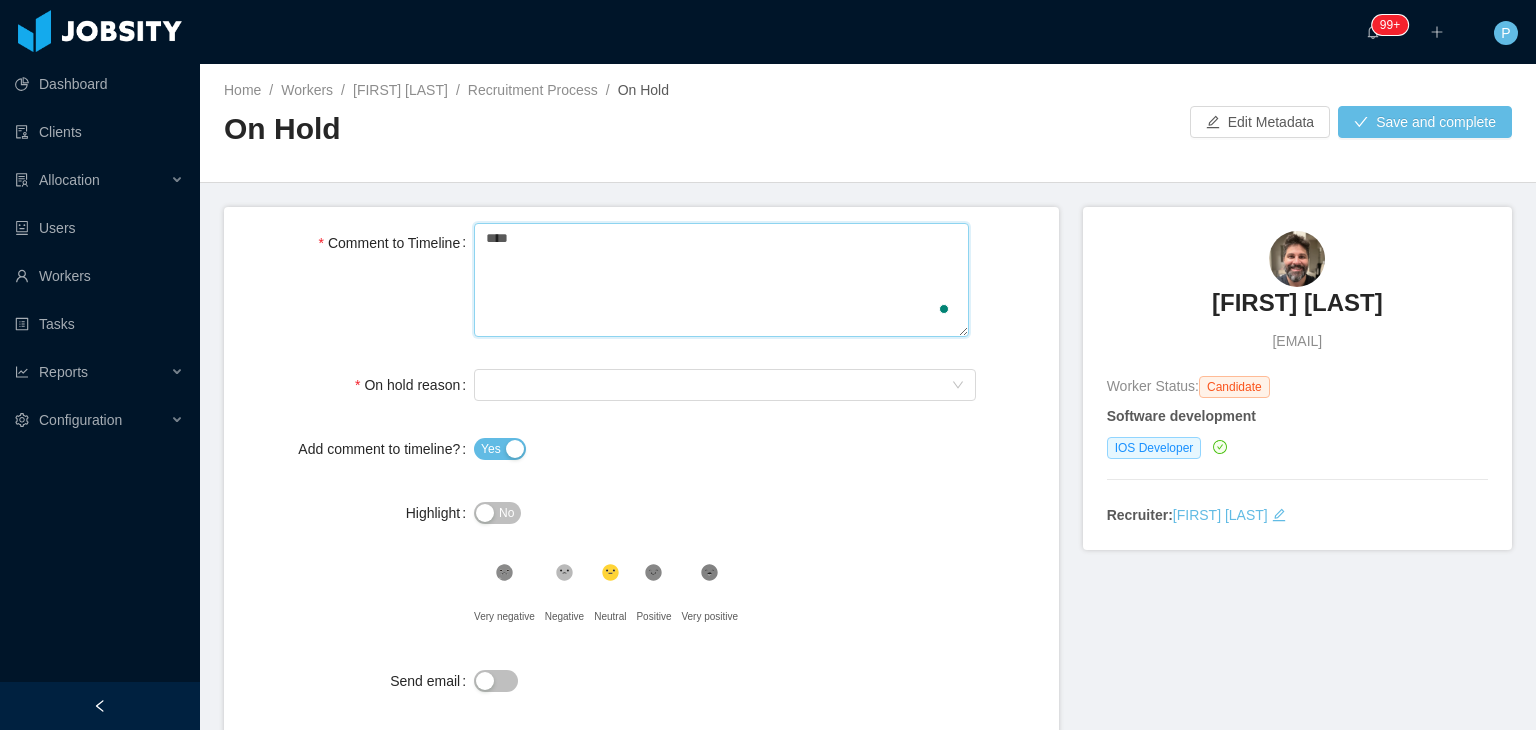 type 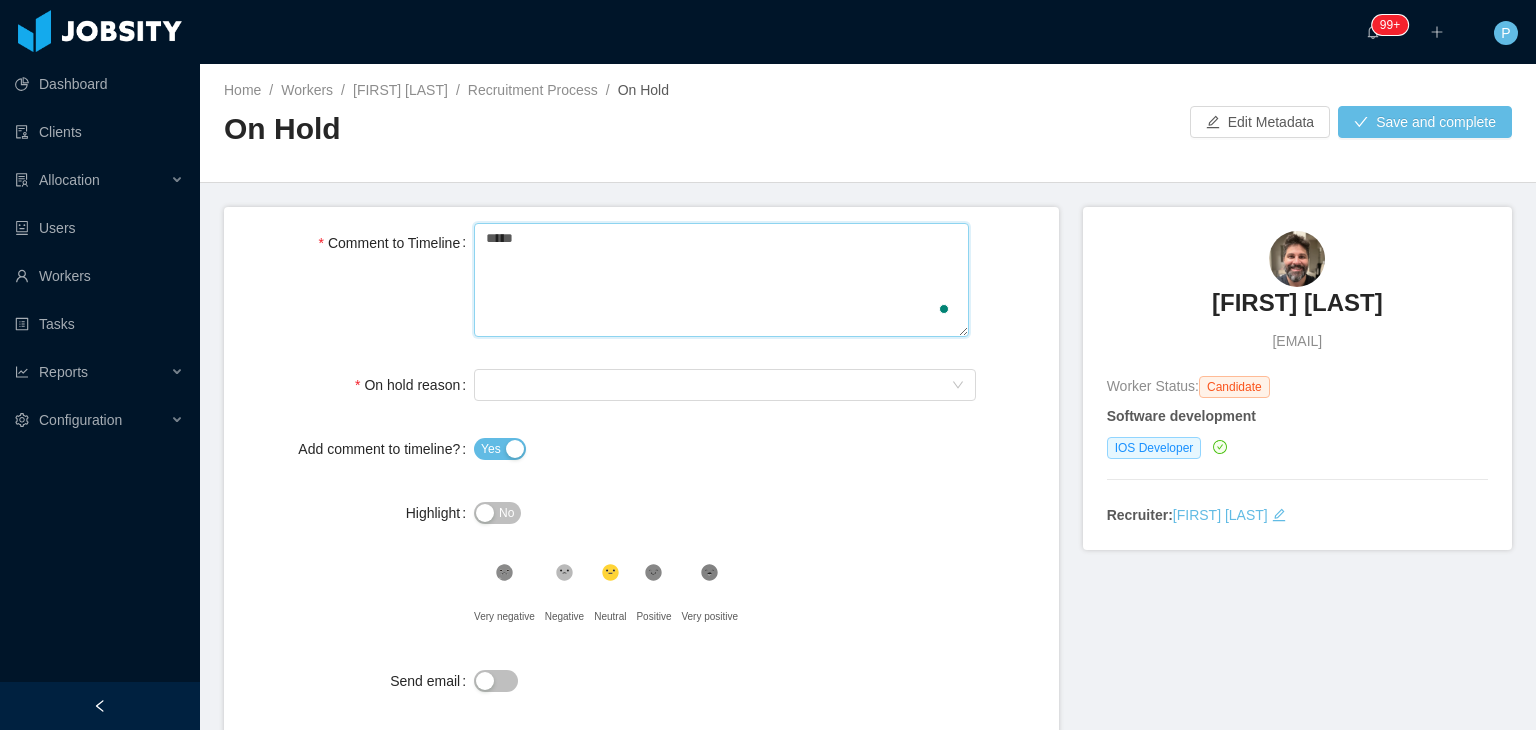 type 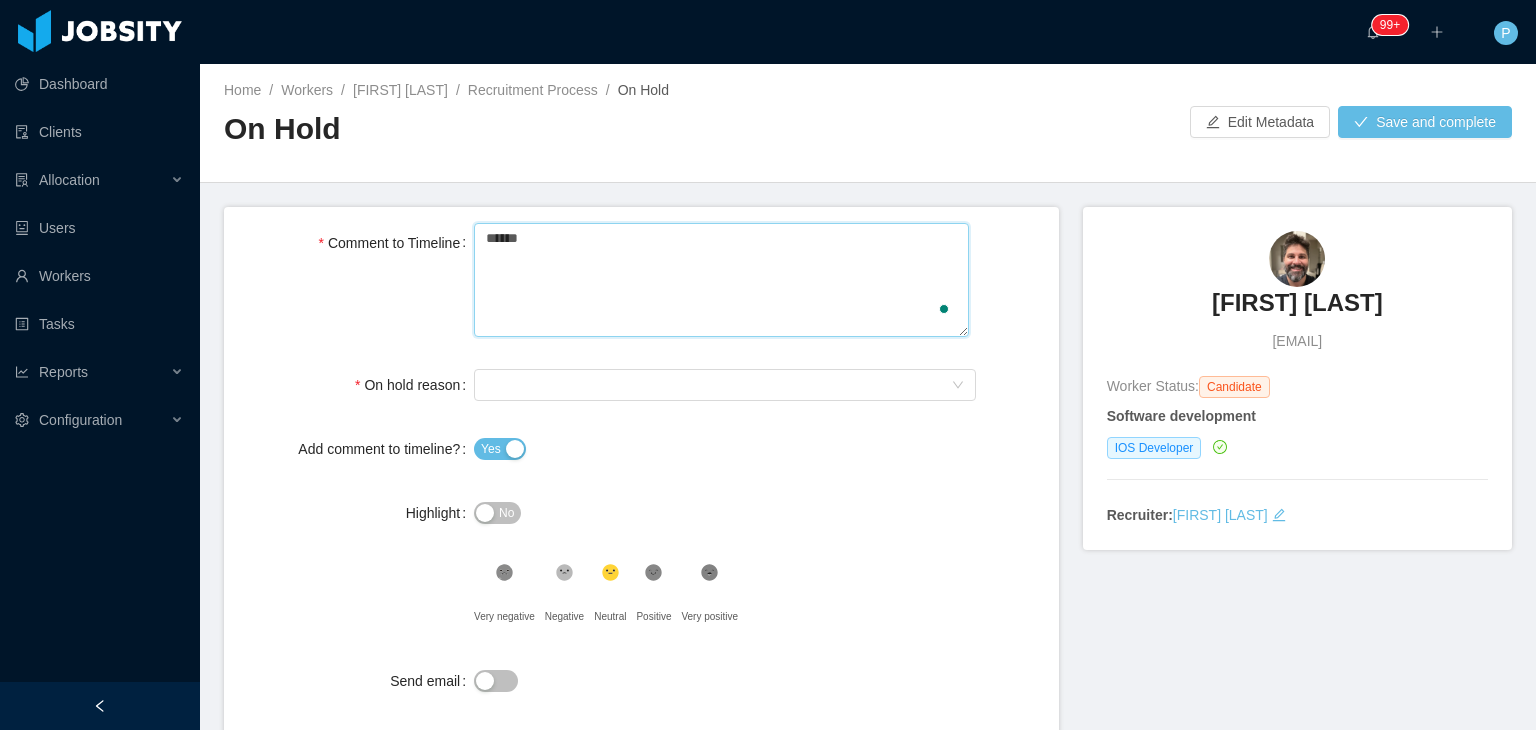 type 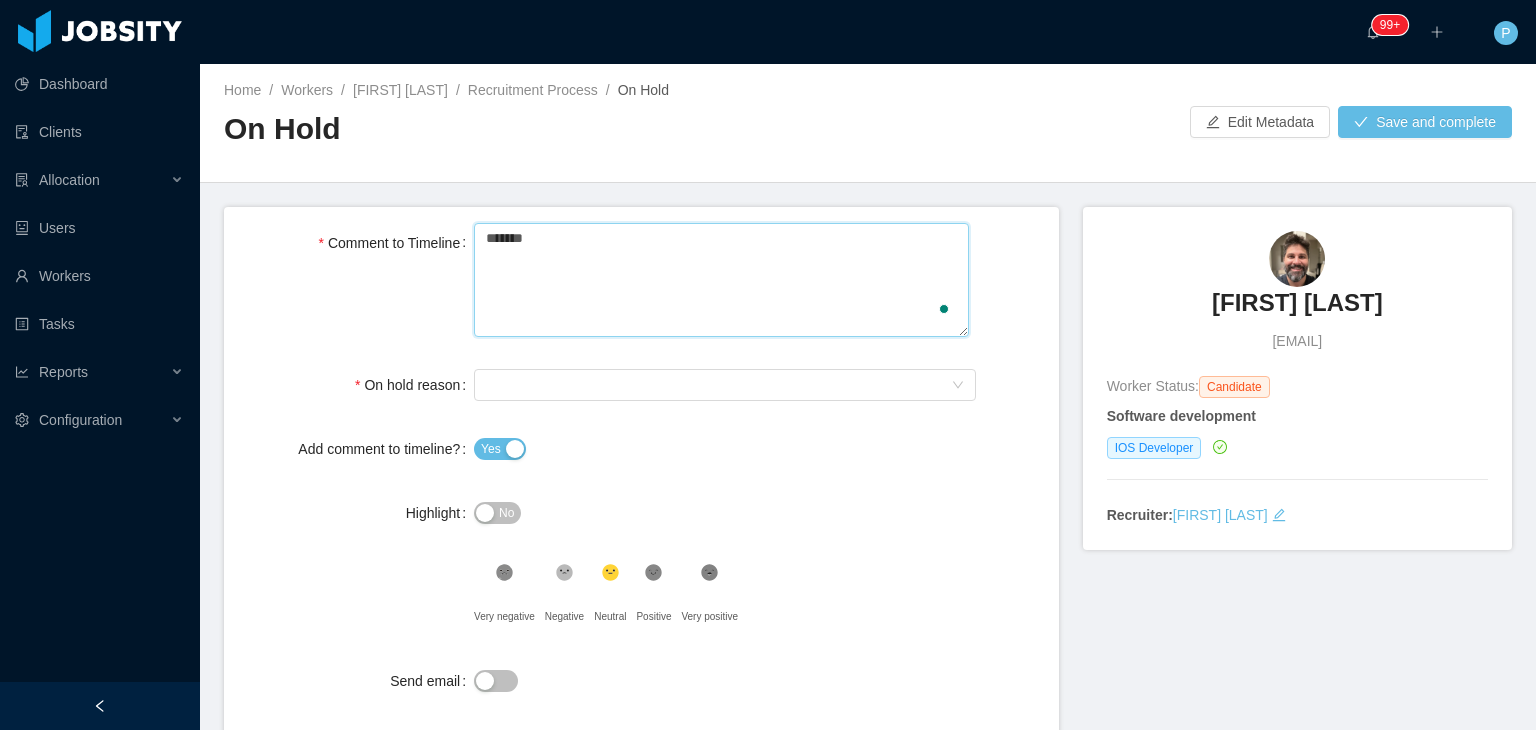 type 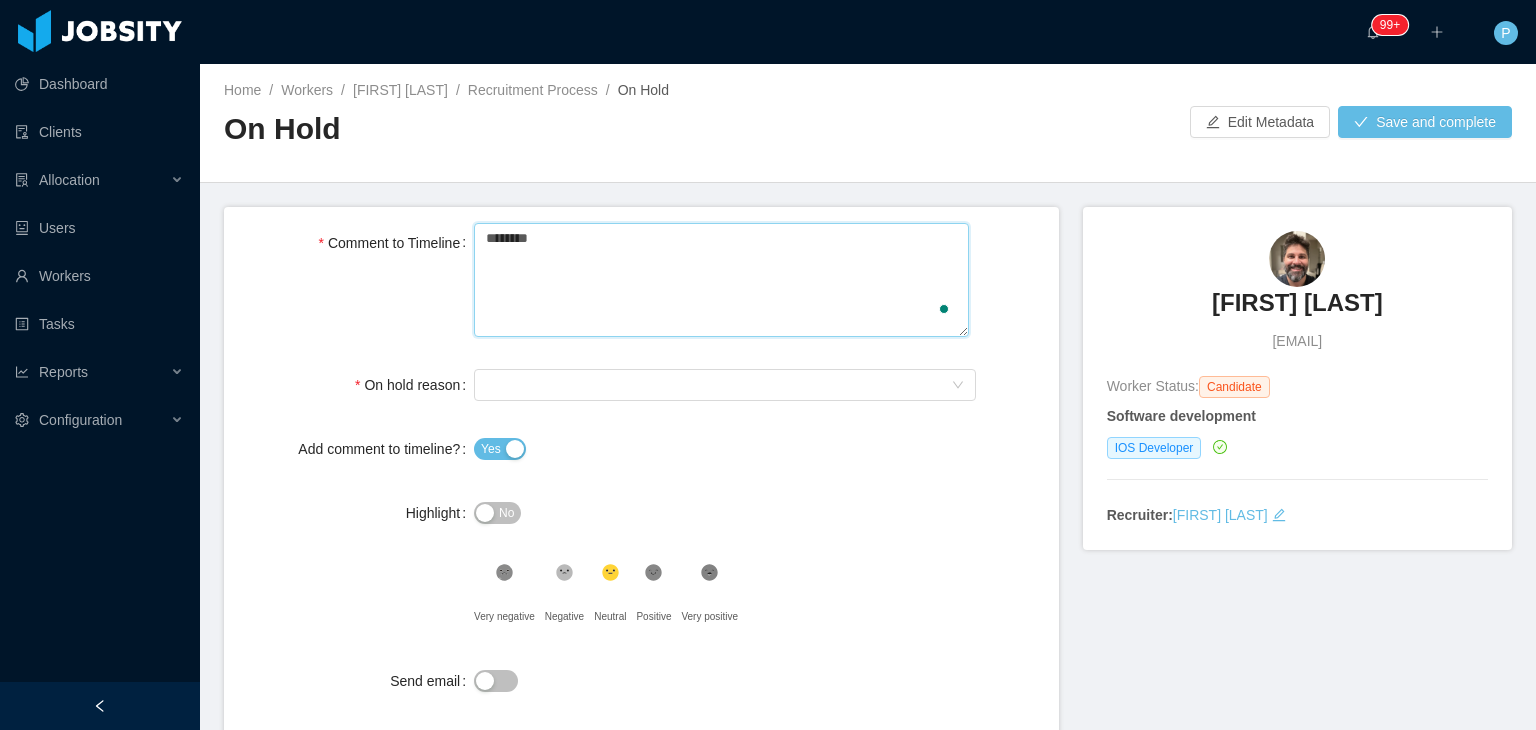 type 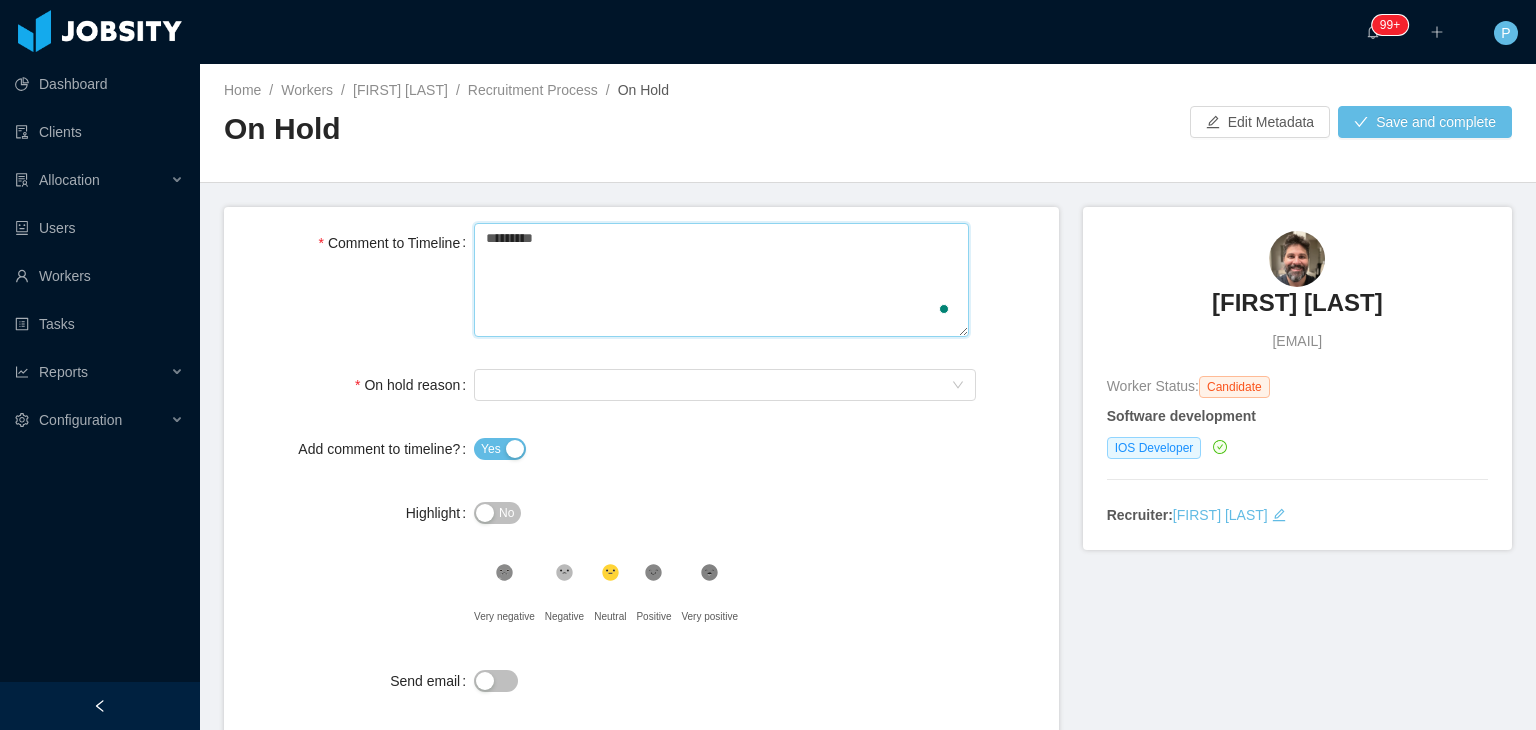 type 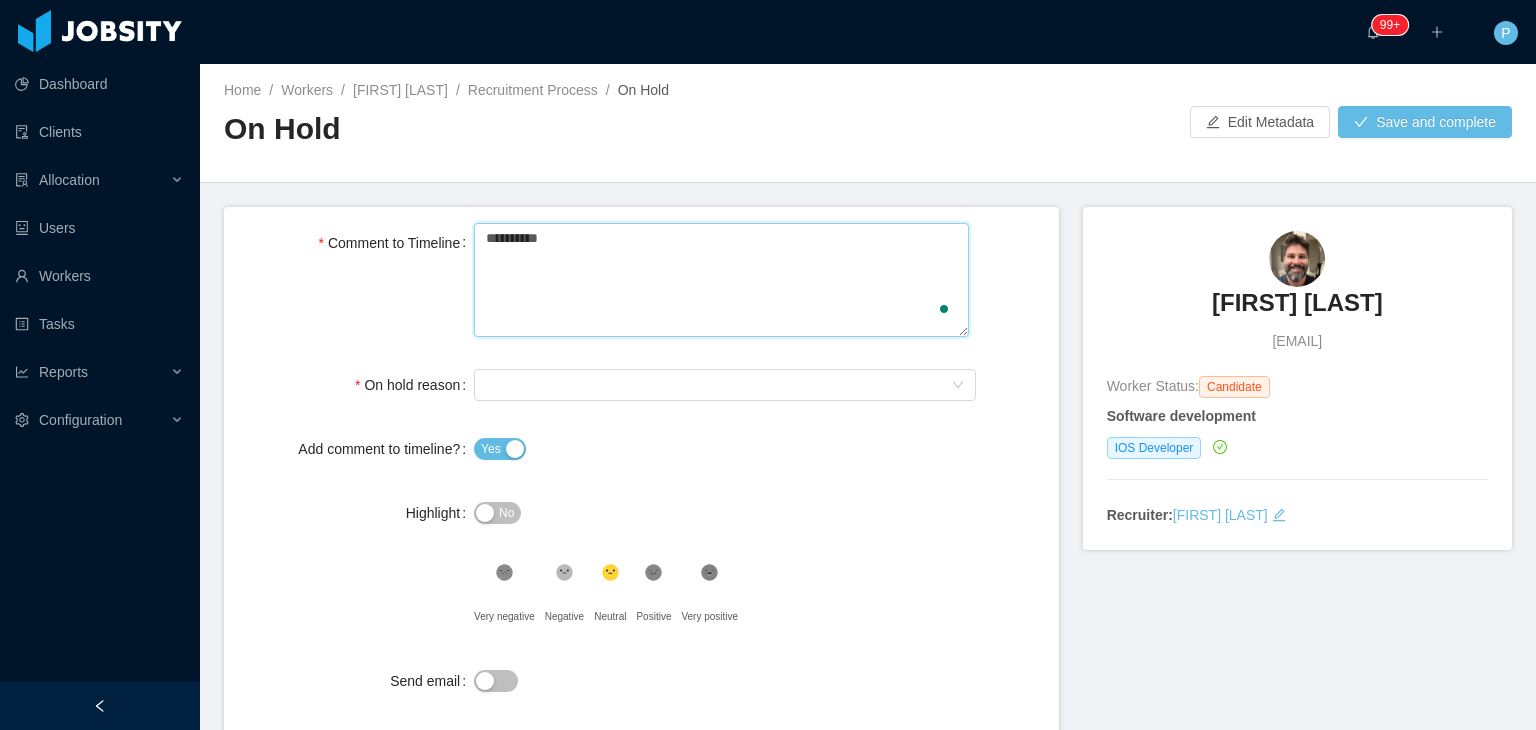 type 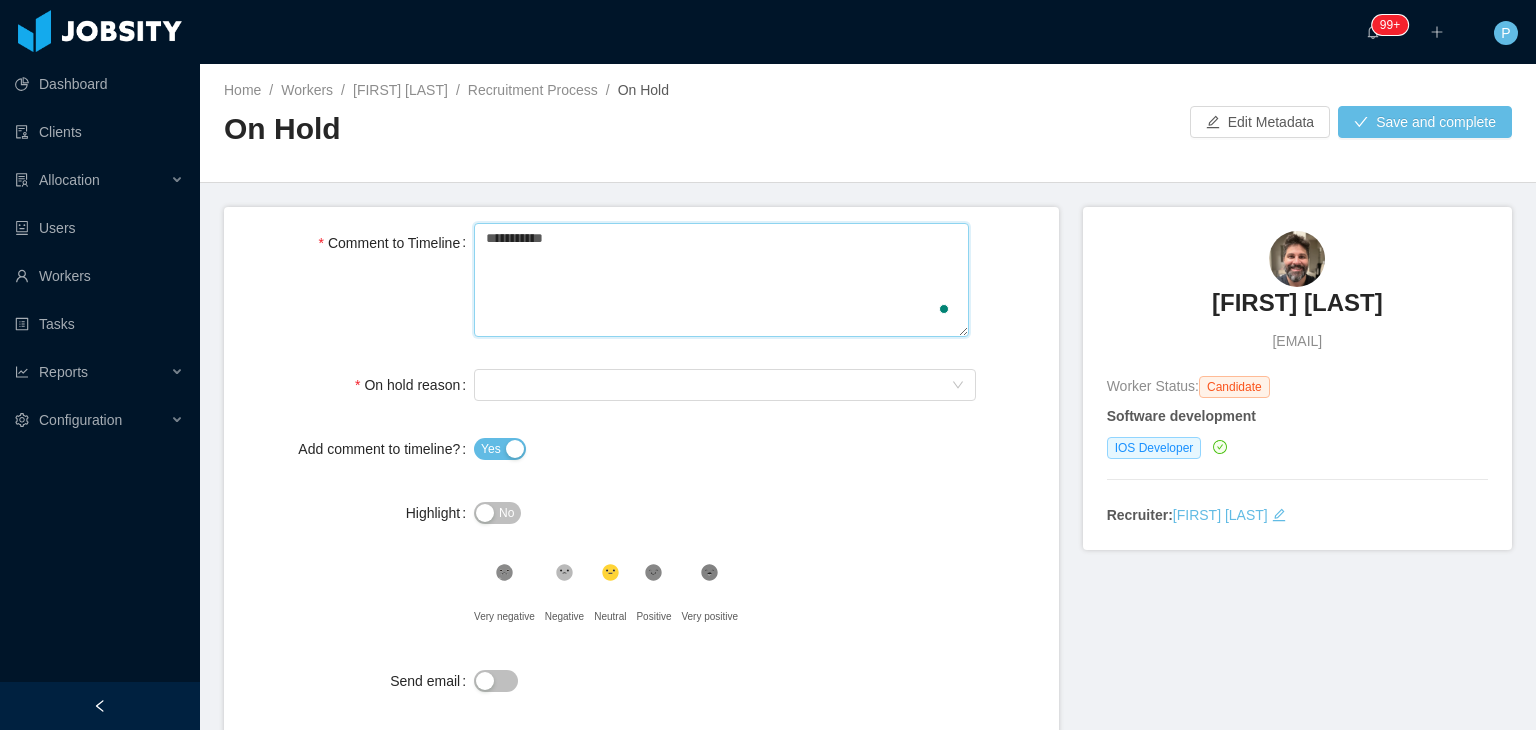 type 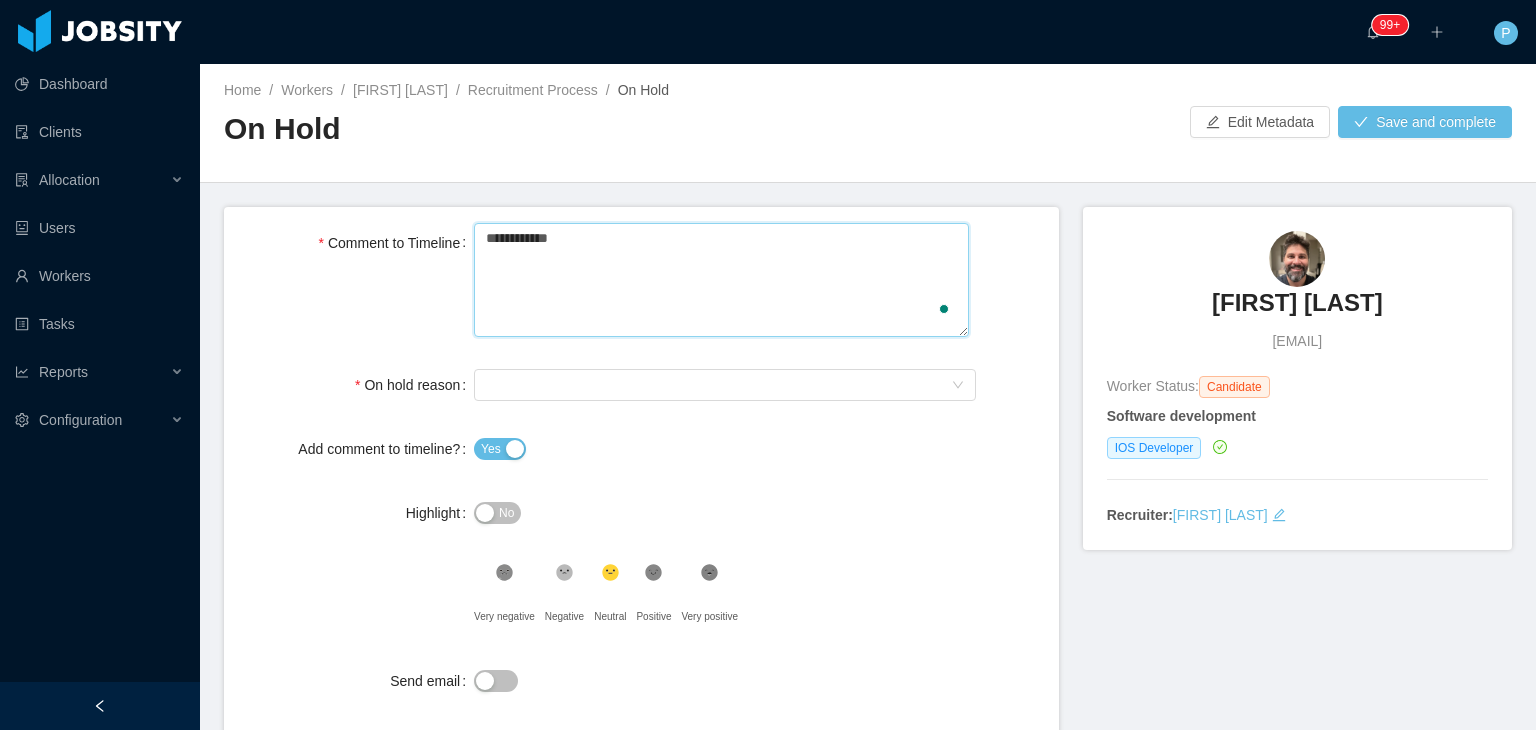 type 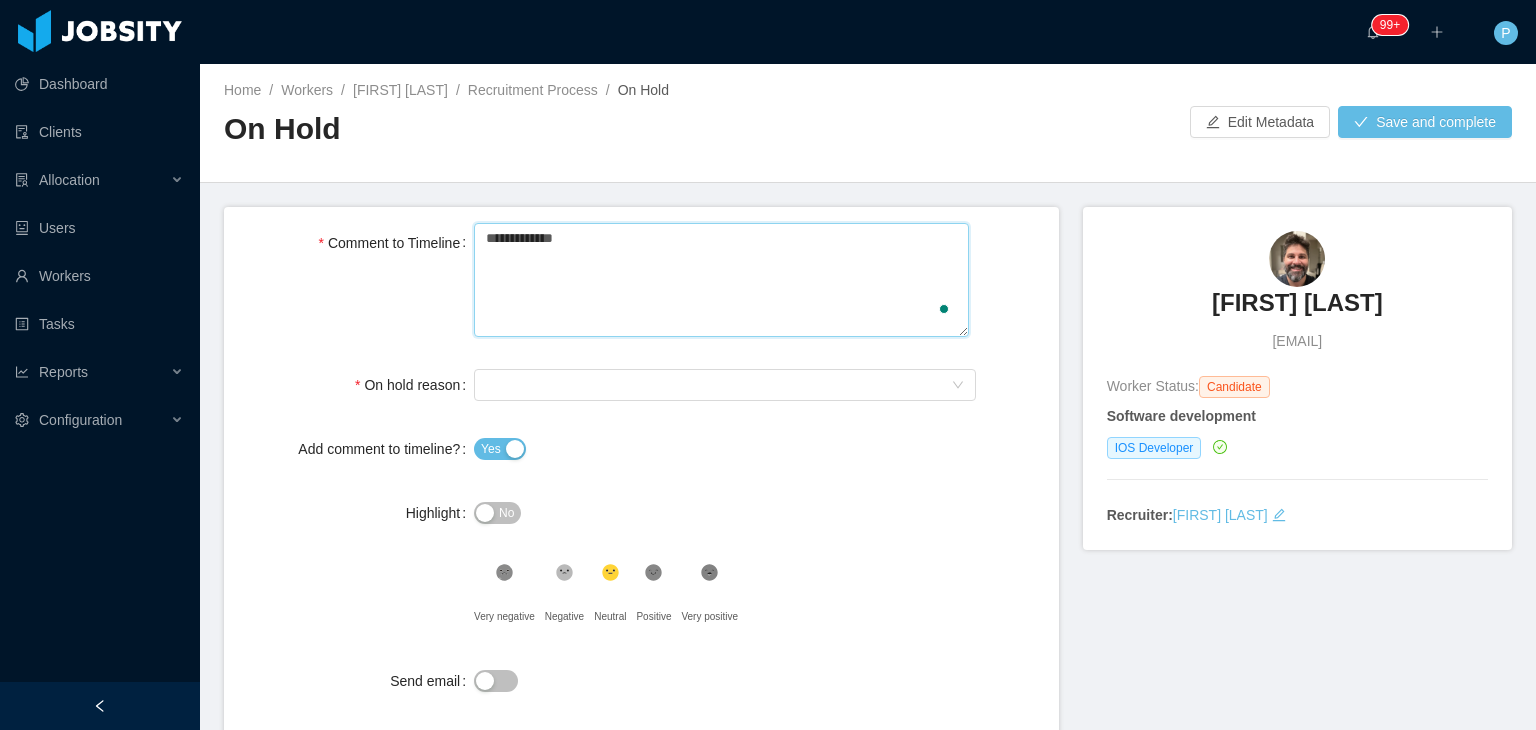 type 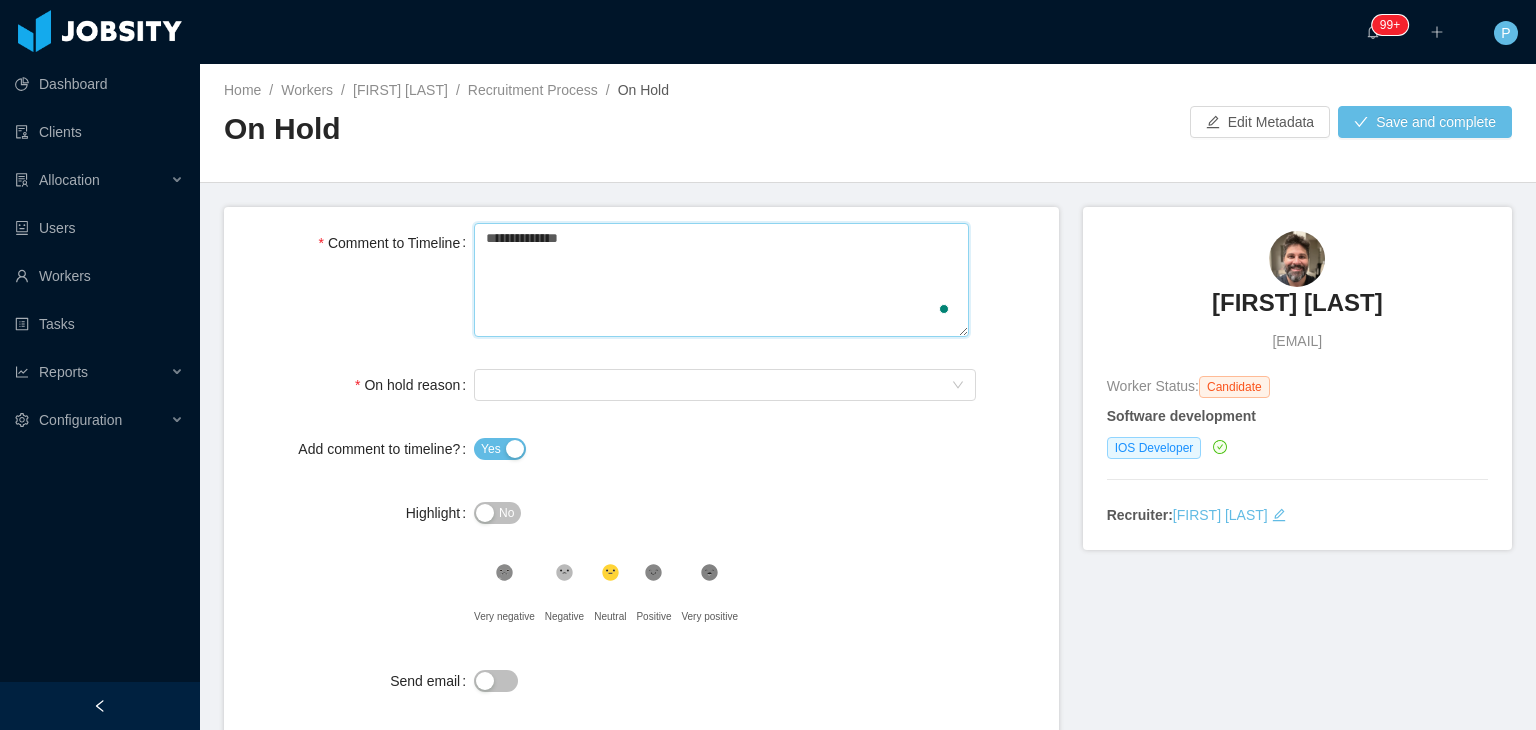 type 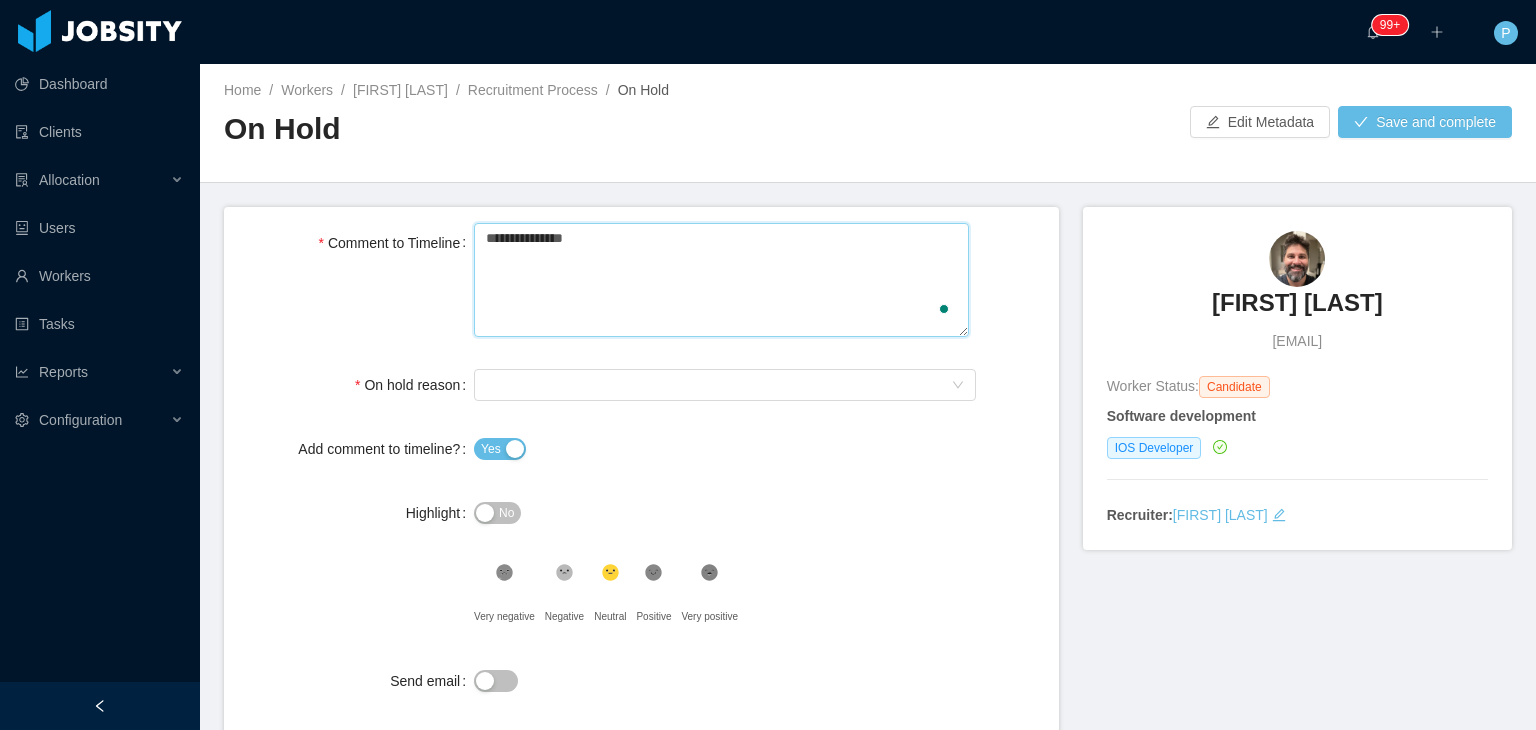type 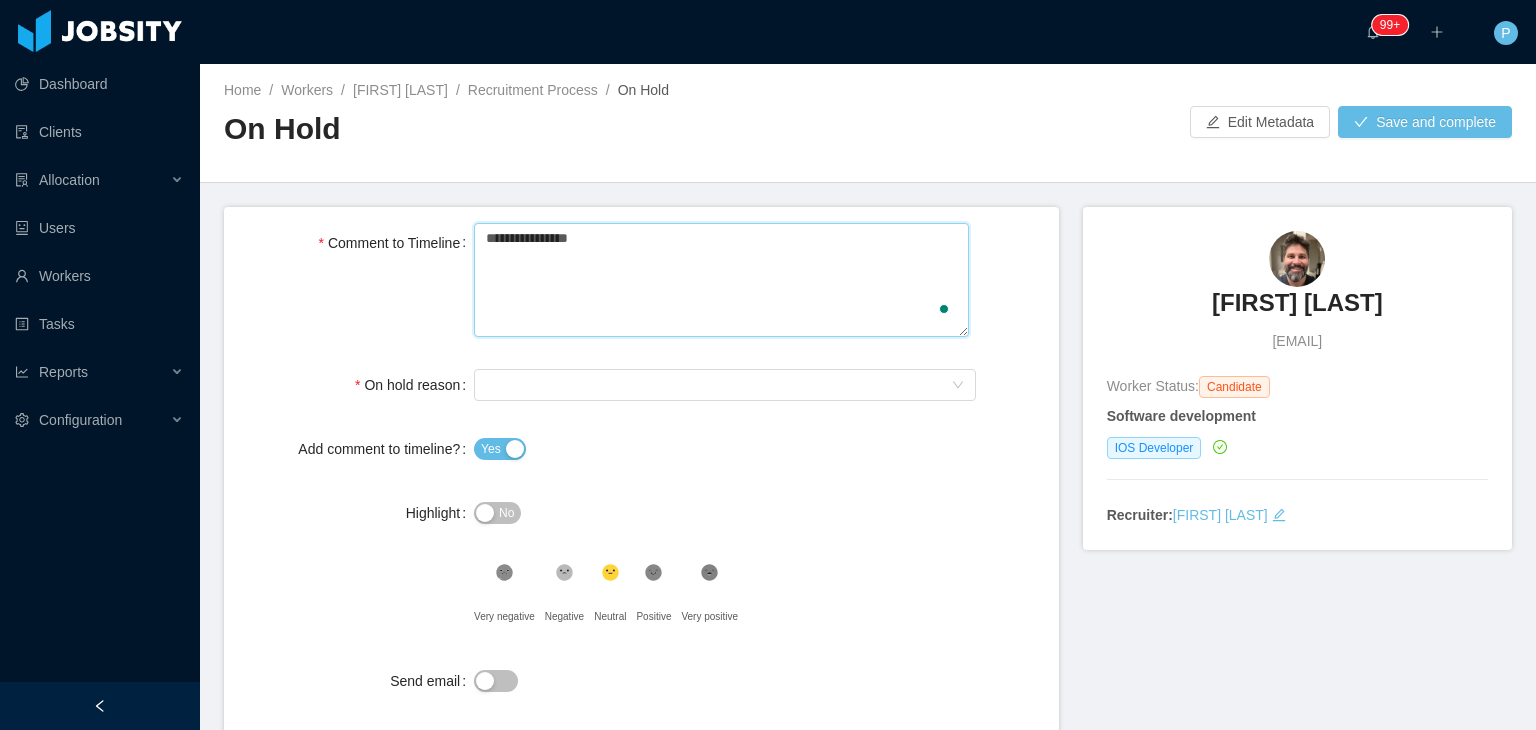 type 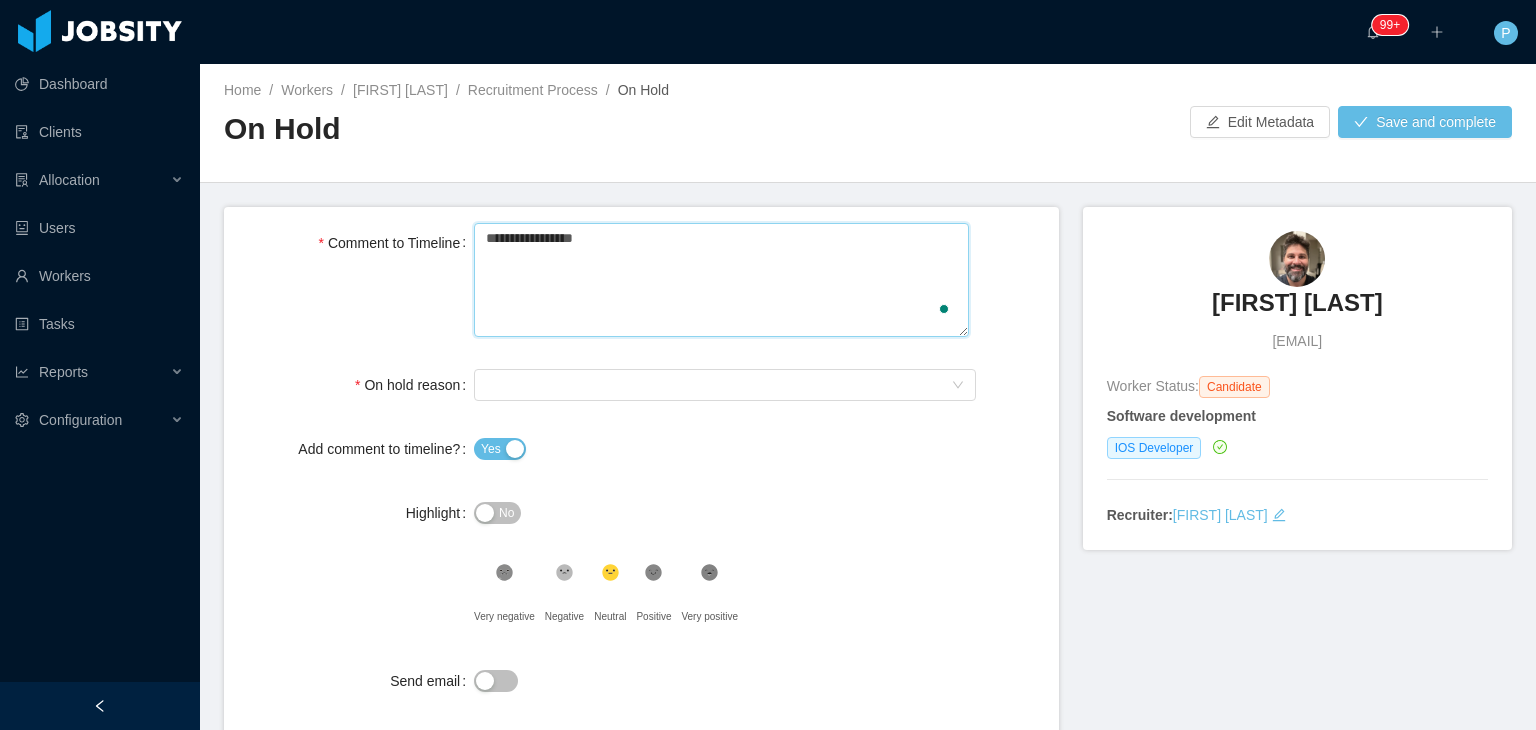 type 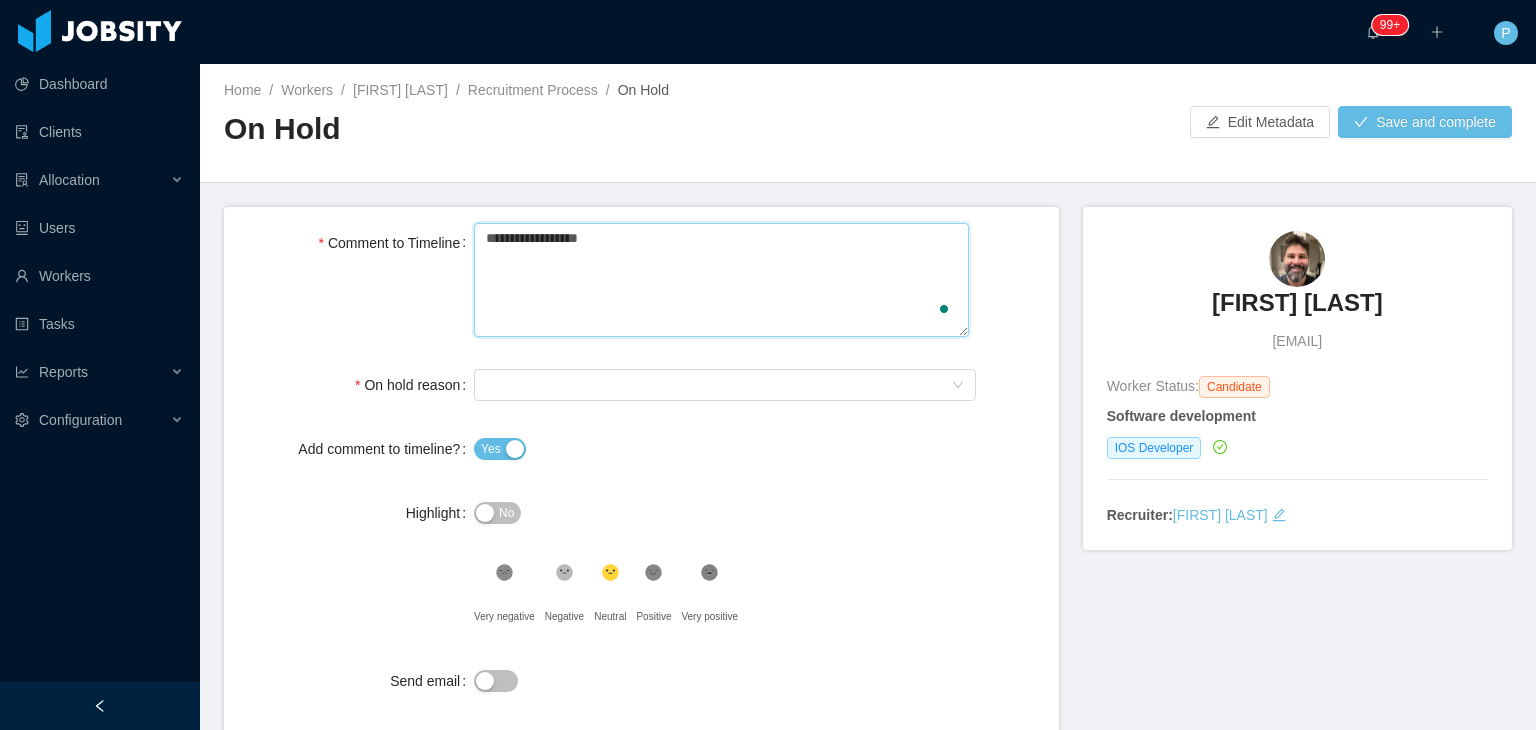type 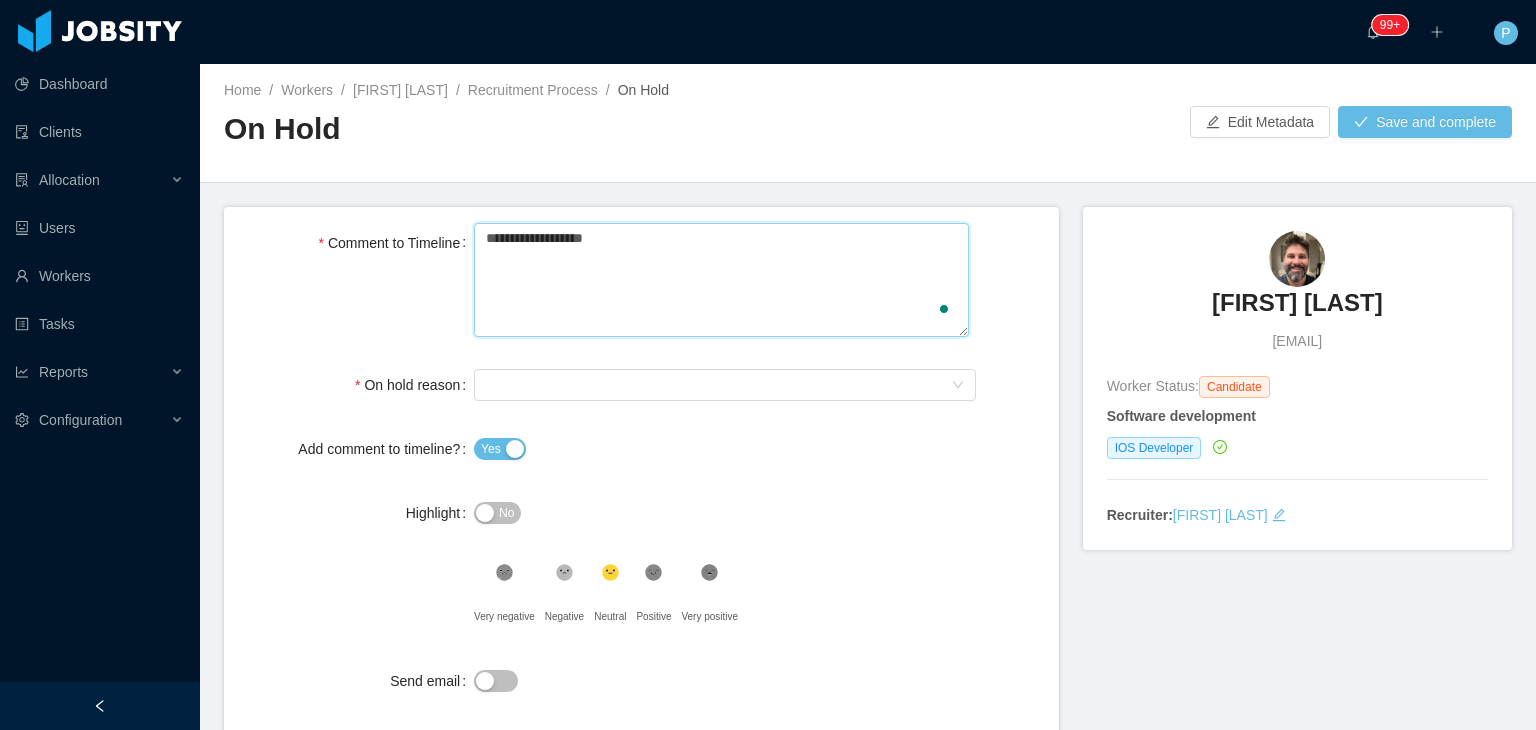type 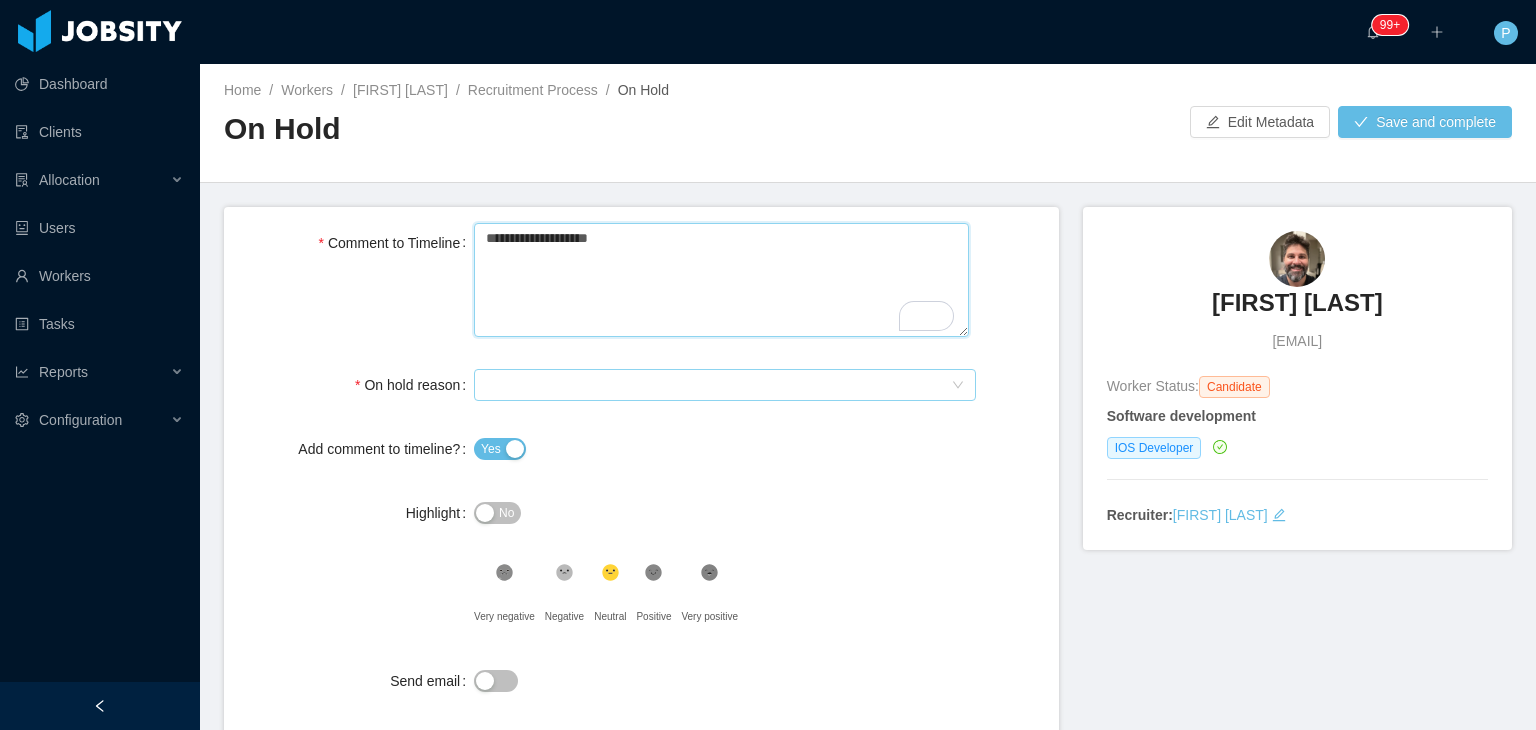 type on "**********" 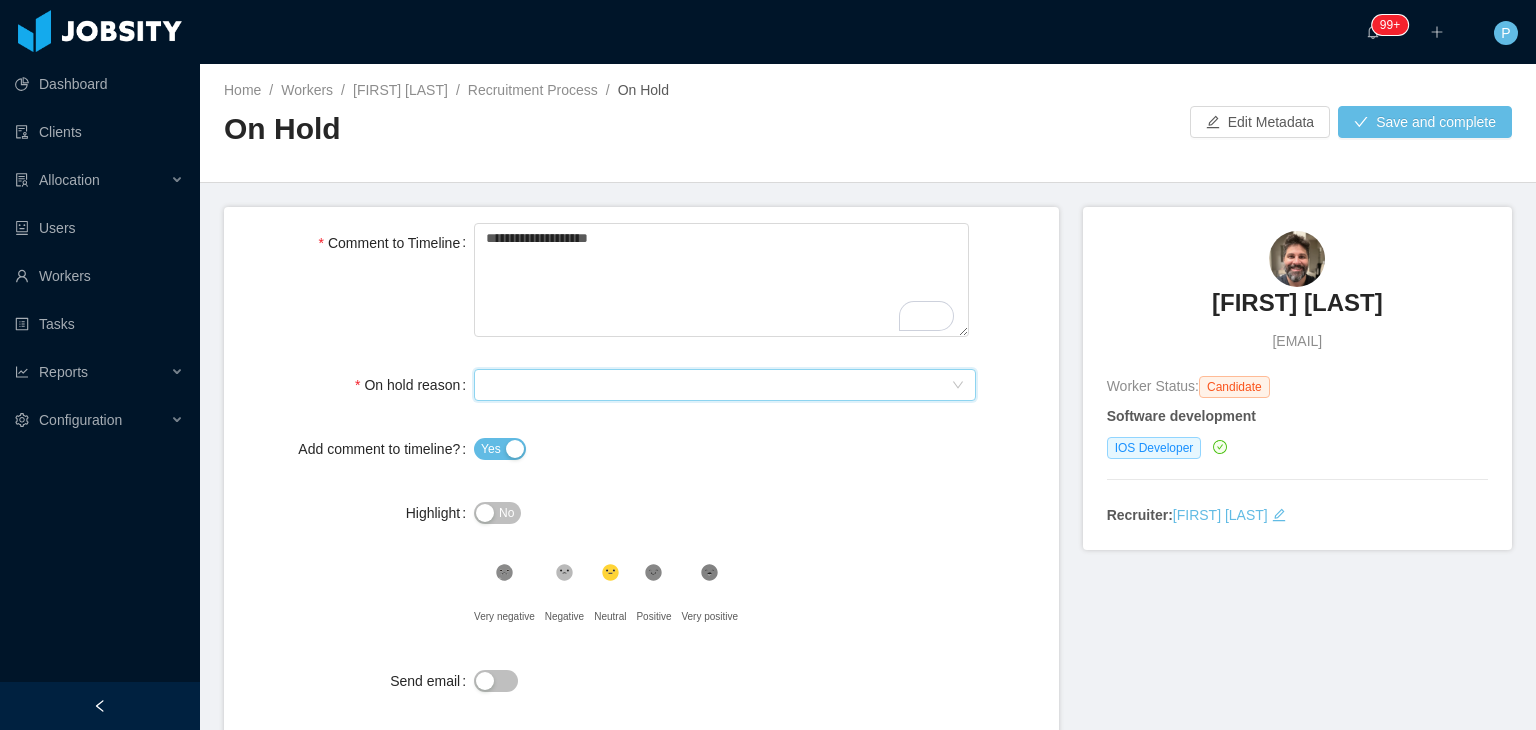 click on "Select On Hold reason" at bounding box center [718, 385] 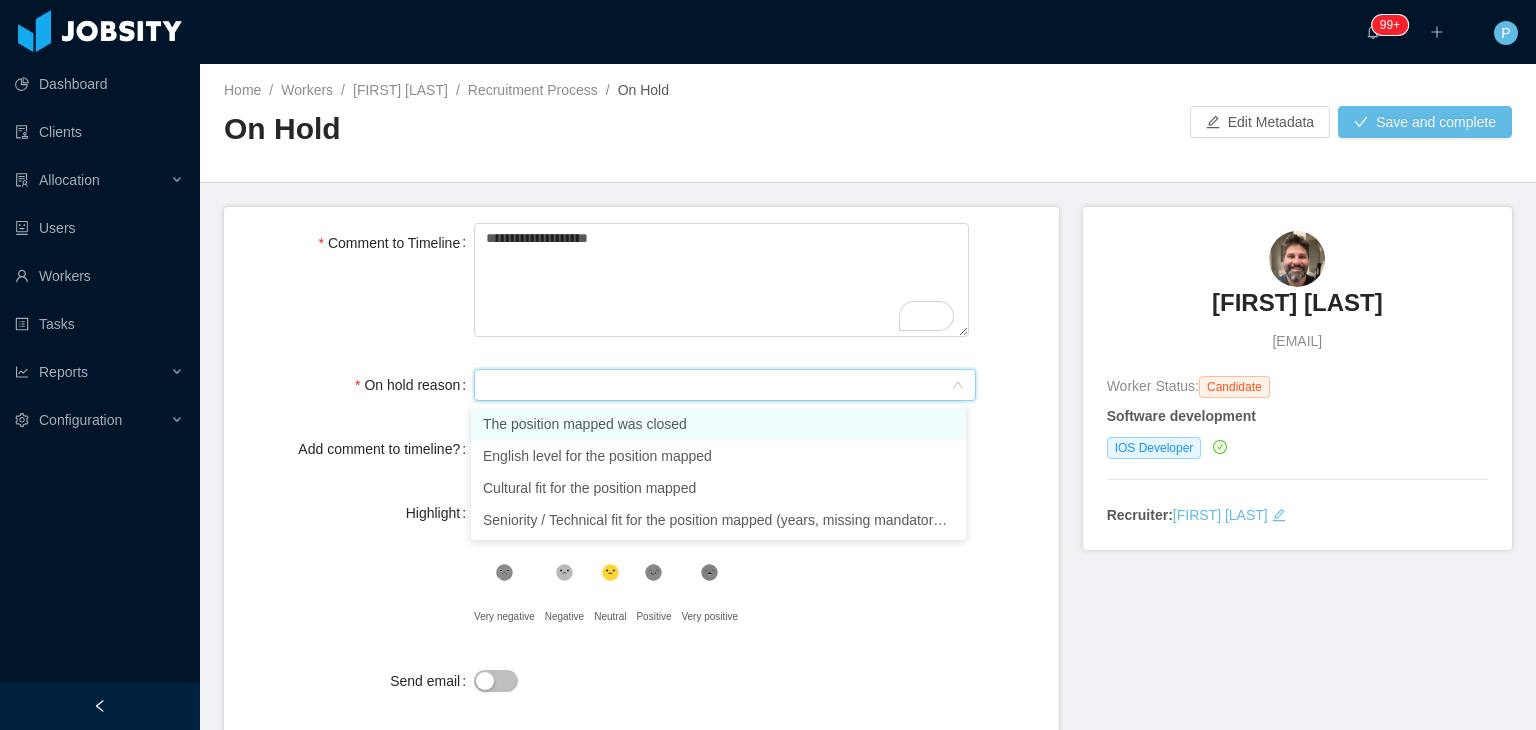 click on "The position mapped was closed" at bounding box center (718, 424) 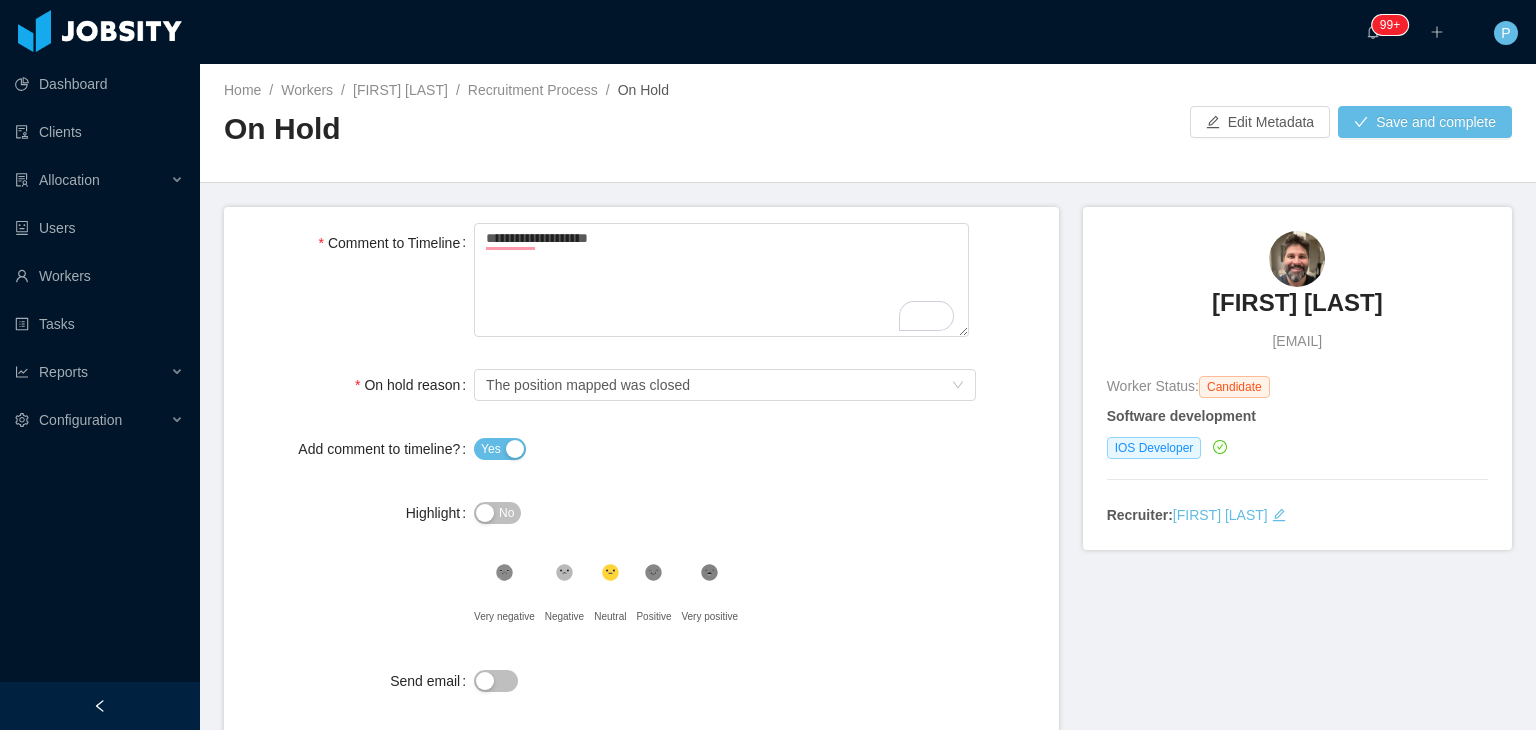 click on "No" at bounding box center [506, 513] 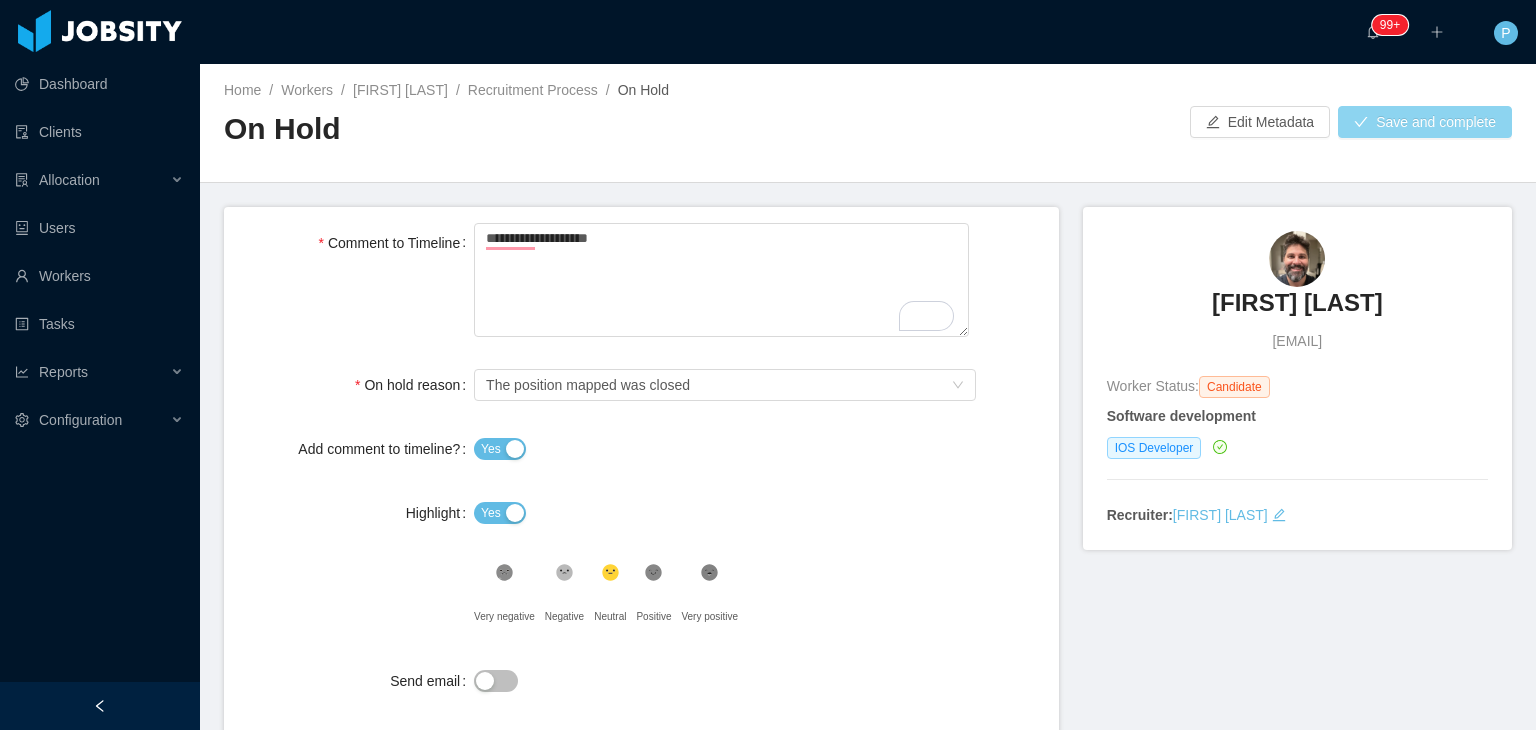 click on "Save and complete" at bounding box center [1425, 122] 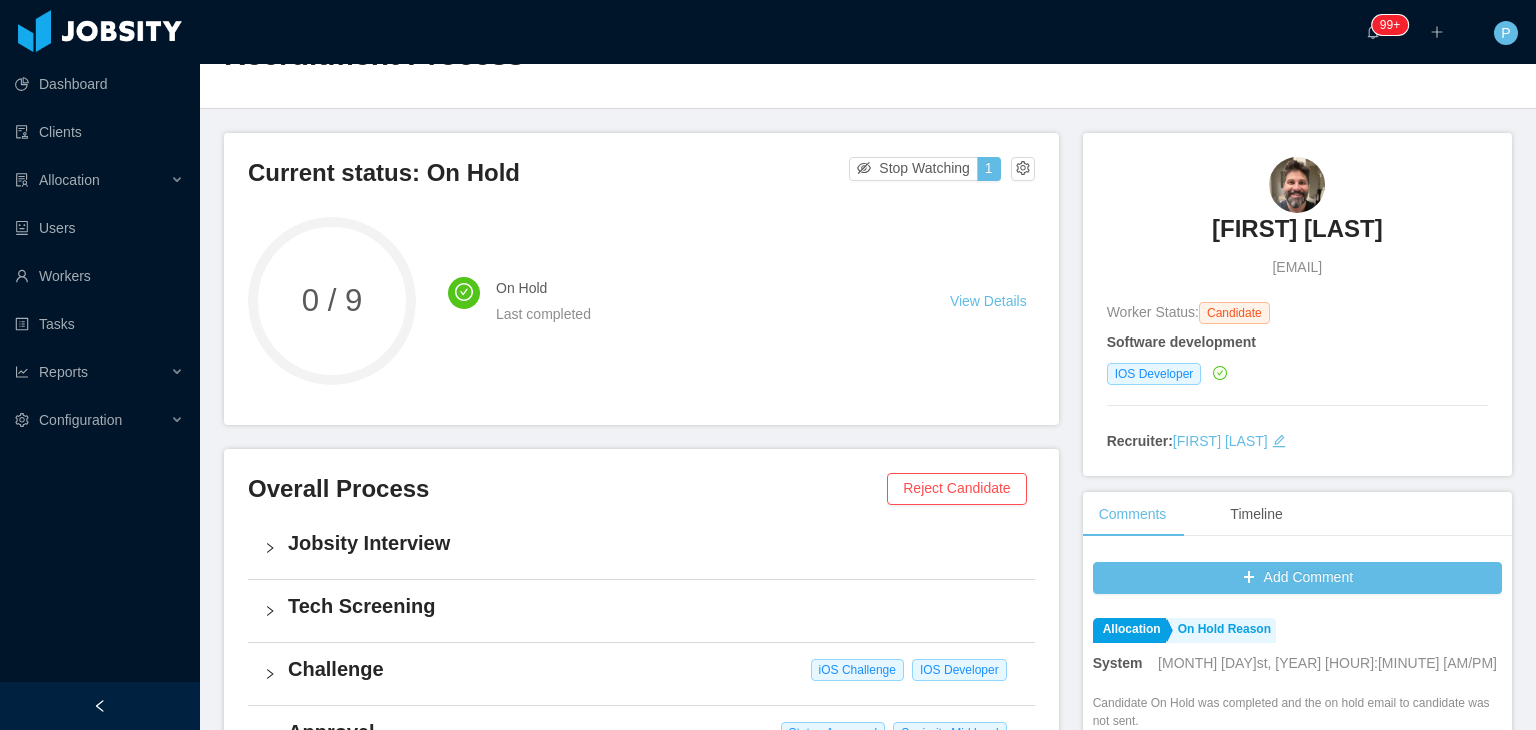 scroll, scrollTop: 0, scrollLeft: 0, axis: both 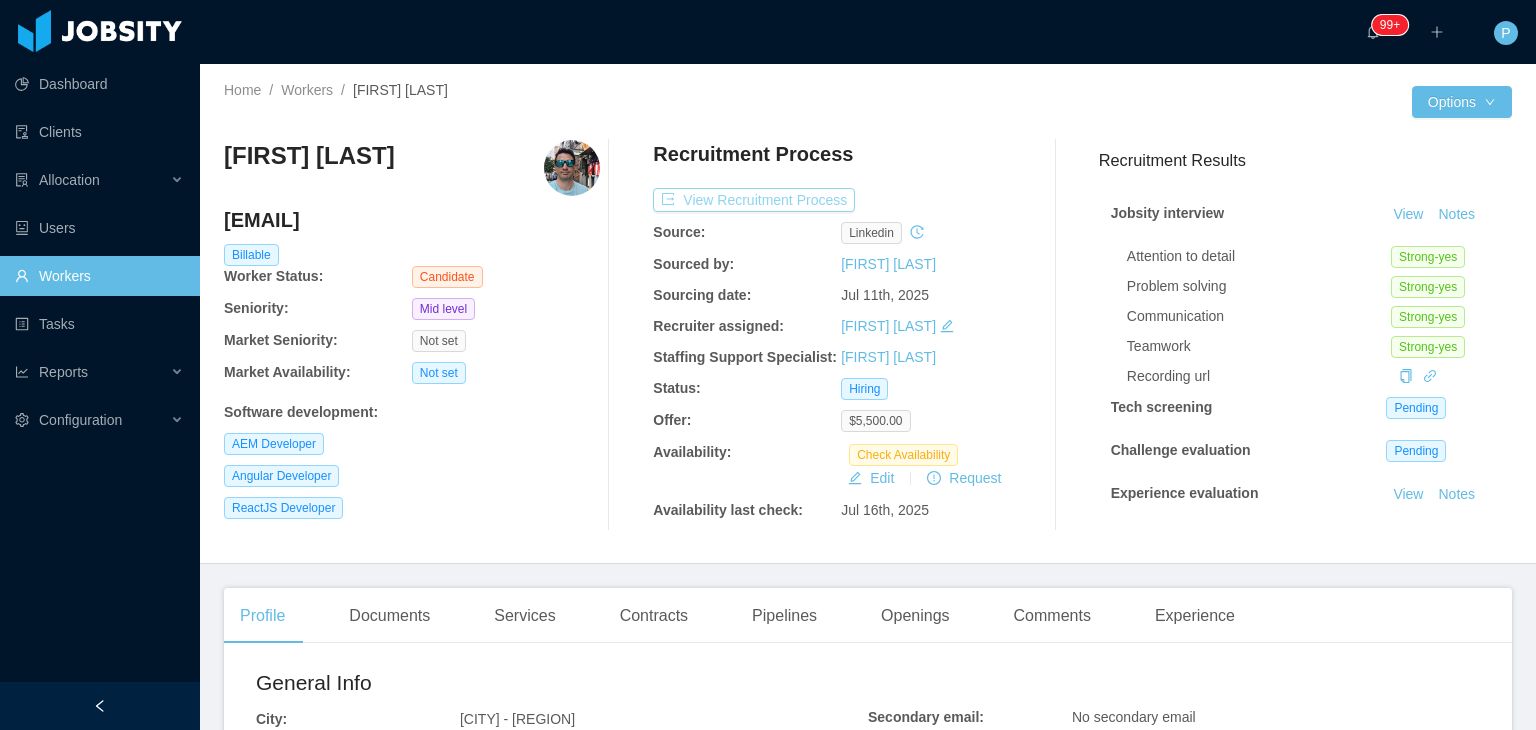 click on "View Recruitment Process" at bounding box center (754, 200) 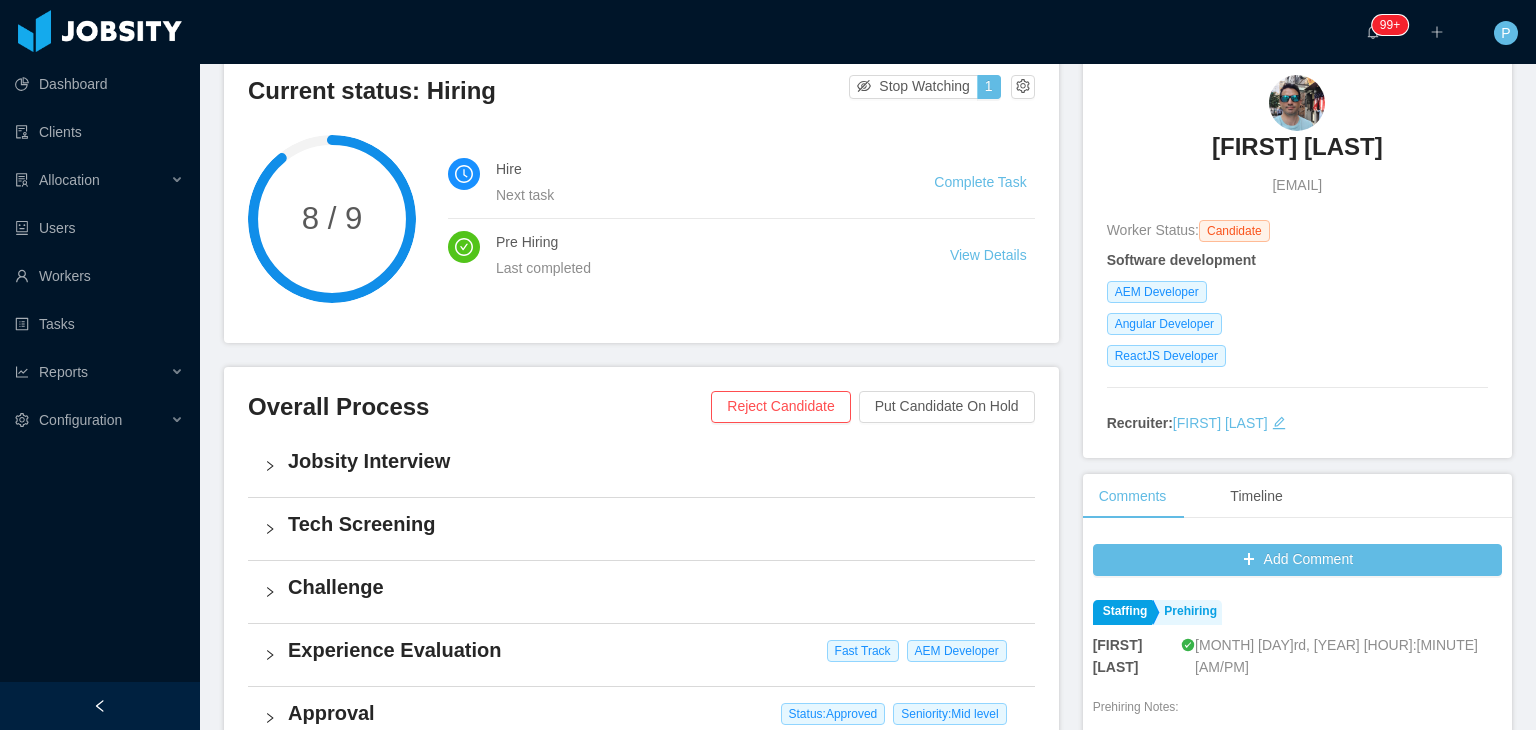 scroll, scrollTop: 160, scrollLeft: 0, axis: vertical 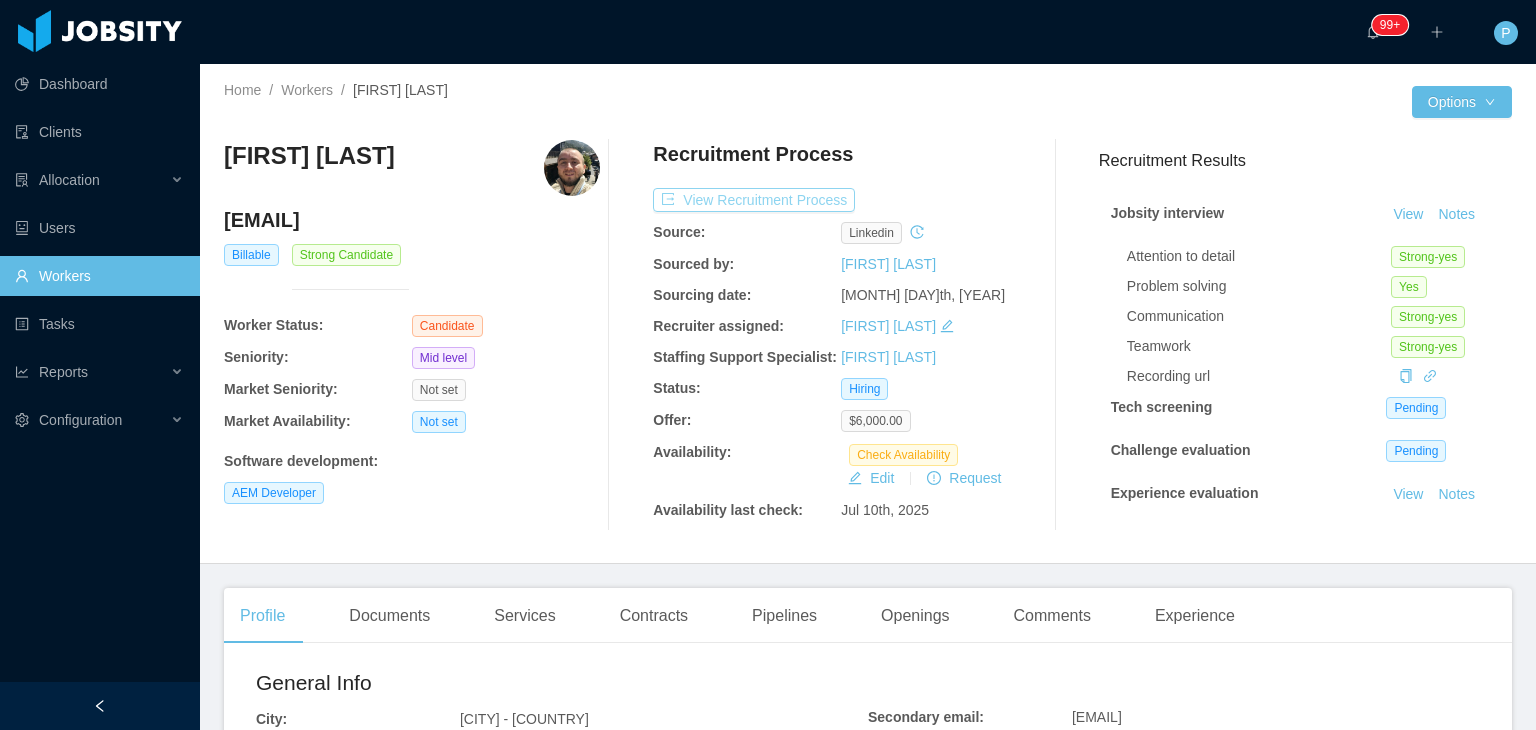 click on "View Recruitment Process" at bounding box center [754, 200] 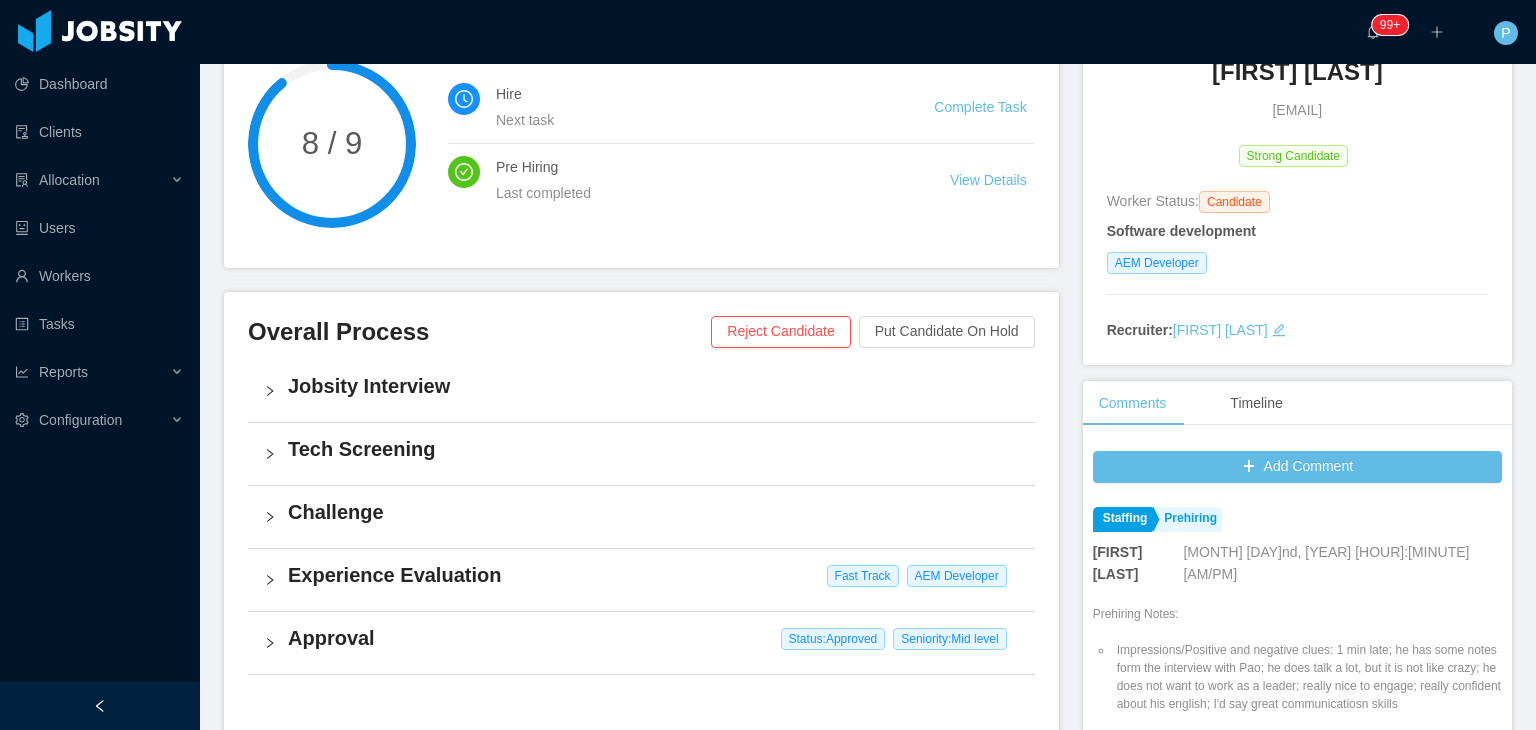 scroll, scrollTop: 0, scrollLeft: 0, axis: both 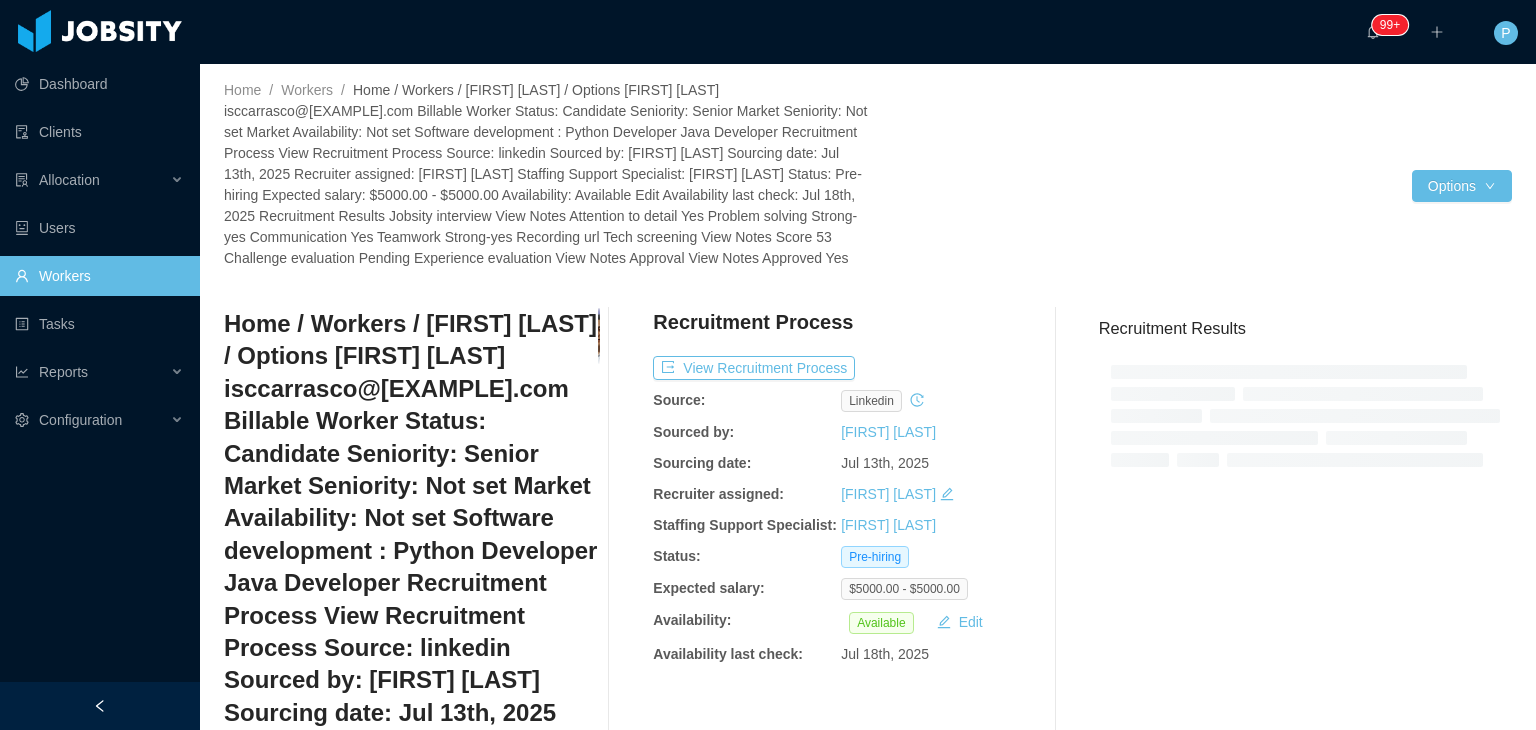 click on "Recruitment Process" at bounding box center [841, 327] 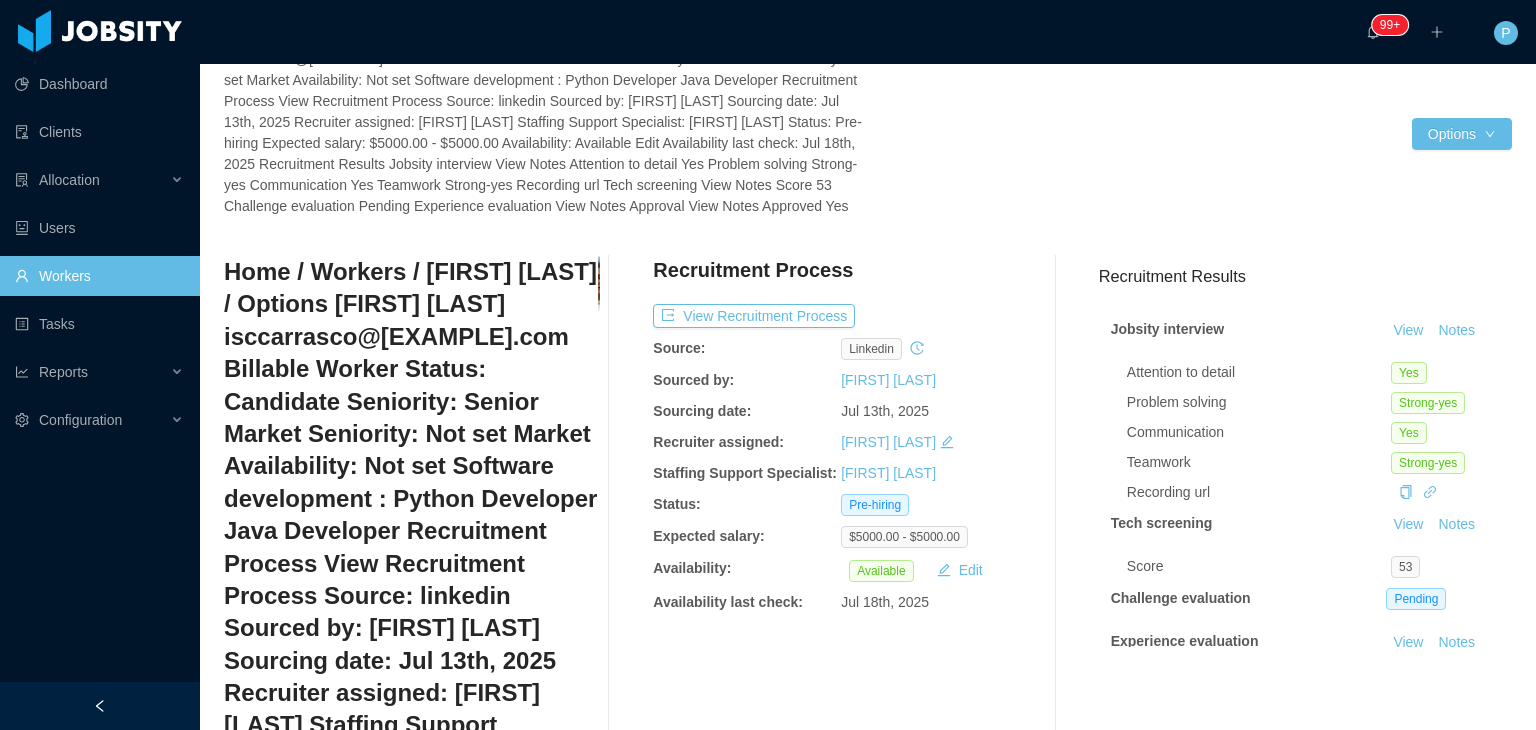 scroll, scrollTop: 0, scrollLeft: 0, axis: both 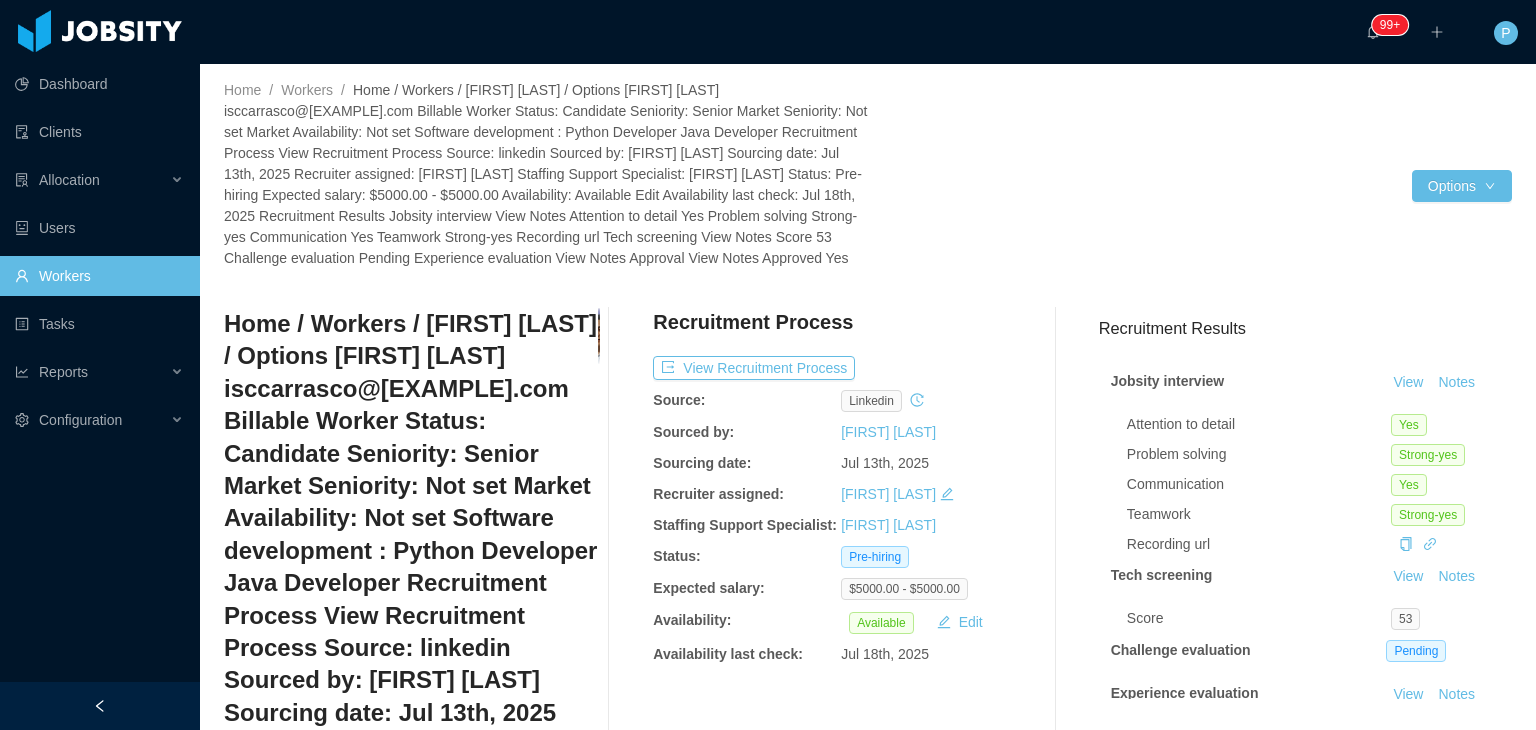 drag, startPoint x: 460, startPoint y: 221, endPoint x: 220, endPoint y: 218, distance: 240.01875 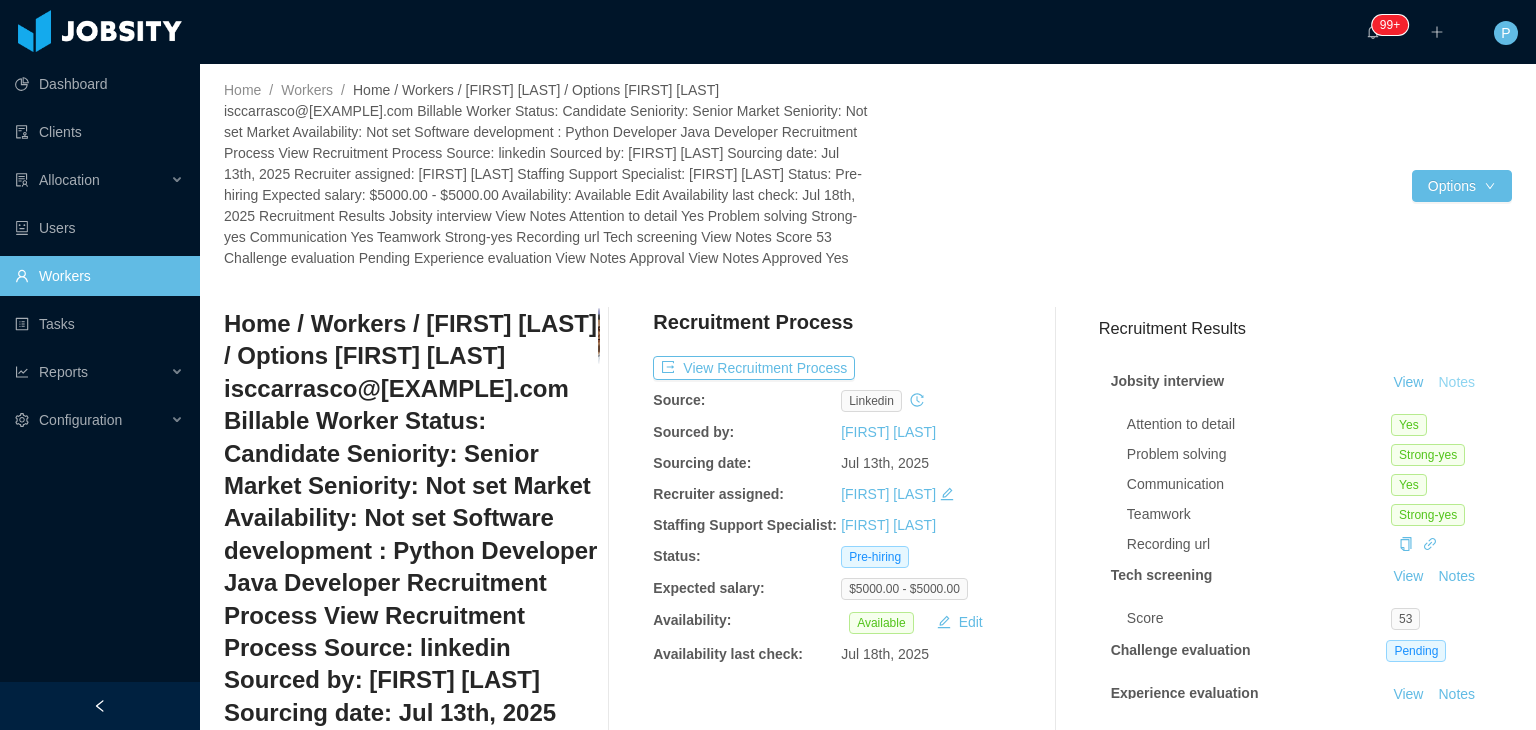 click on "Notes" at bounding box center [1456, 383] 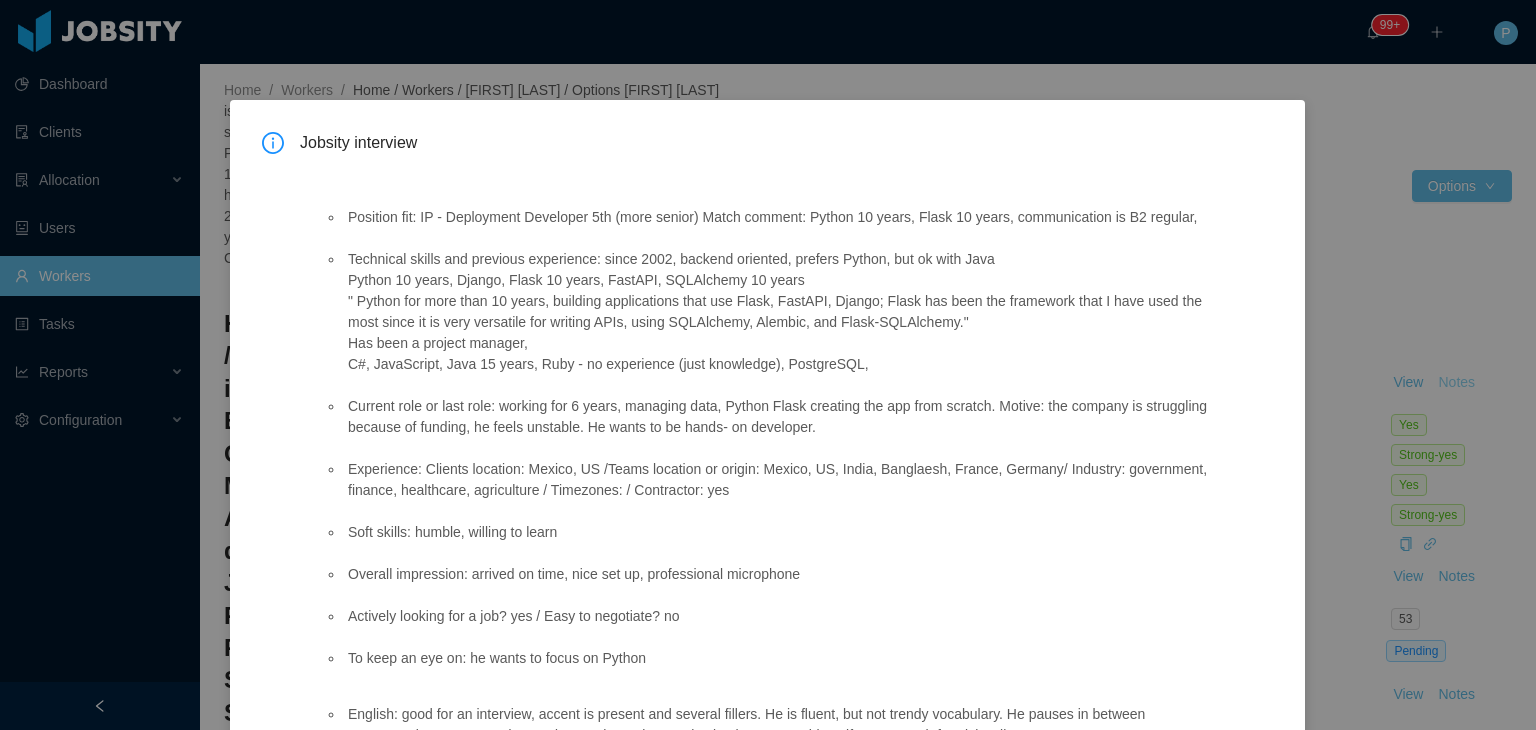 scroll, scrollTop: 59, scrollLeft: 0, axis: vertical 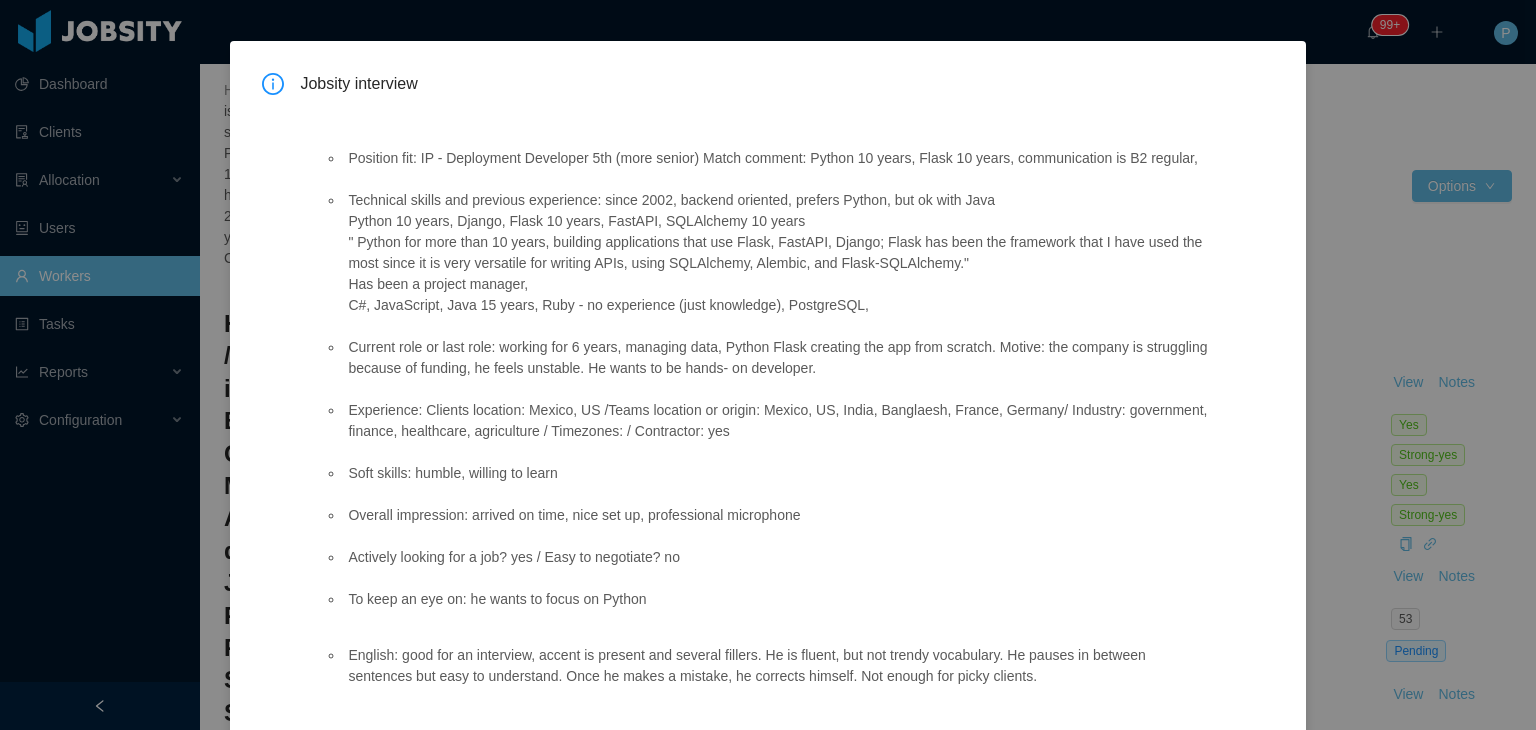 type 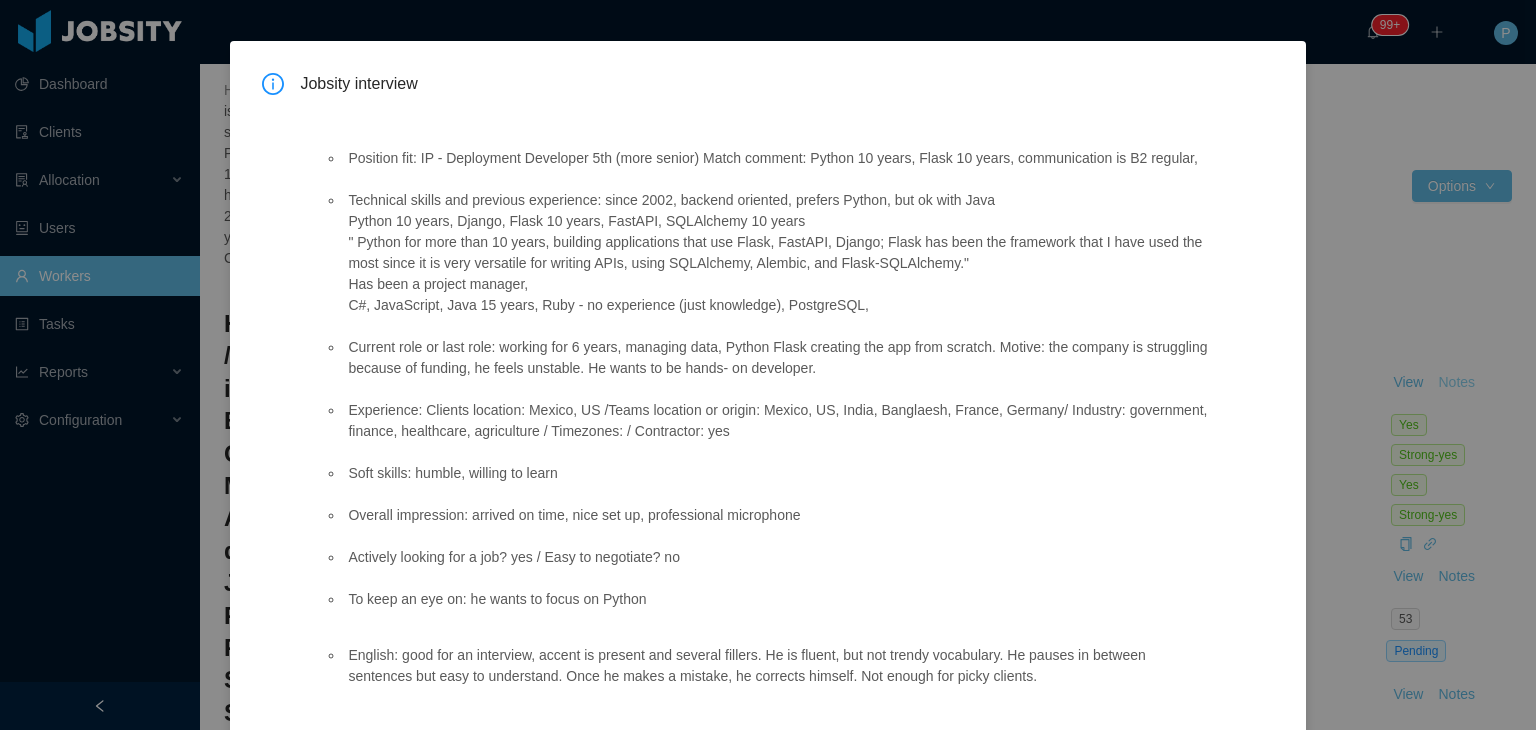type 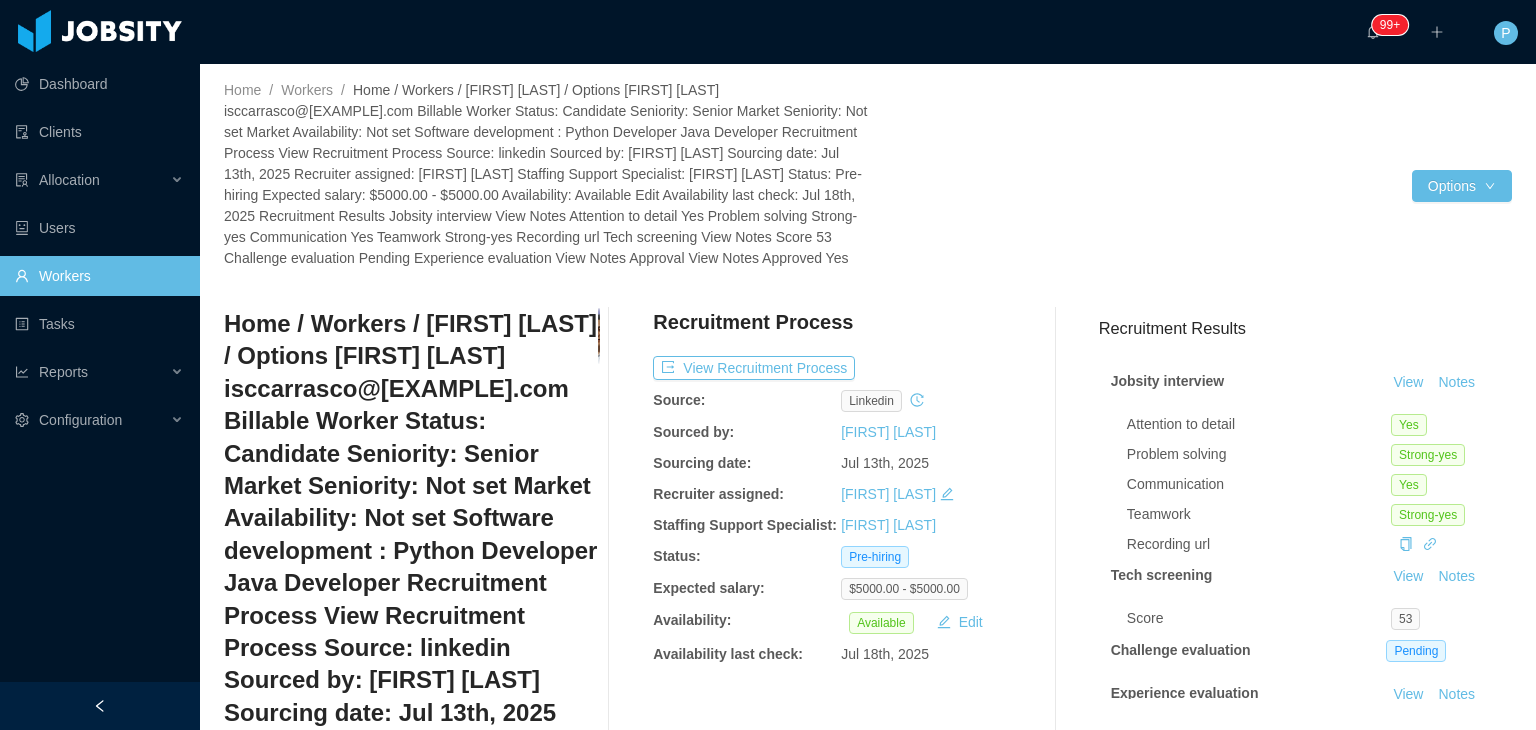 drag, startPoint x: 459, startPoint y: 221, endPoint x: 222, endPoint y: 222, distance: 237.0021 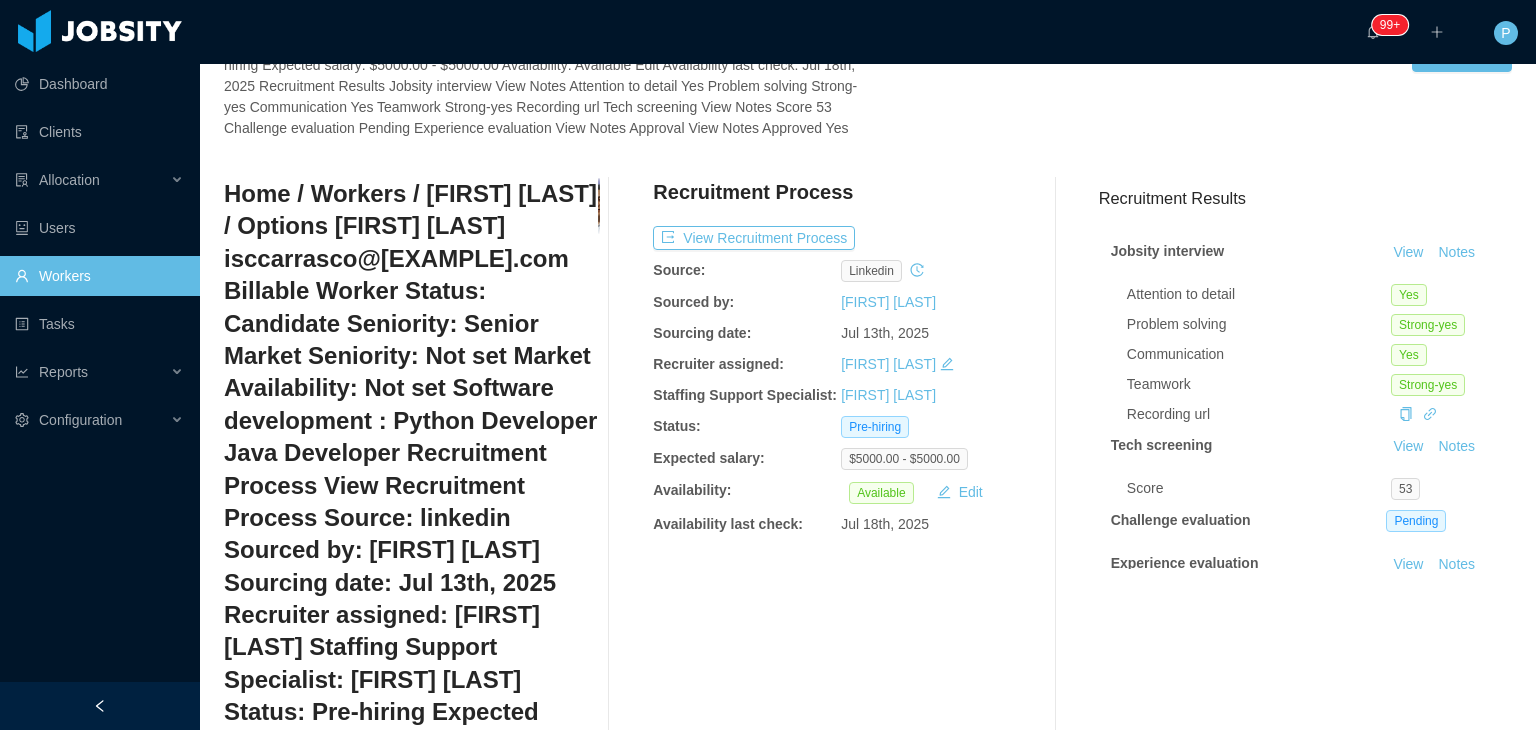 scroll, scrollTop: 200, scrollLeft: 0, axis: vertical 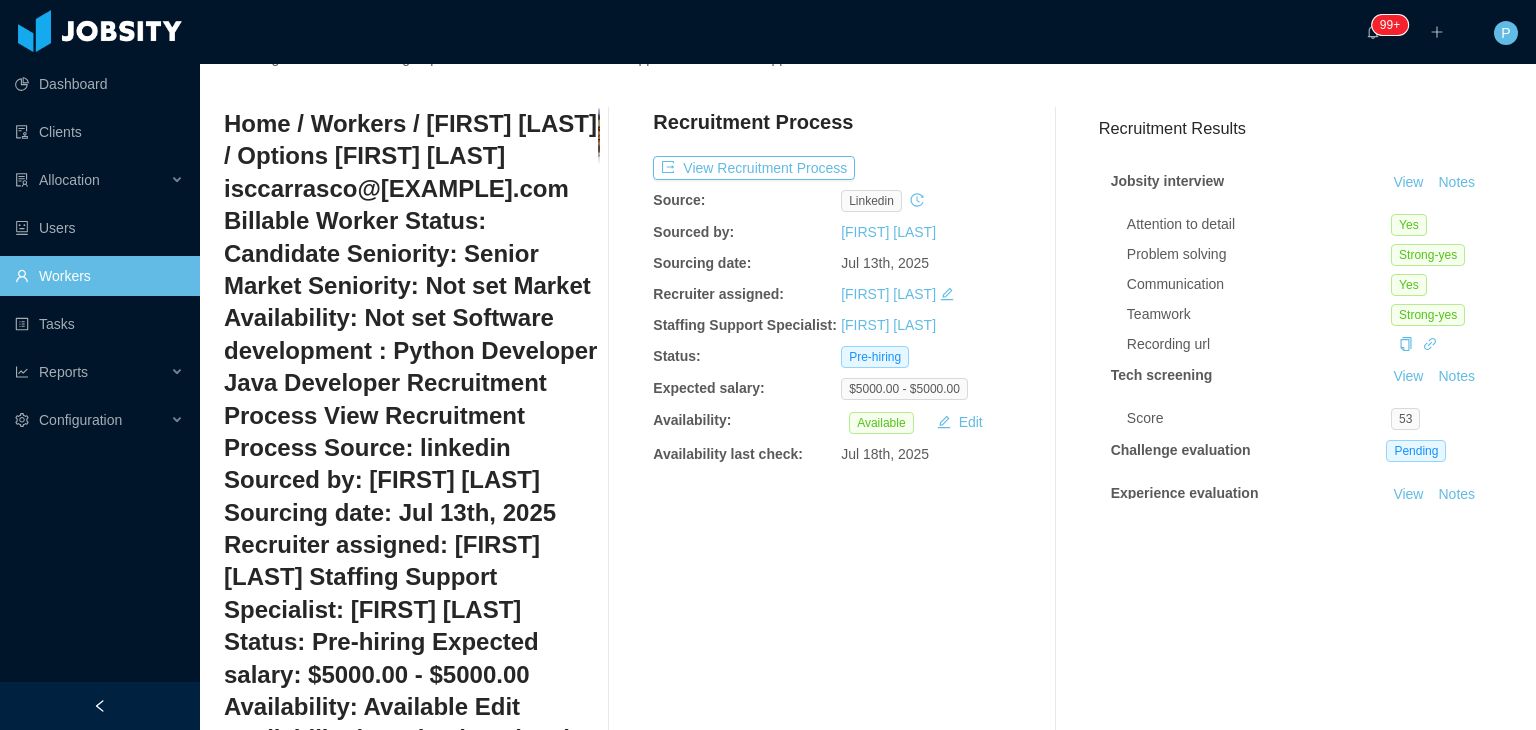 click on "Documents" at bounding box center [389, 1500] 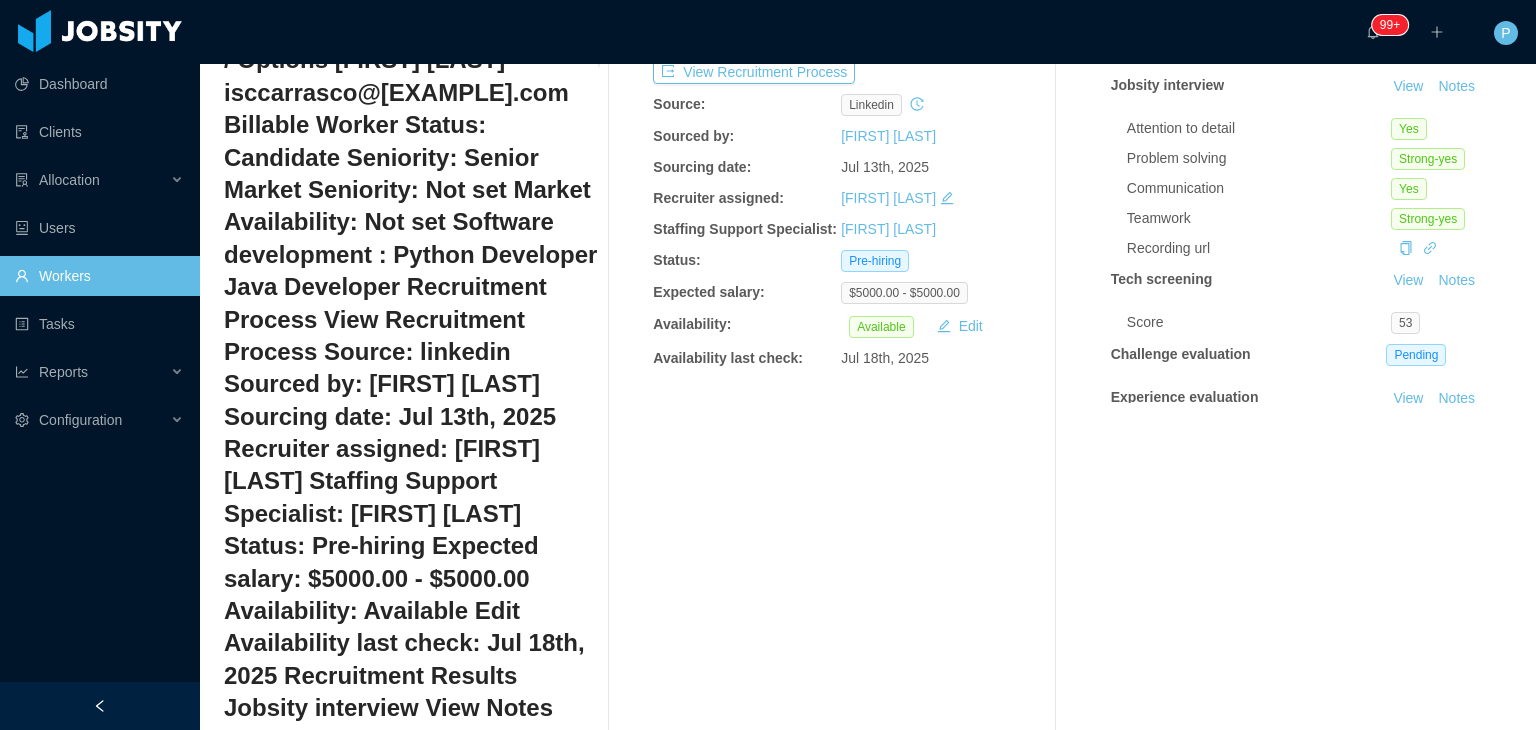 scroll, scrollTop: 320, scrollLeft: 0, axis: vertical 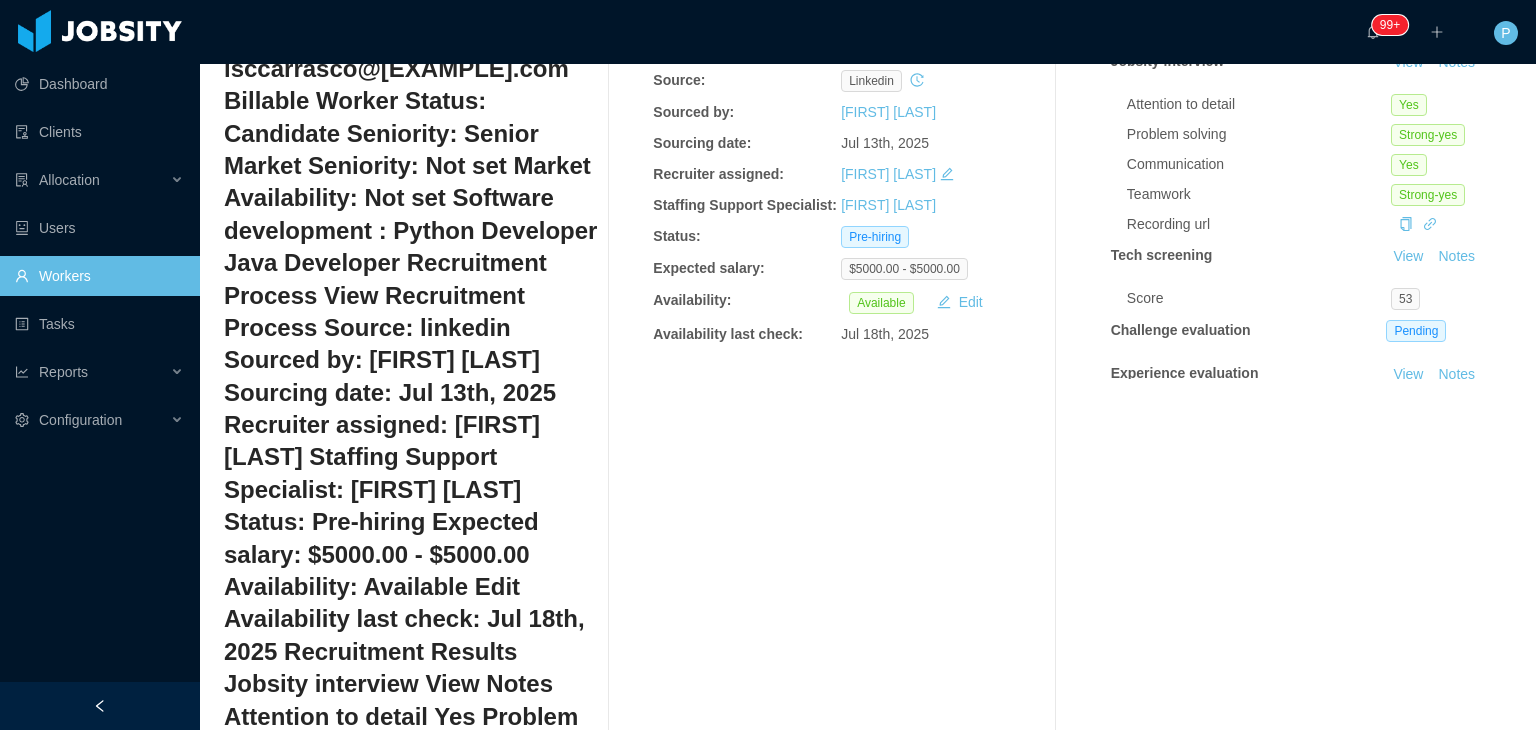 click on "Upload Document" at bounding box center (868, 1684) 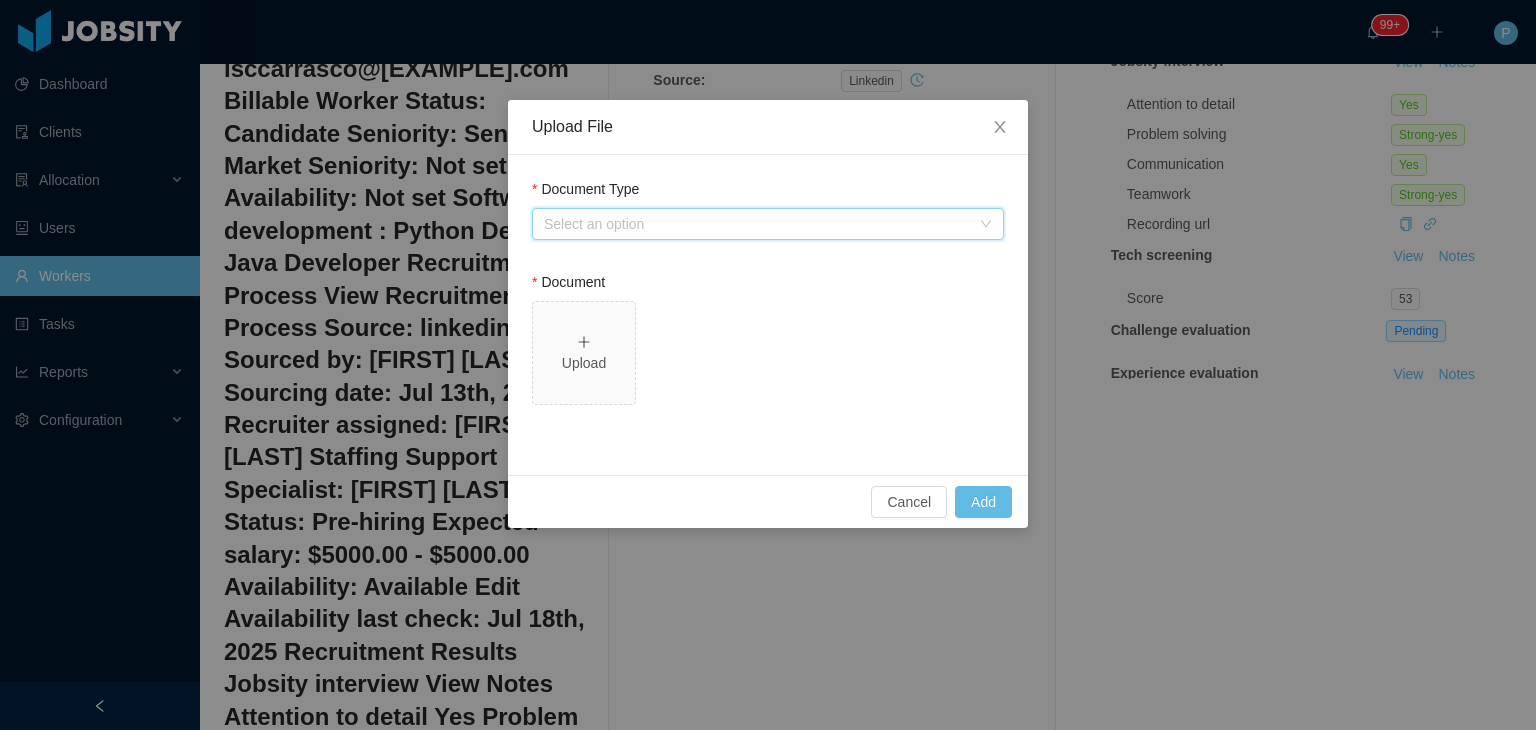 click on "Select an option" at bounding box center (761, 224) 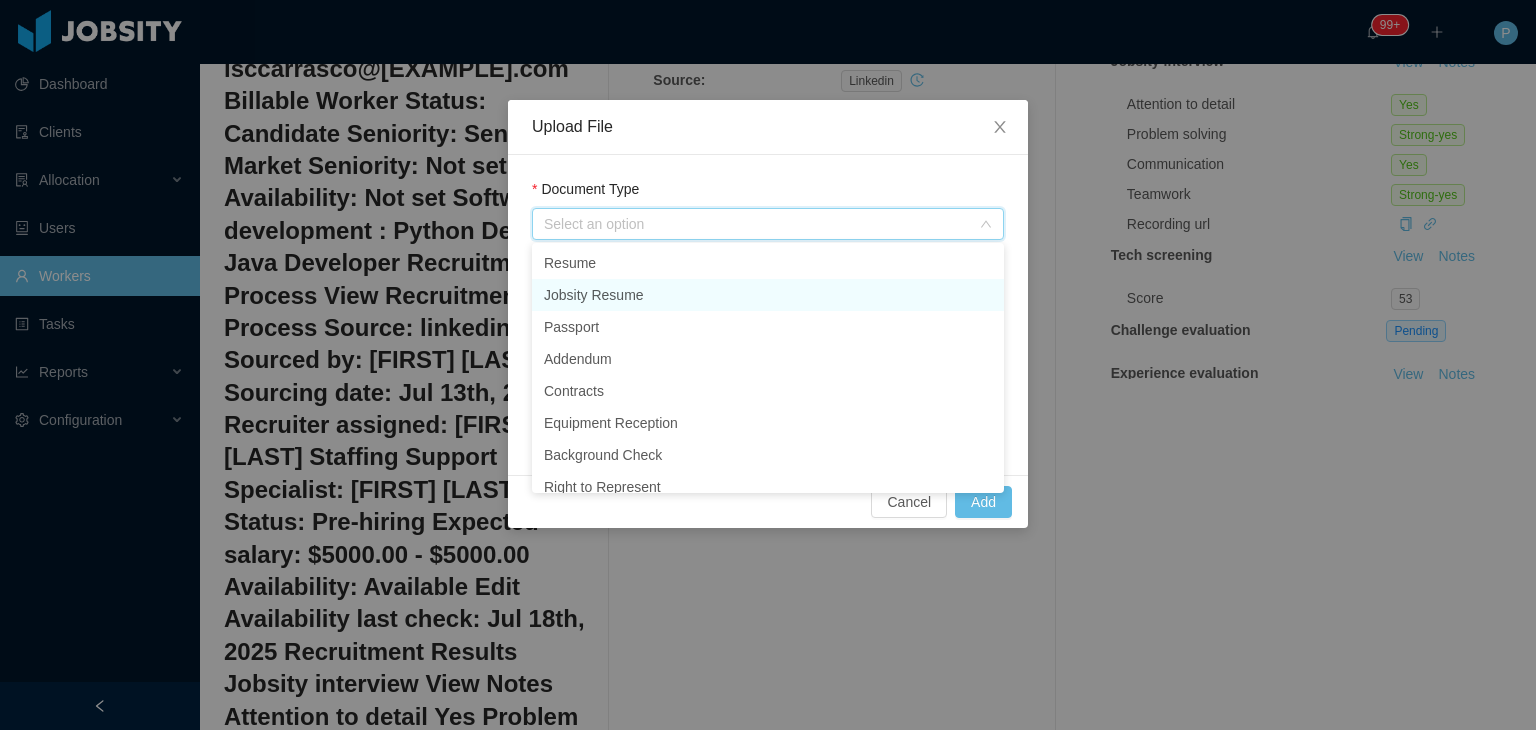 click on "Jobsity Resume" at bounding box center [768, 295] 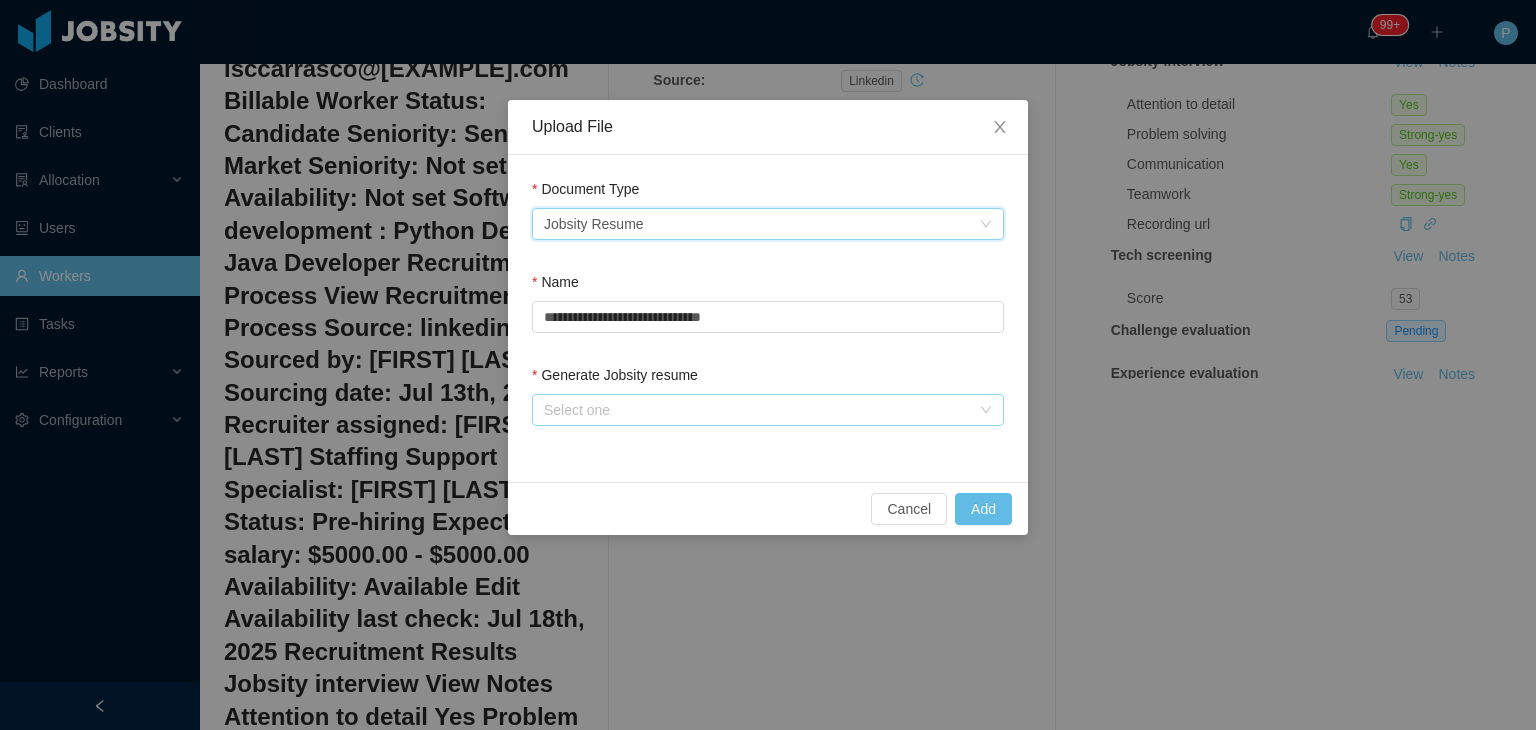 click on "Select one" at bounding box center [757, 410] 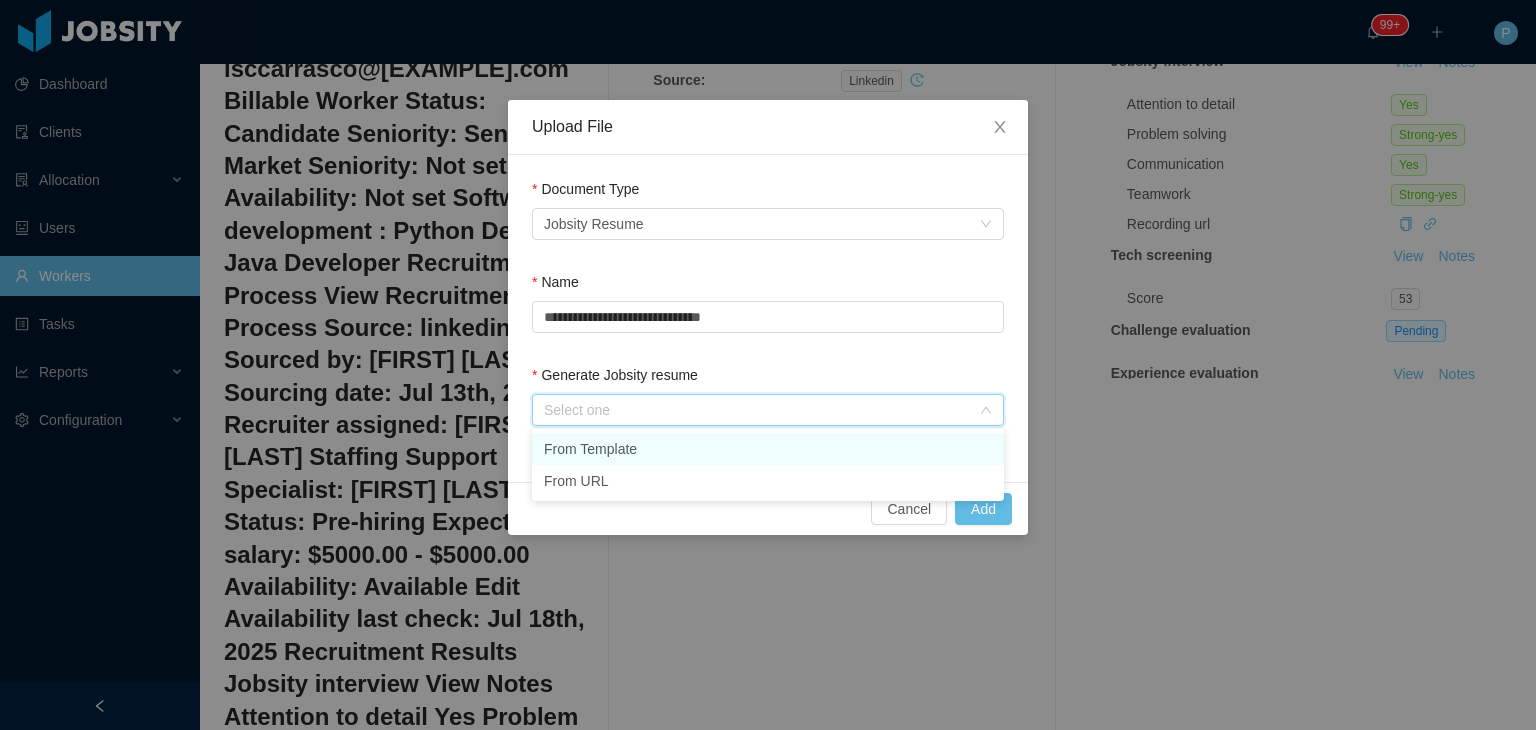 click on "From Template" at bounding box center (768, 449) 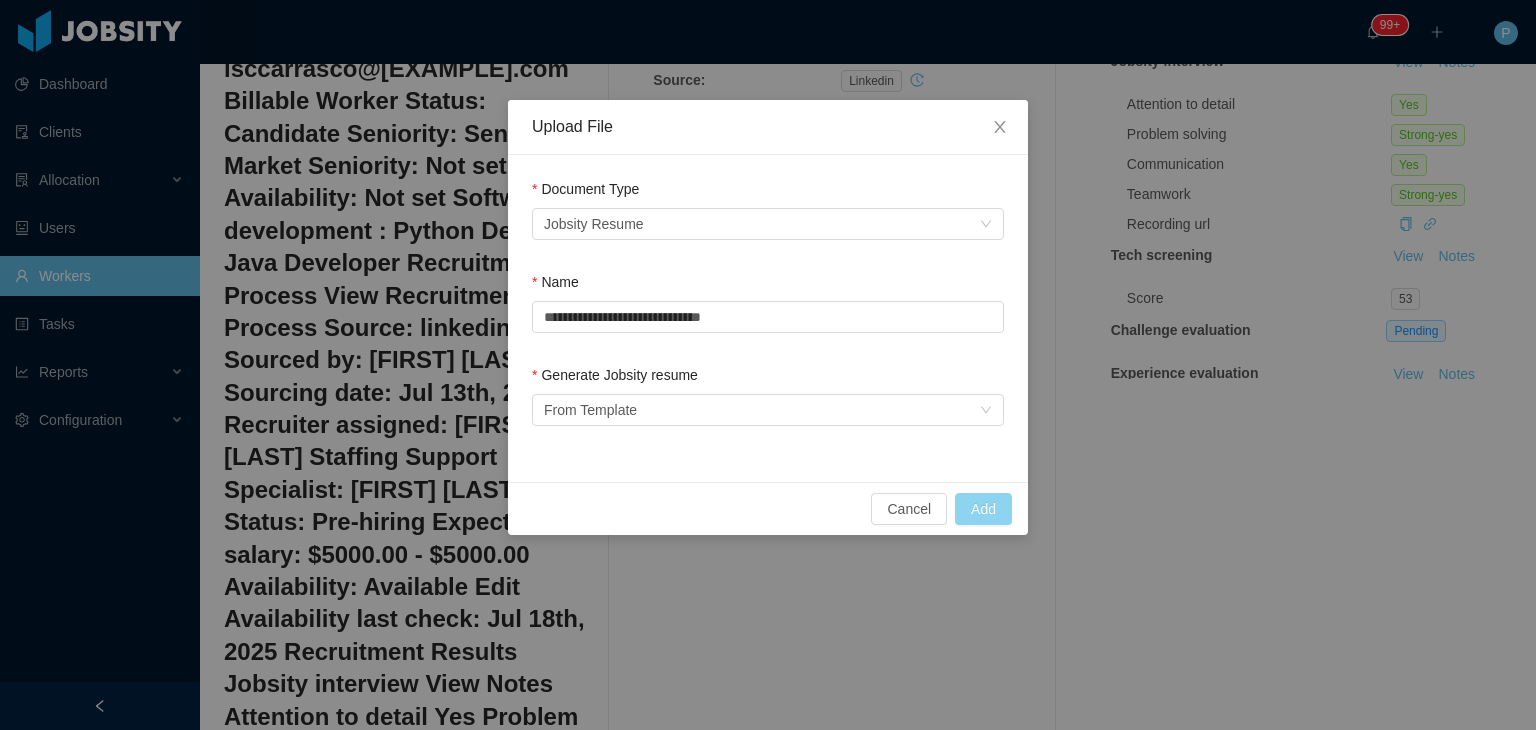 click on "Add" at bounding box center [983, 509] 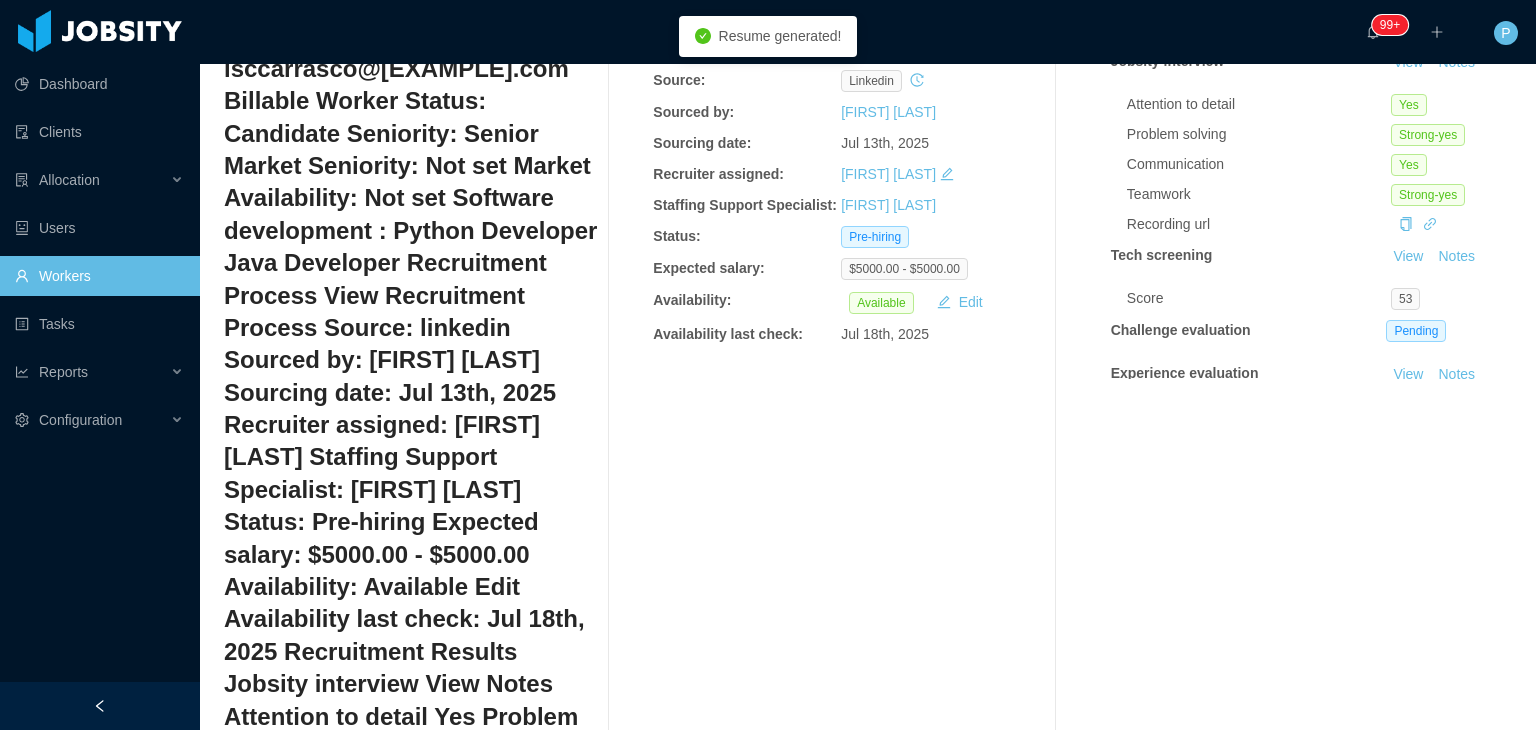scroll, scrollTop: 218, scrollLeft: 0, axis: vertical 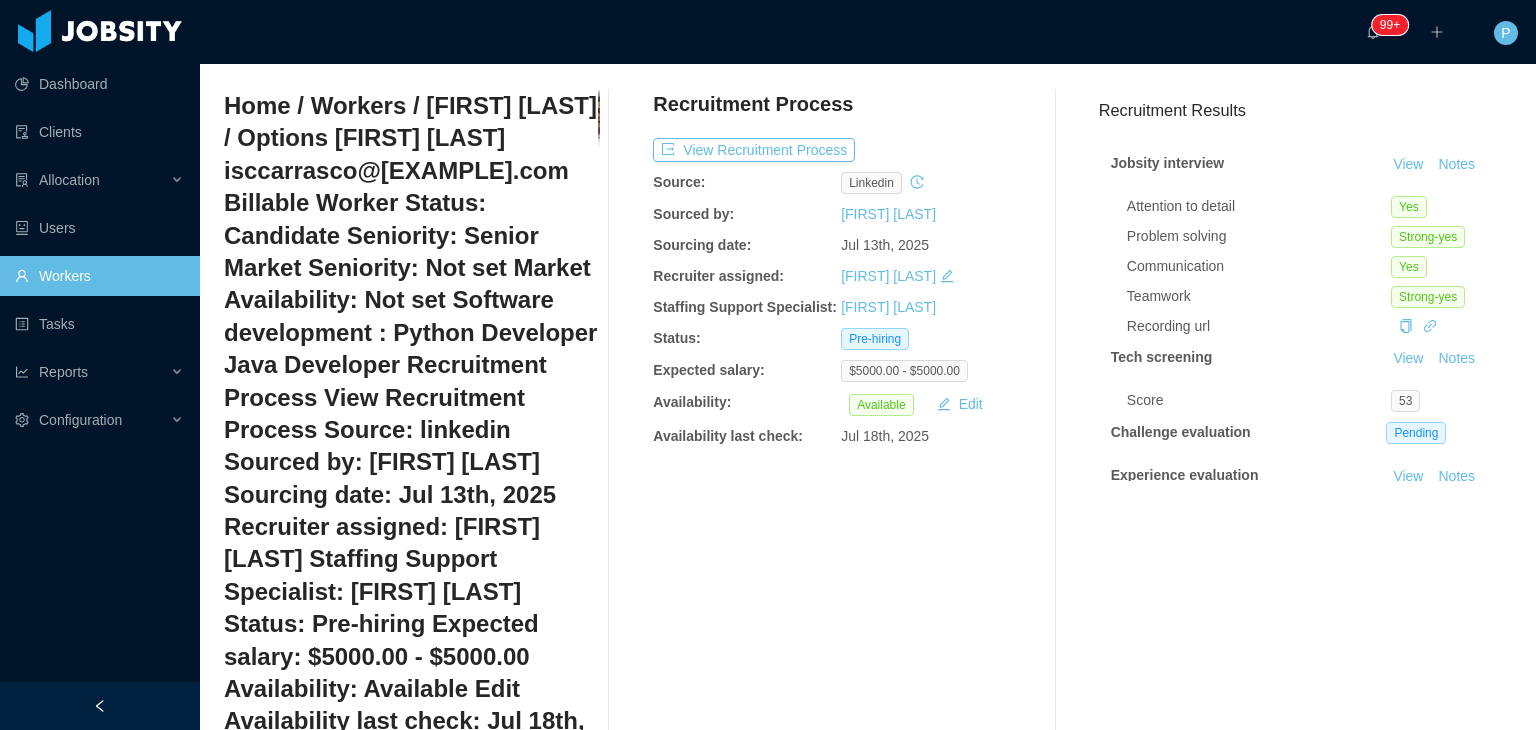 click on "View" at bounding box center [1157, 1614] 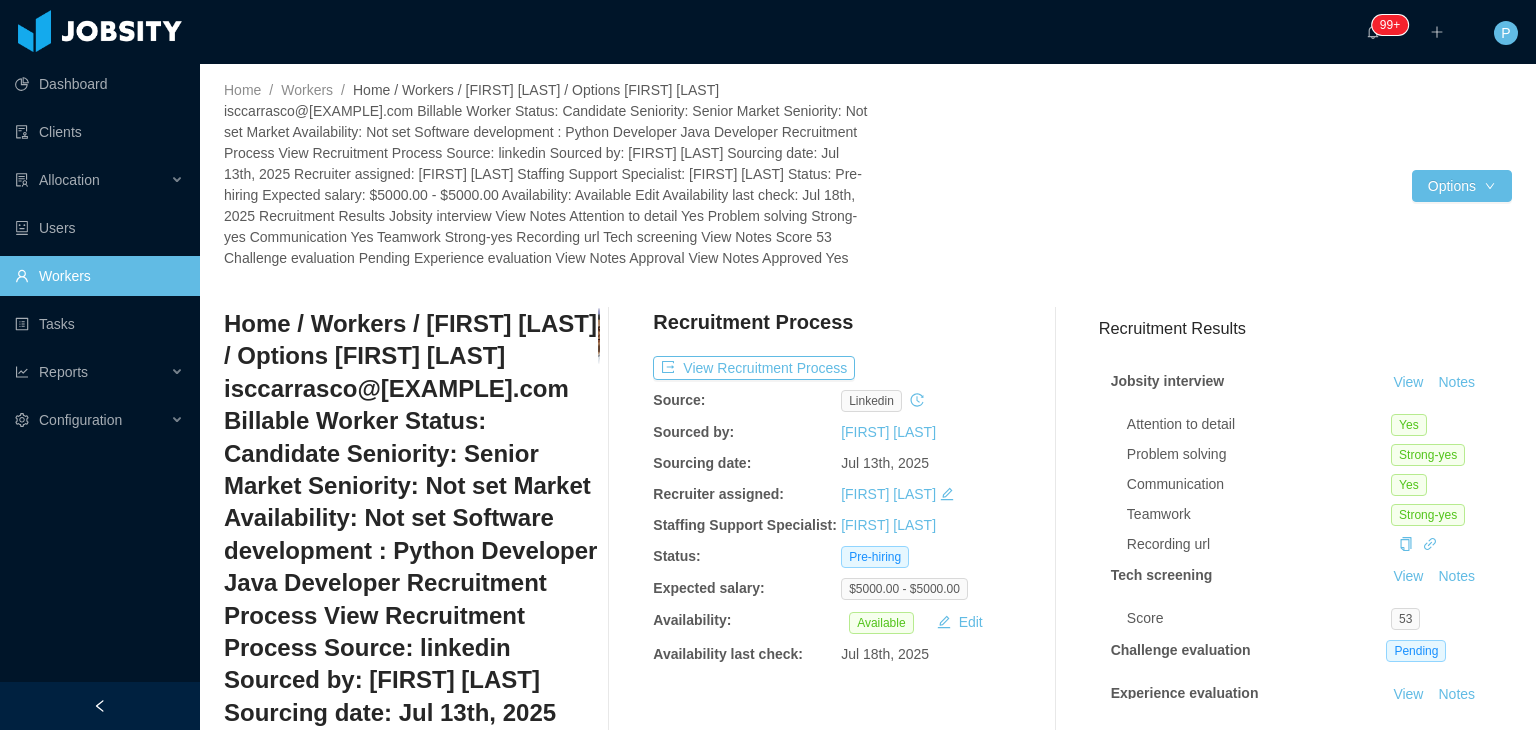 drag, startPoint x: 464, startPoint y: 223, endPoint x: 226, endPoint y: 222, distance: 238.0021 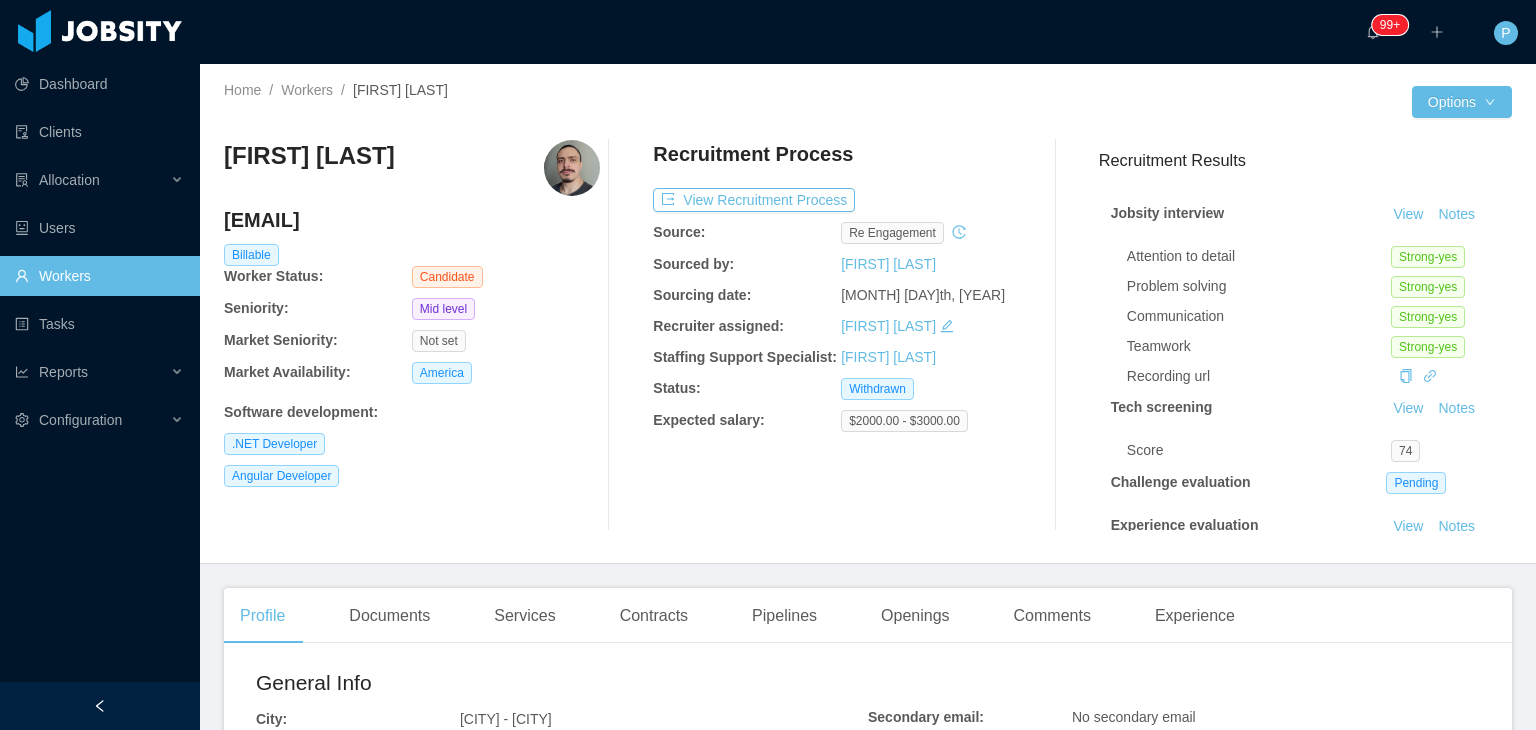 scroll, scrollTop: 0, scrollLeft: 0, axis: both 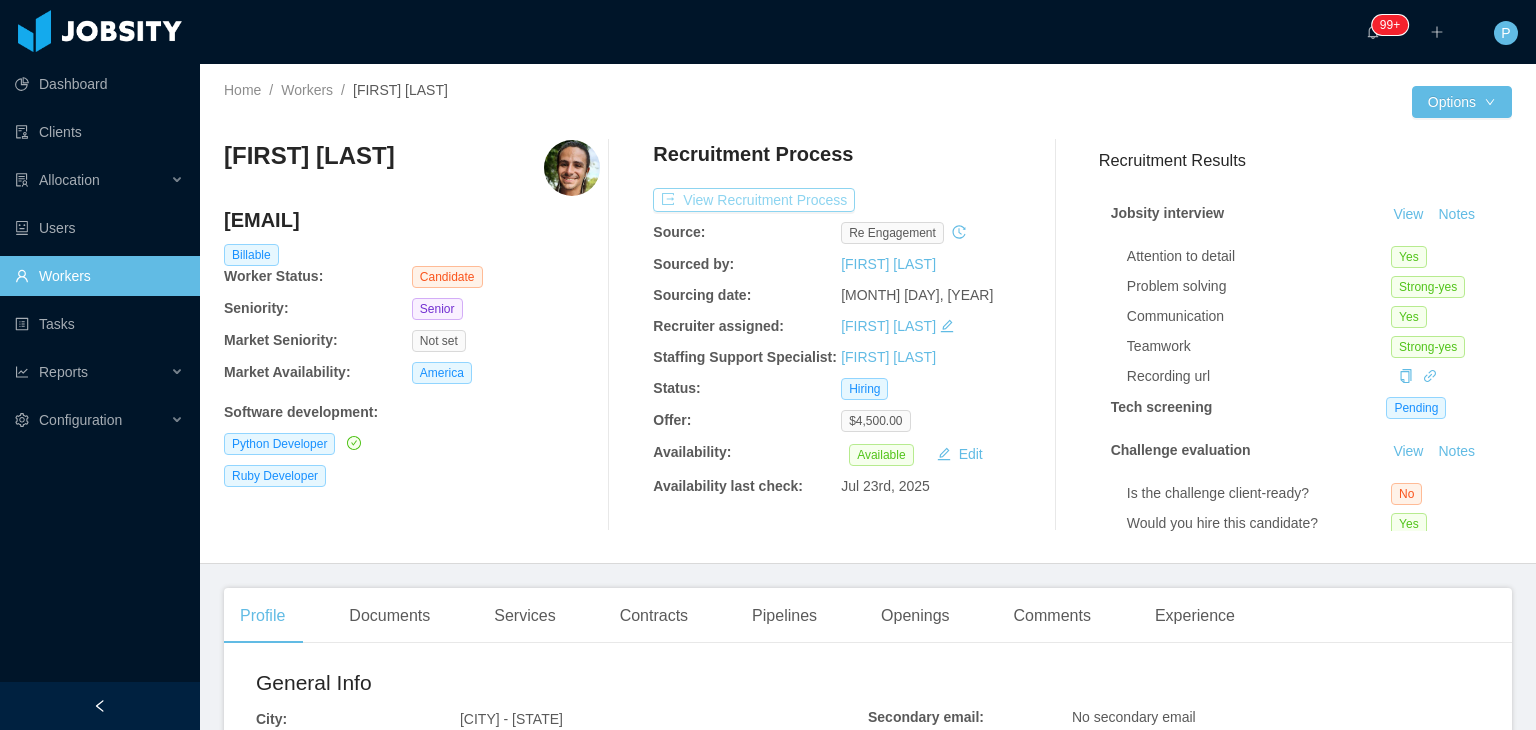 click on "View Recruitment Process" at bounding box center (754, 200) 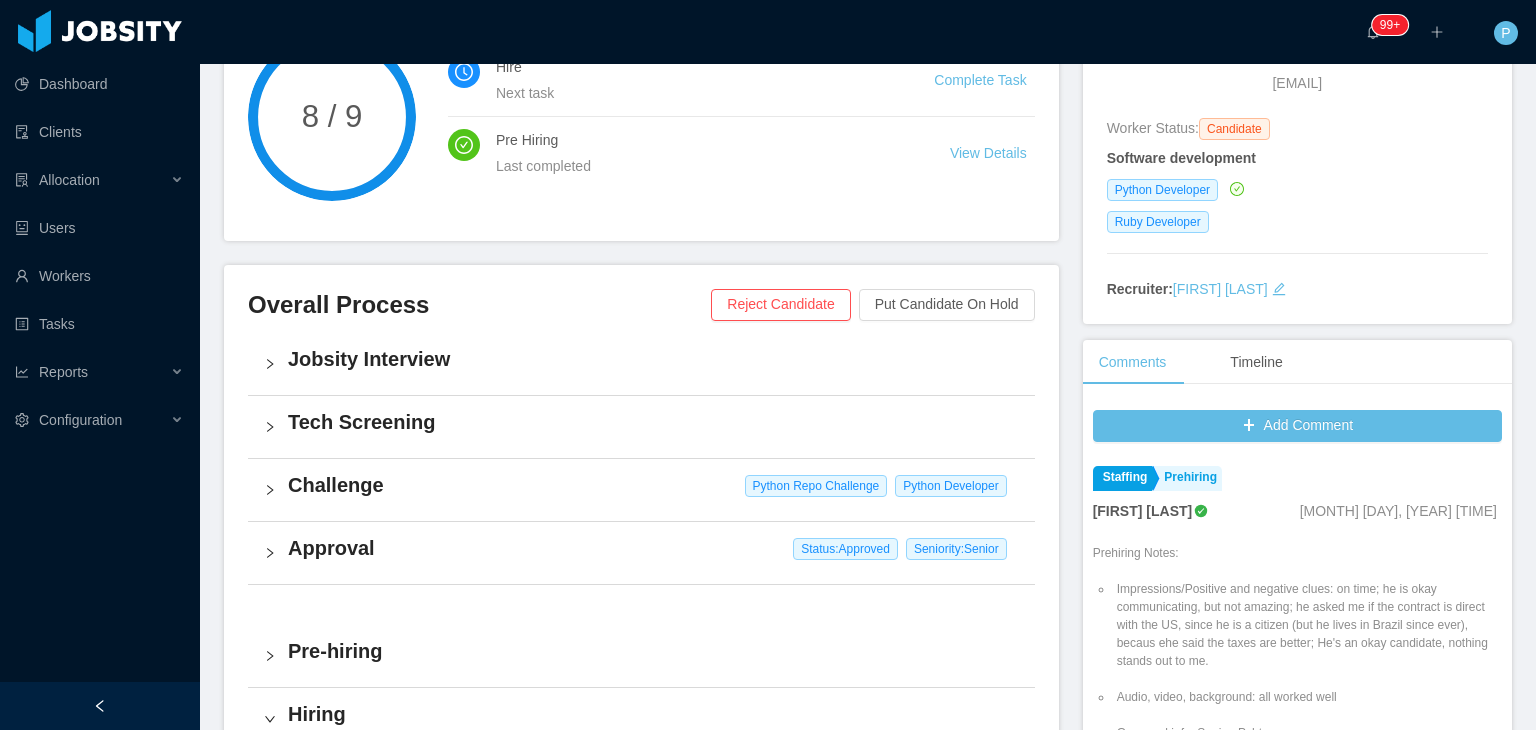 scroll, scrollTop: 0, scrollLeft: 0, axis: both 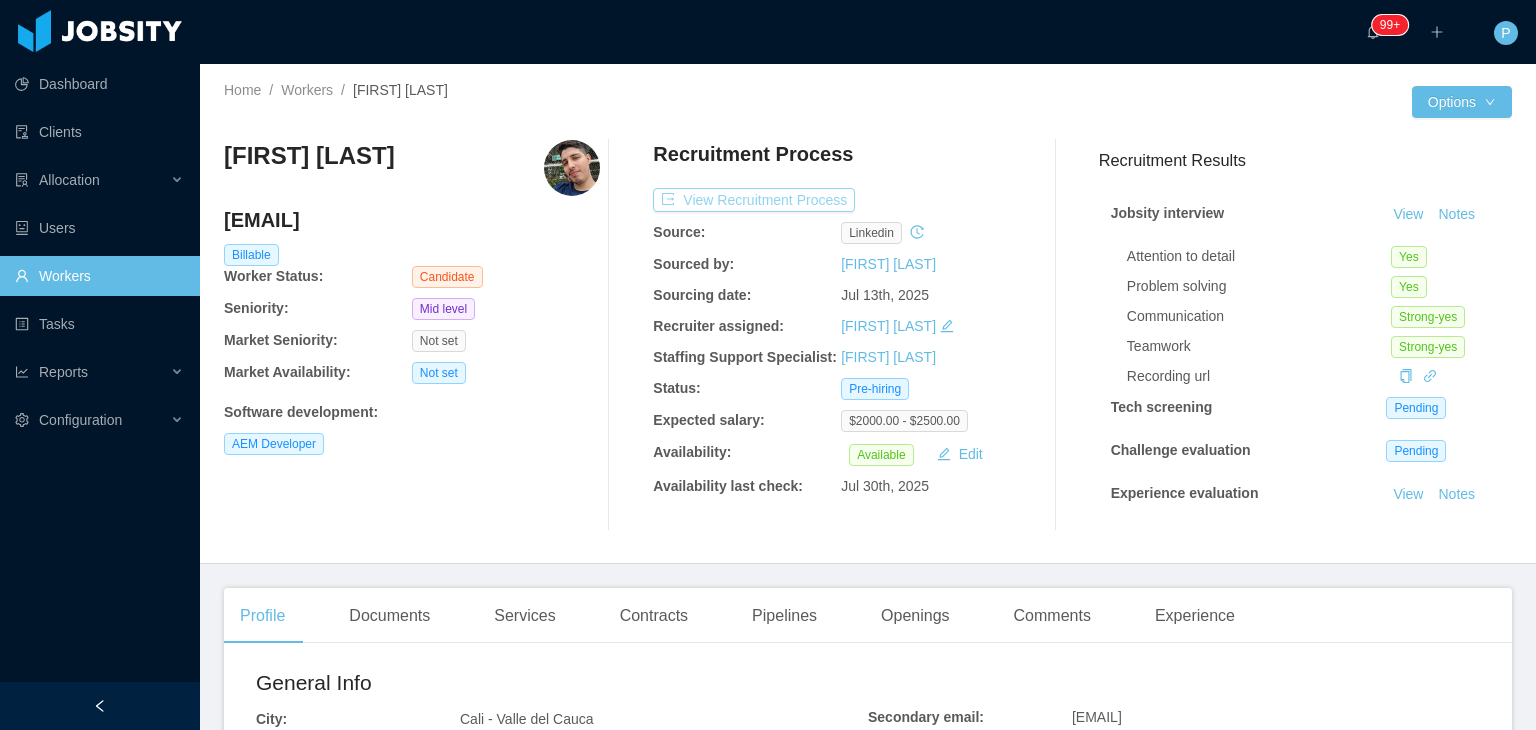 click on "View Recruitment Process" at bounding box center (754, 200) 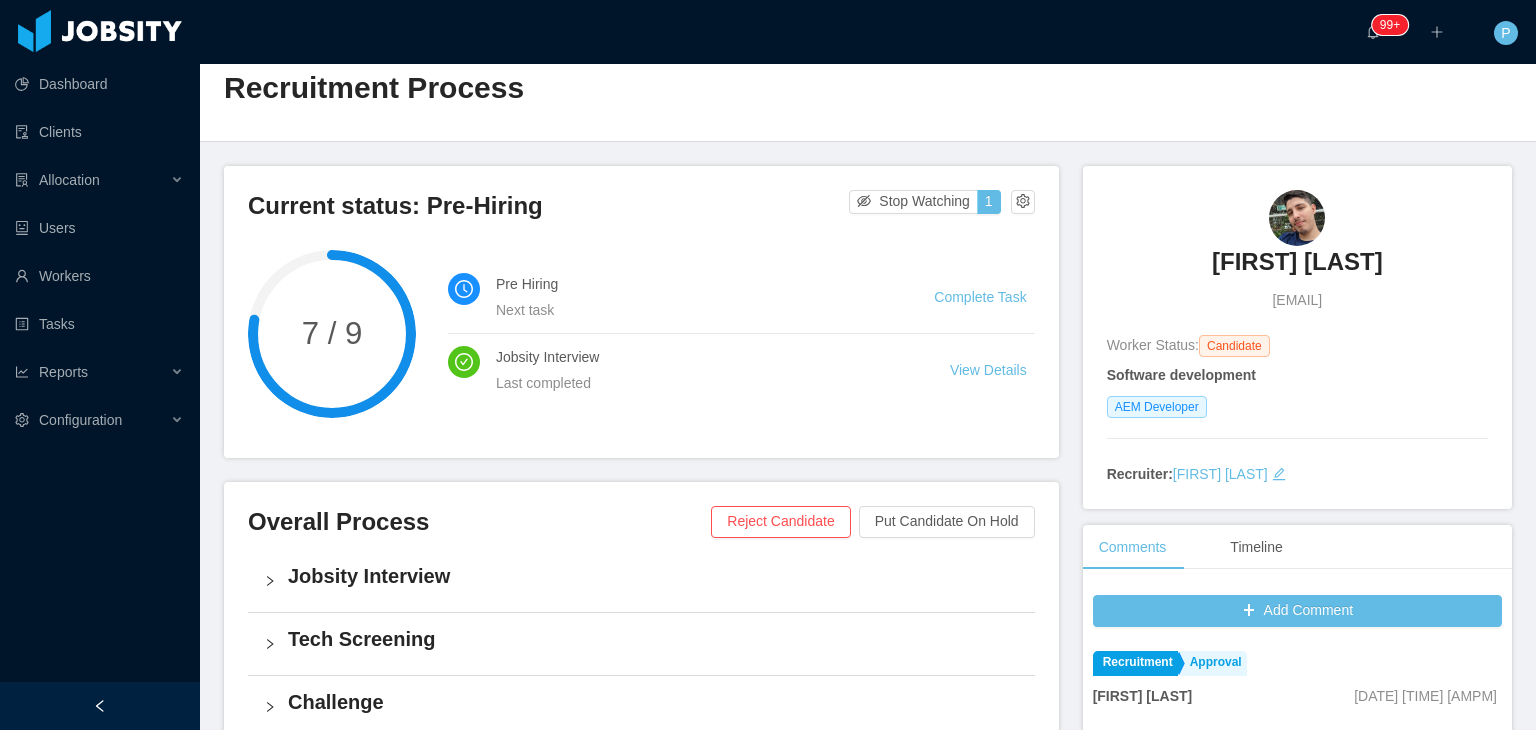 scroll, scrollTop: 0, scrollLeft: 0, axis: both 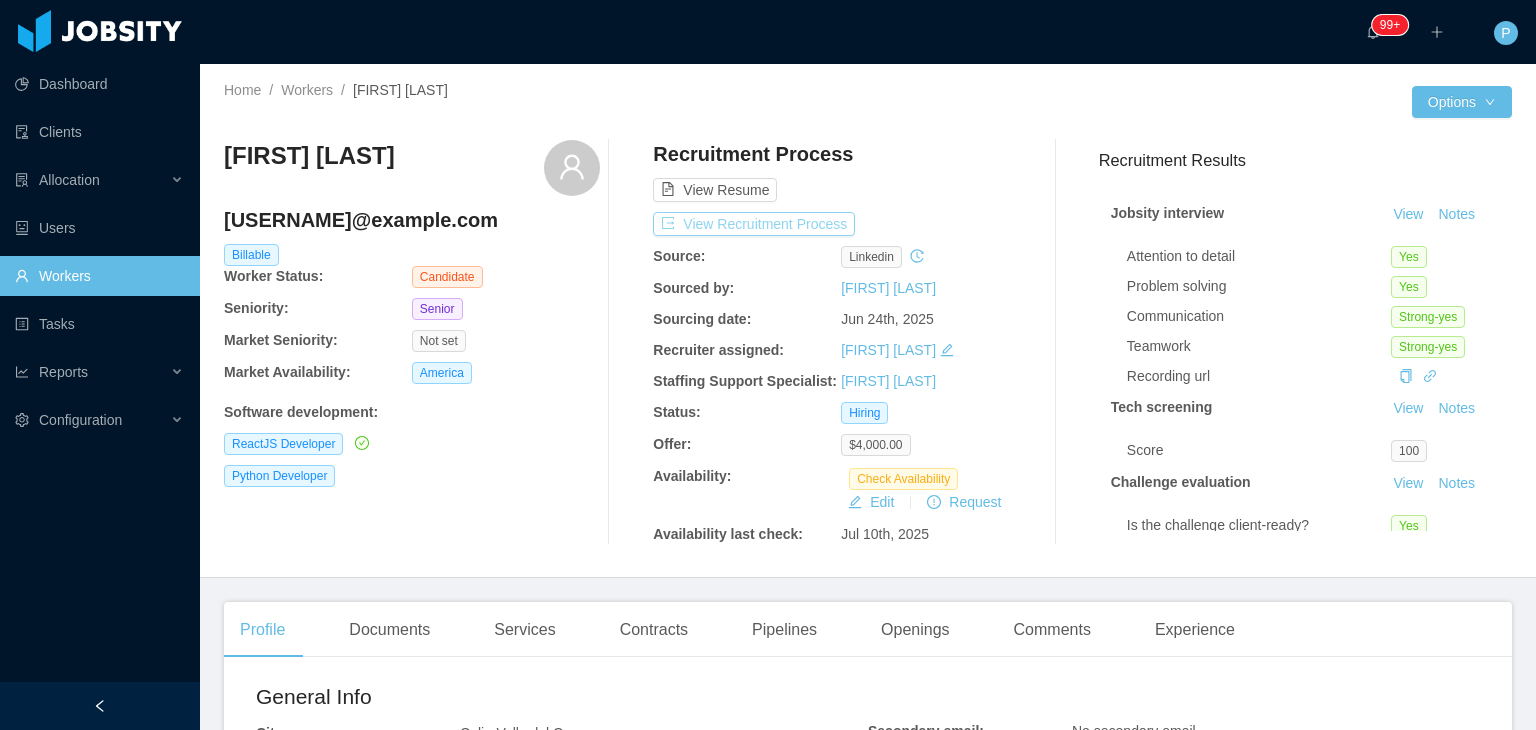 click on "View Recruitment Process" at bounding box center [754, 224] 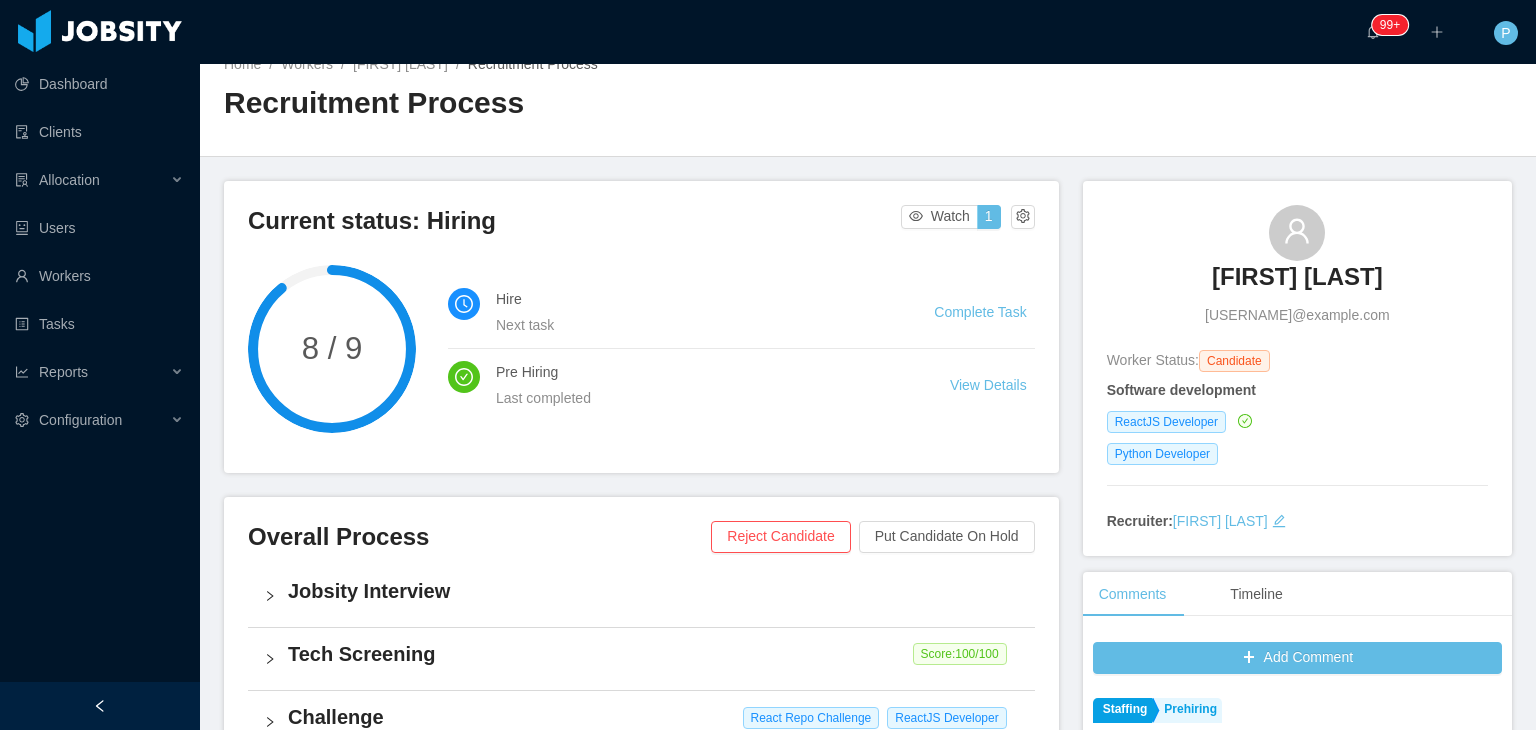 scroll, scrollTop: 0, scrollLeft: 0, axis: both 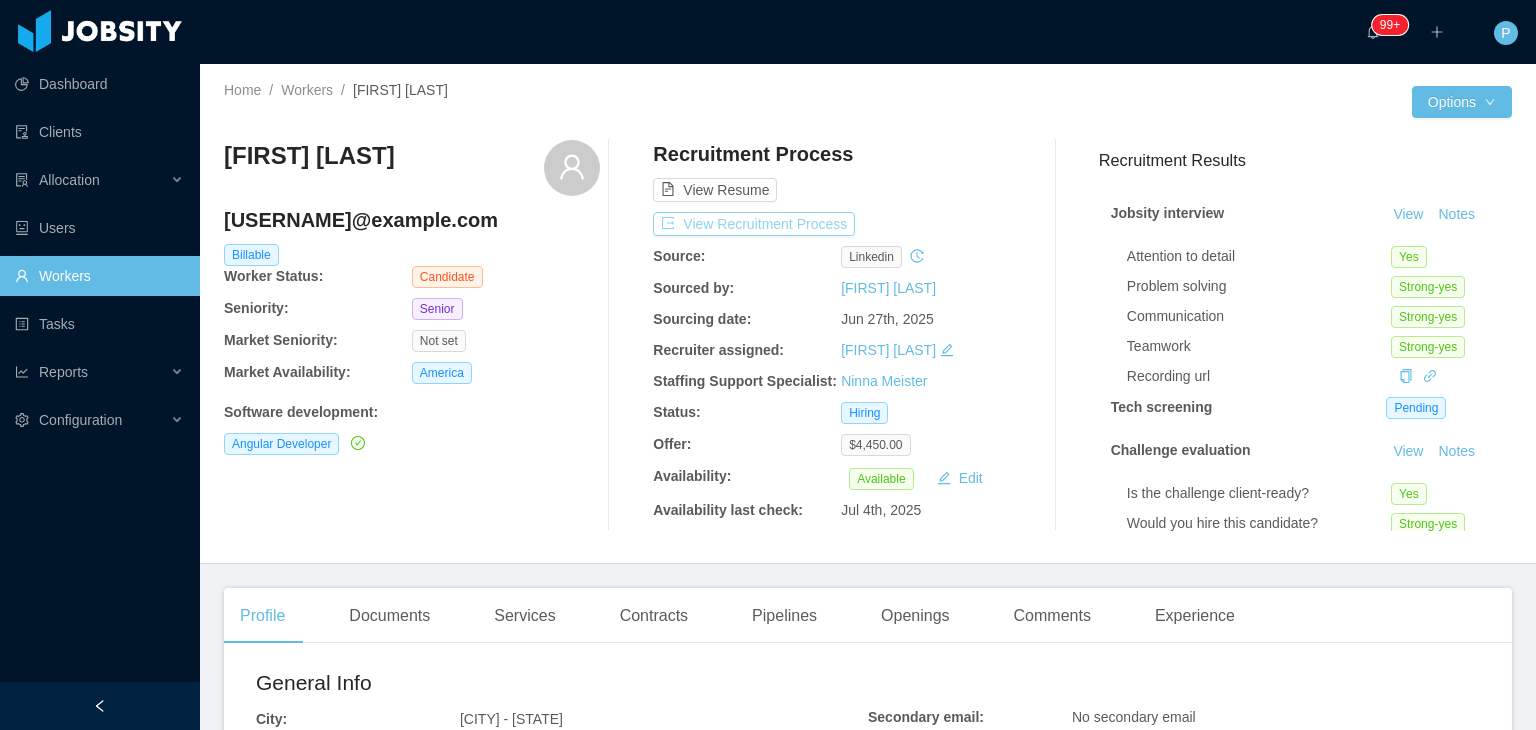 click on "View Recruitment Process" at bounding box center [754, 224] 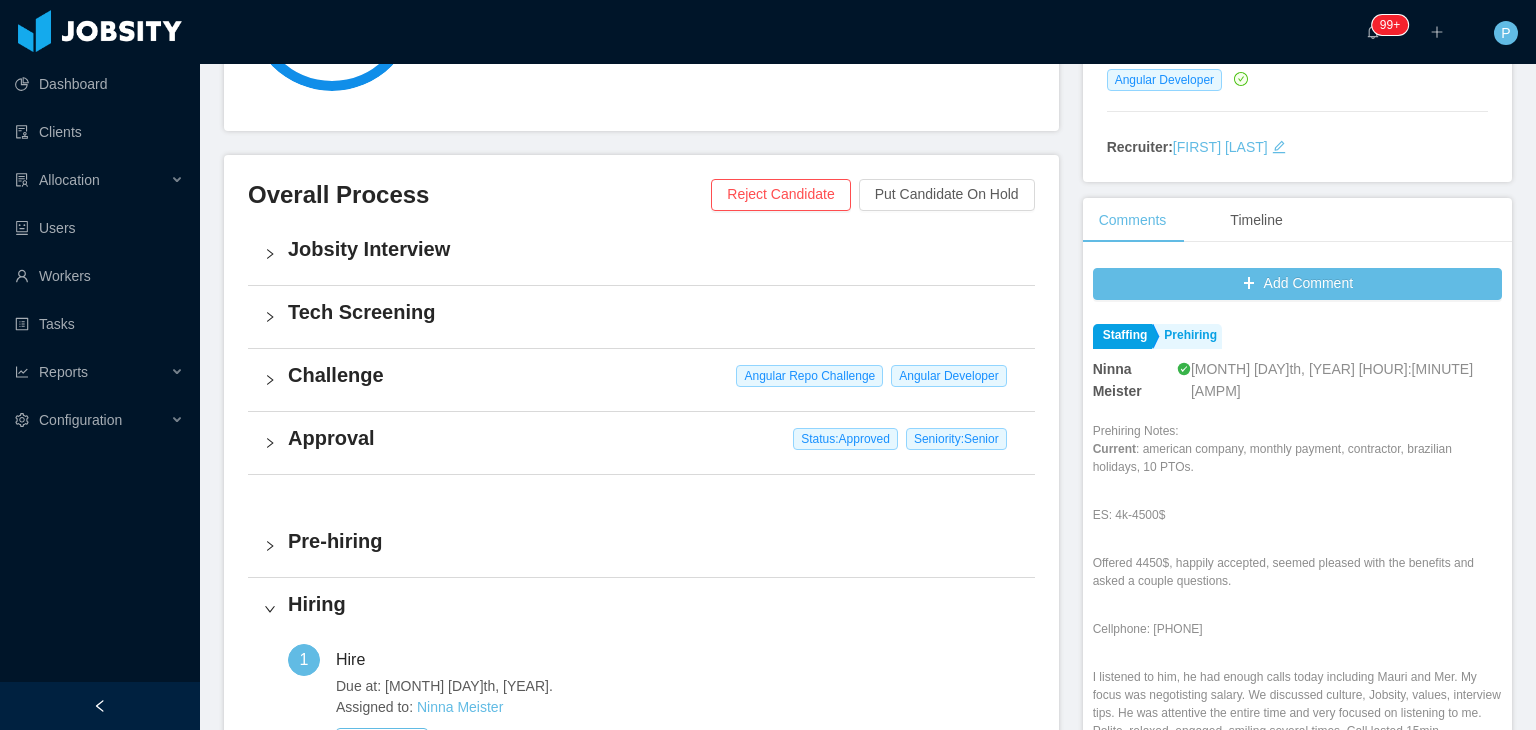 scroll, scrollTop: 0, scrollLeft: 0, axis: both 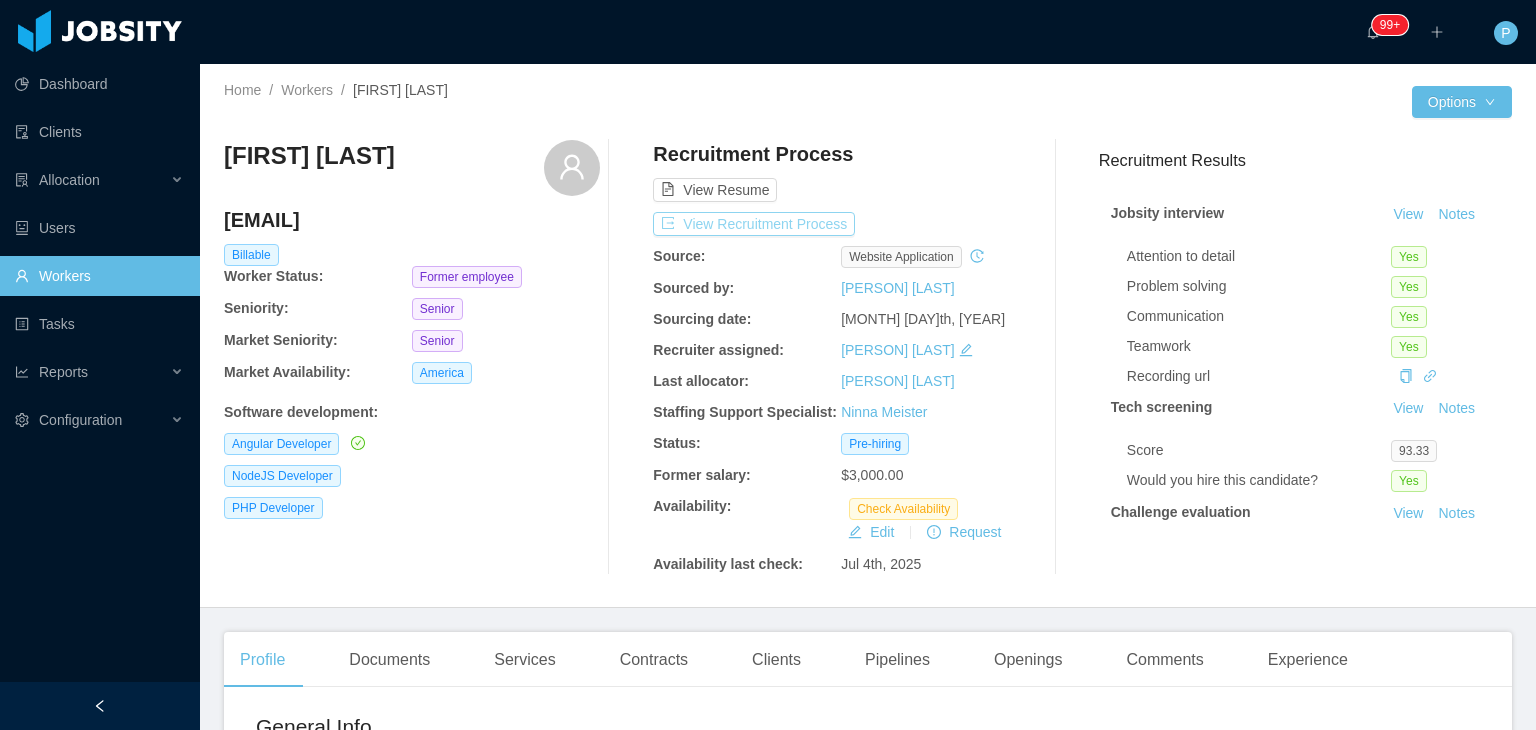 click on "View Recruitment Process" at bounding box center (754, 224) 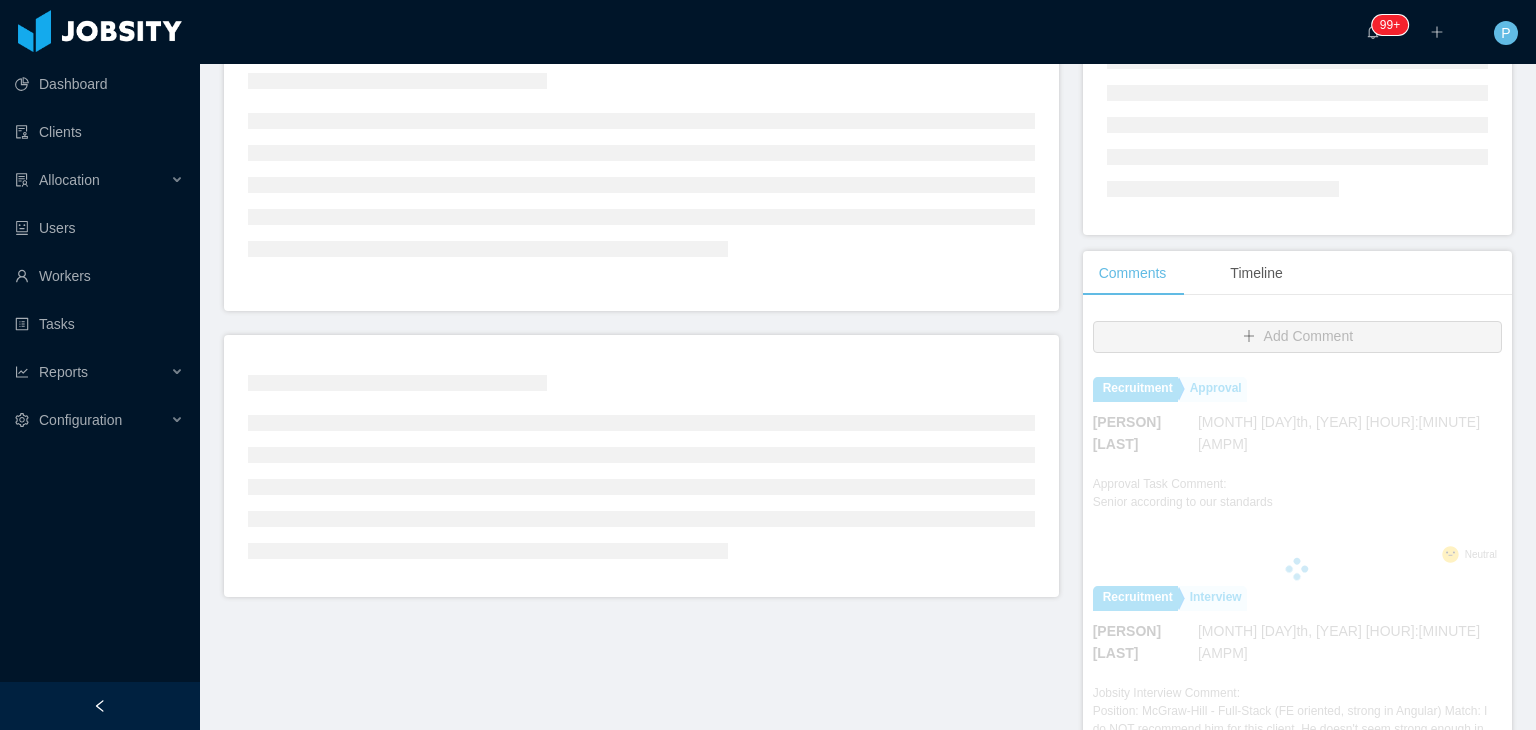 scroll, scrollTop: 258, scrollLeft: 0, axis: vertical 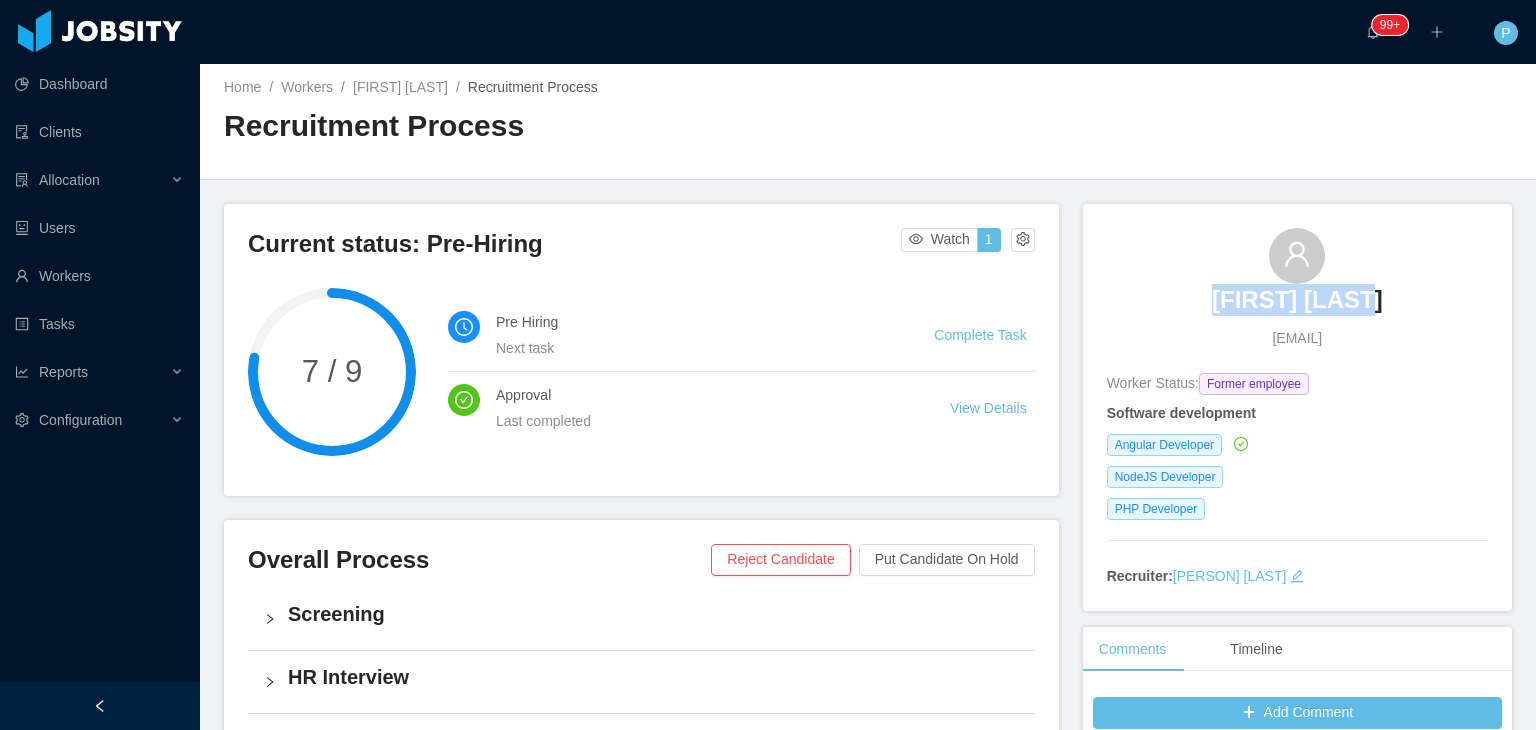 drag, startPoint x: 1378, startPoint y: 298, endPoint x: 1200, endPoint y: 316, distance: 178.90779 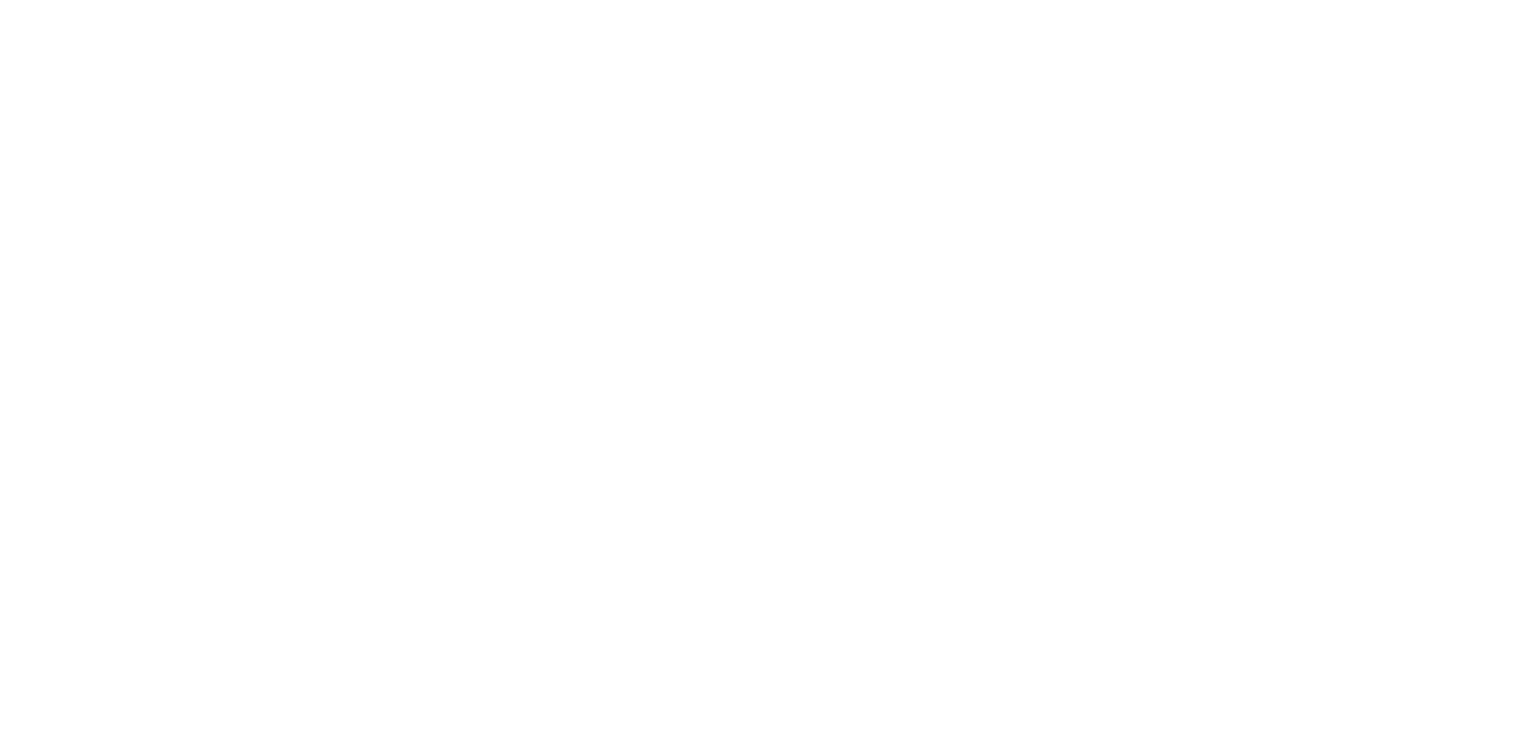 scroll, scrollTop: 0, scrollLeft: 0, axis: both 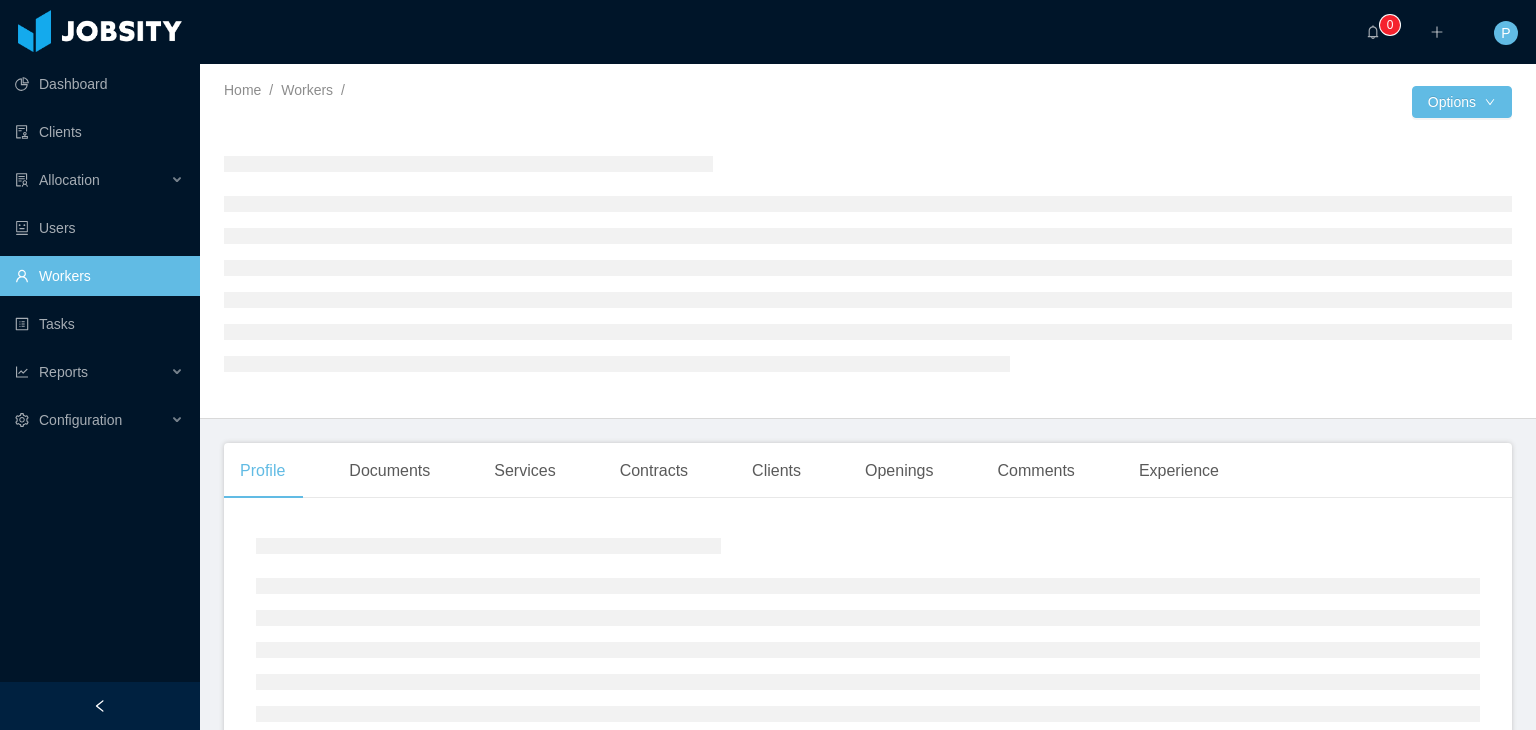 click at bounding box center [868, 263] 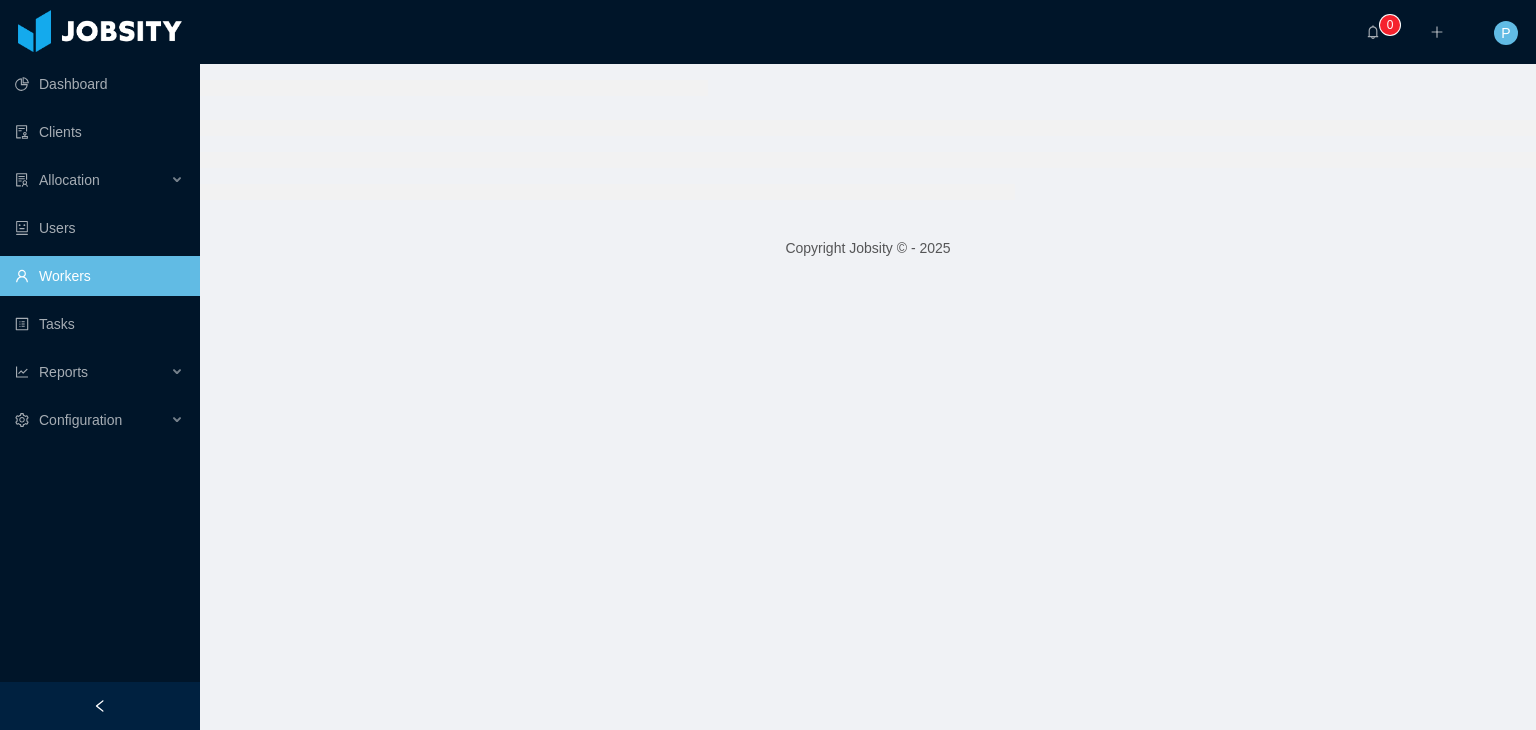 scroll, scrollTop: 0, scrollLeft: 0, axis: both 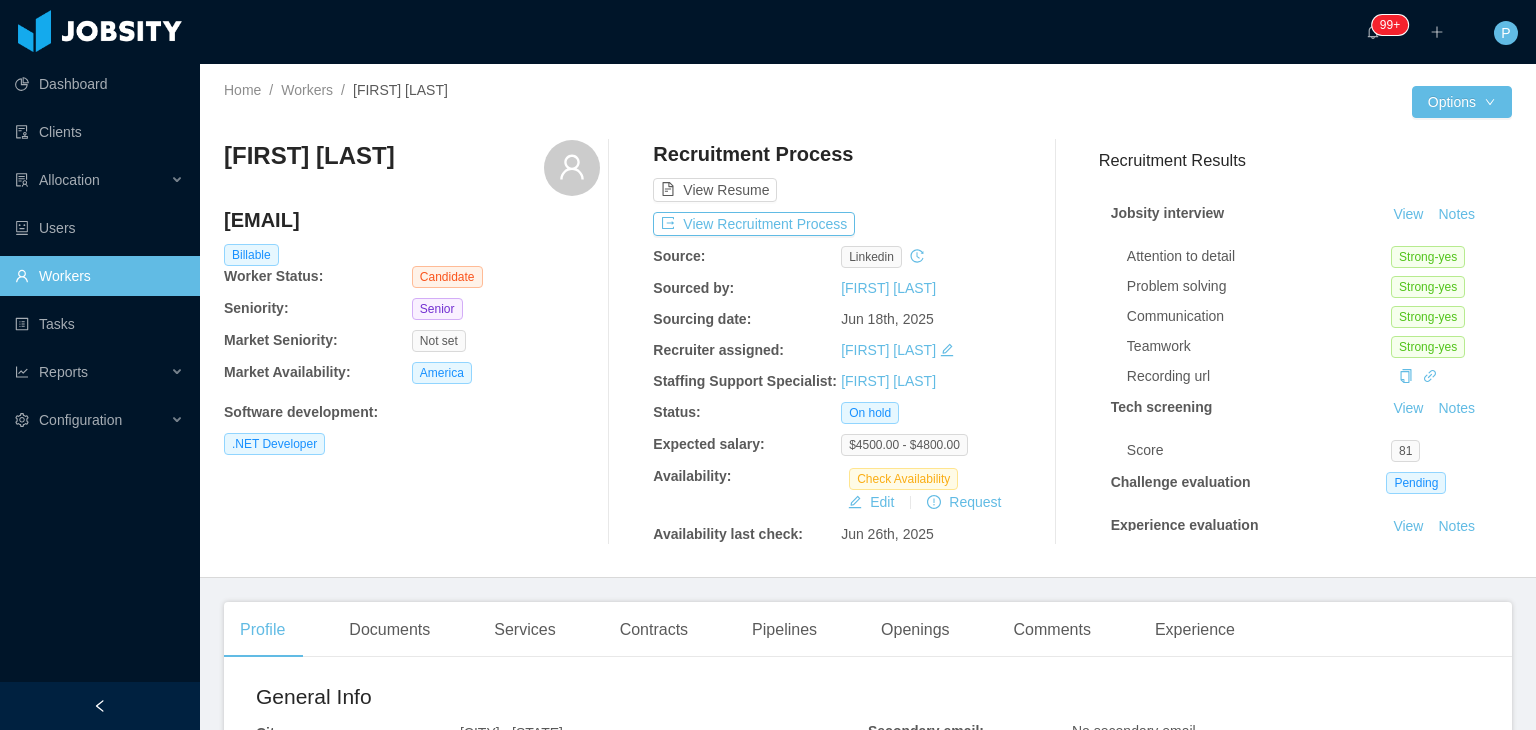 click at bounding box center [1140, 102] 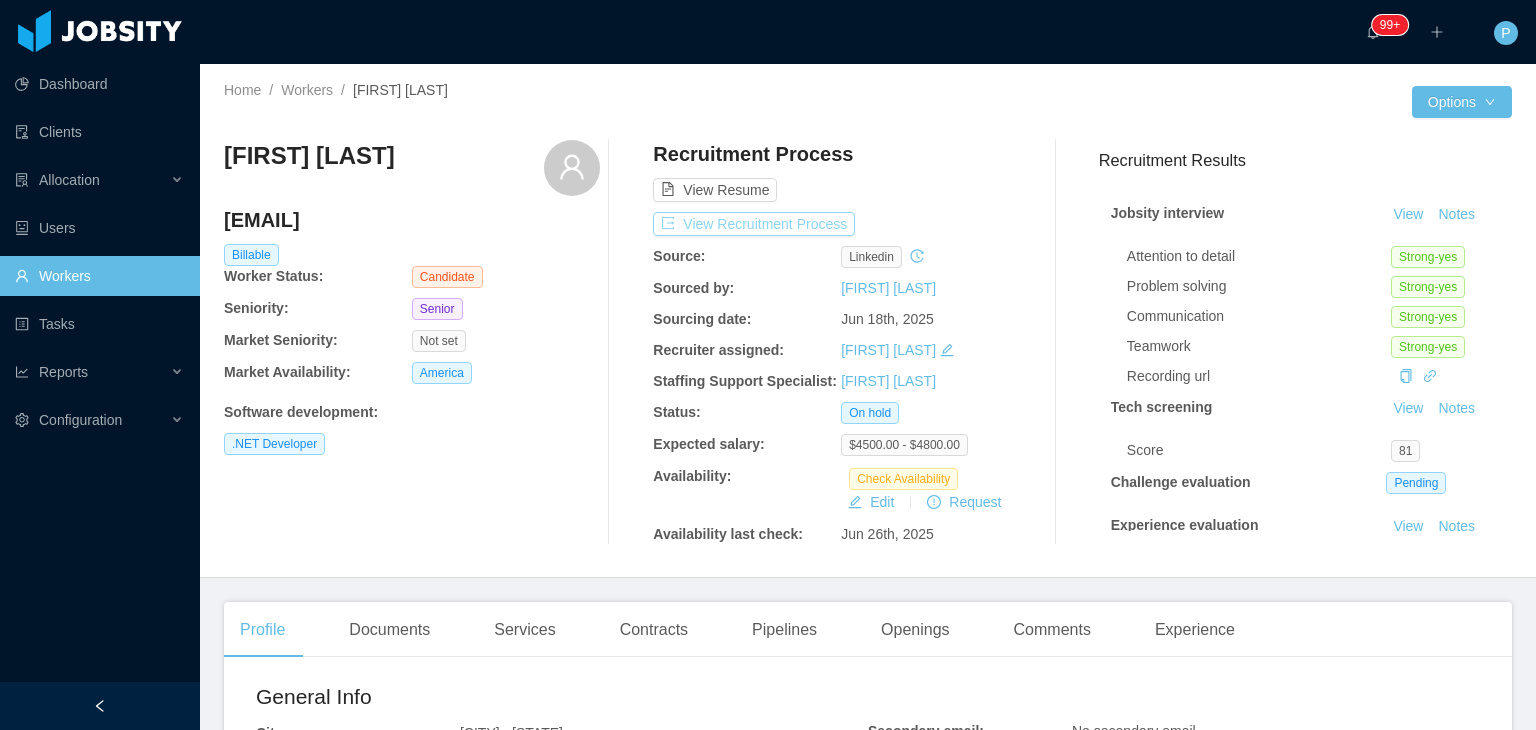 click on "View Recruitment Process" at bounding box center (754, 224) 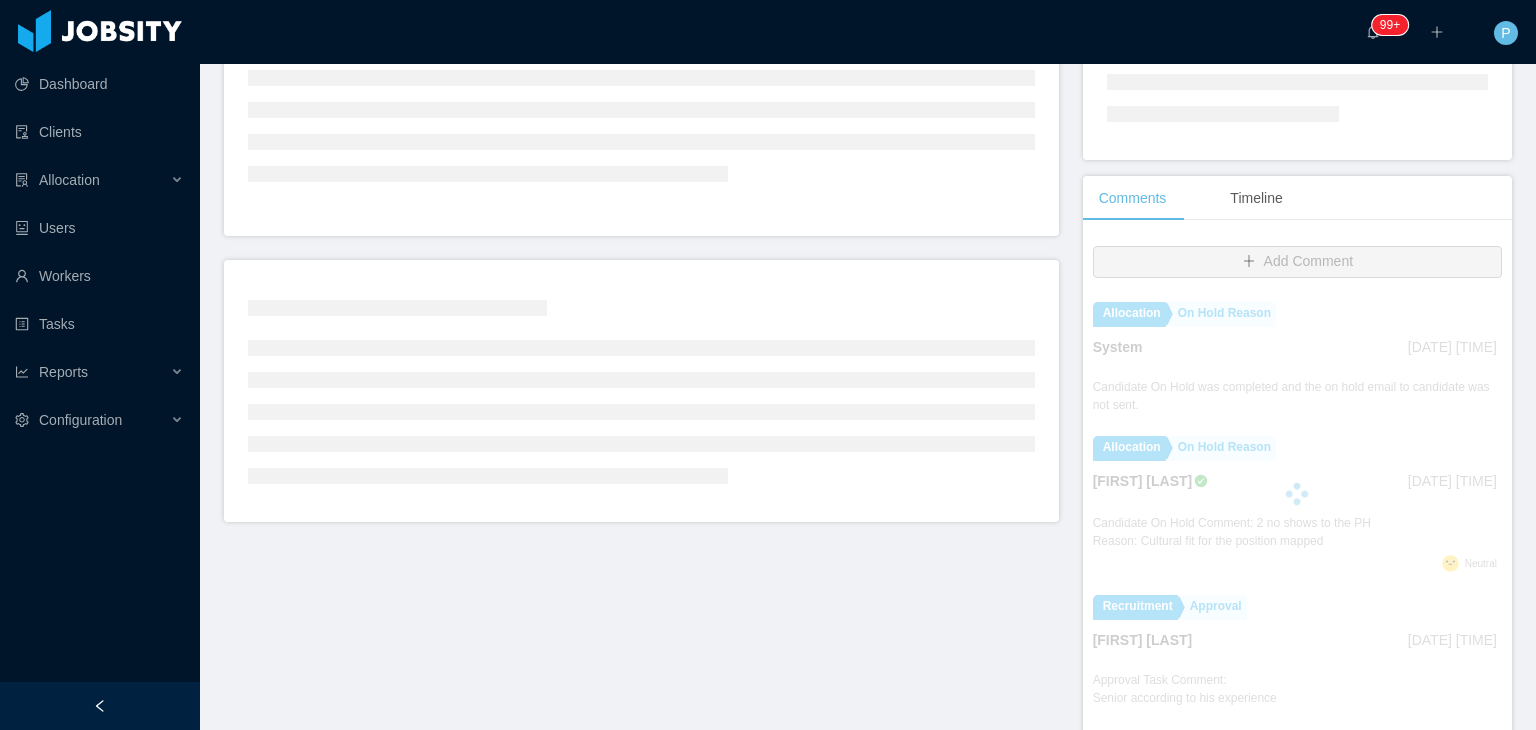 scroll, scrollTop: 312, scrollLeft: 0, axis: vertical 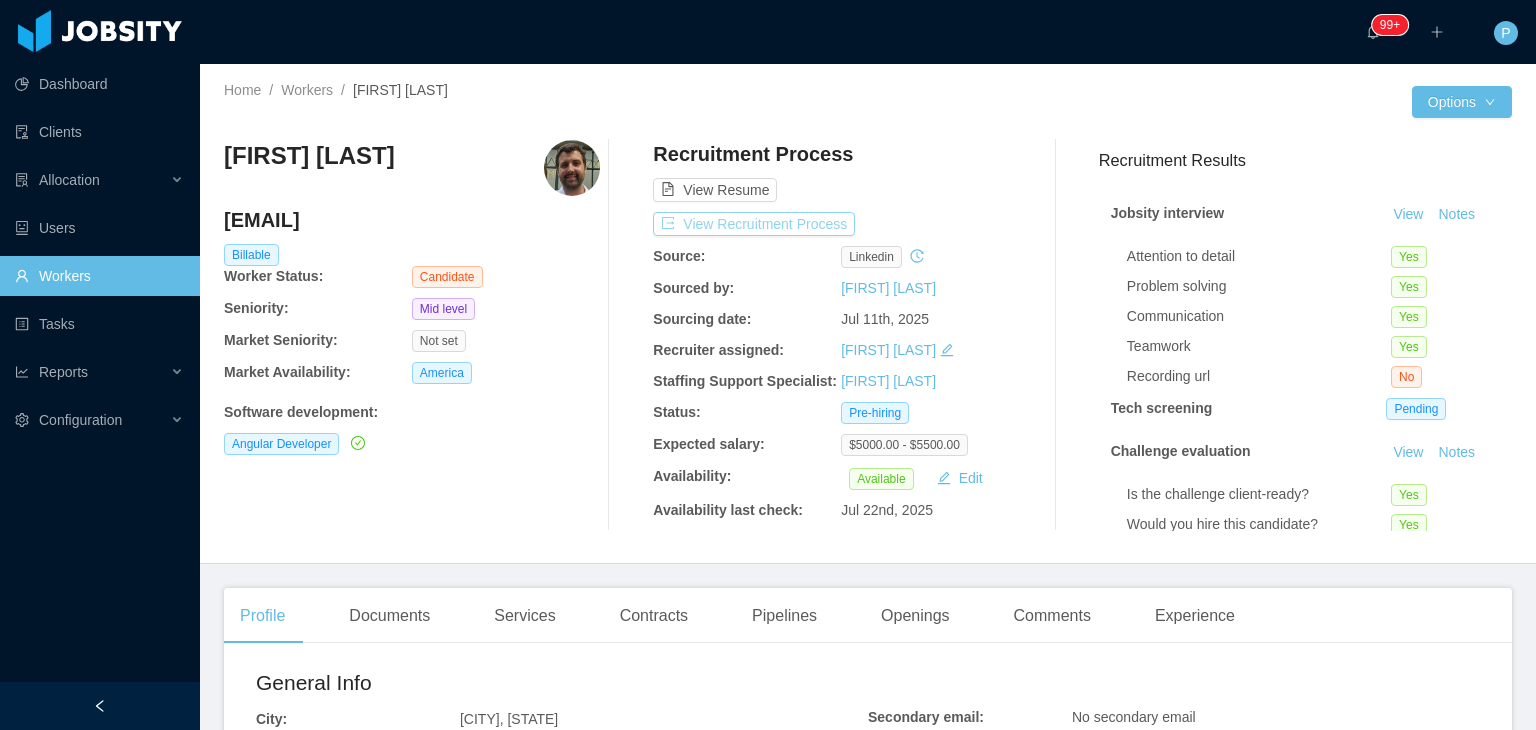 click on "View Recruitment Process" at bounding box center [754, 224] 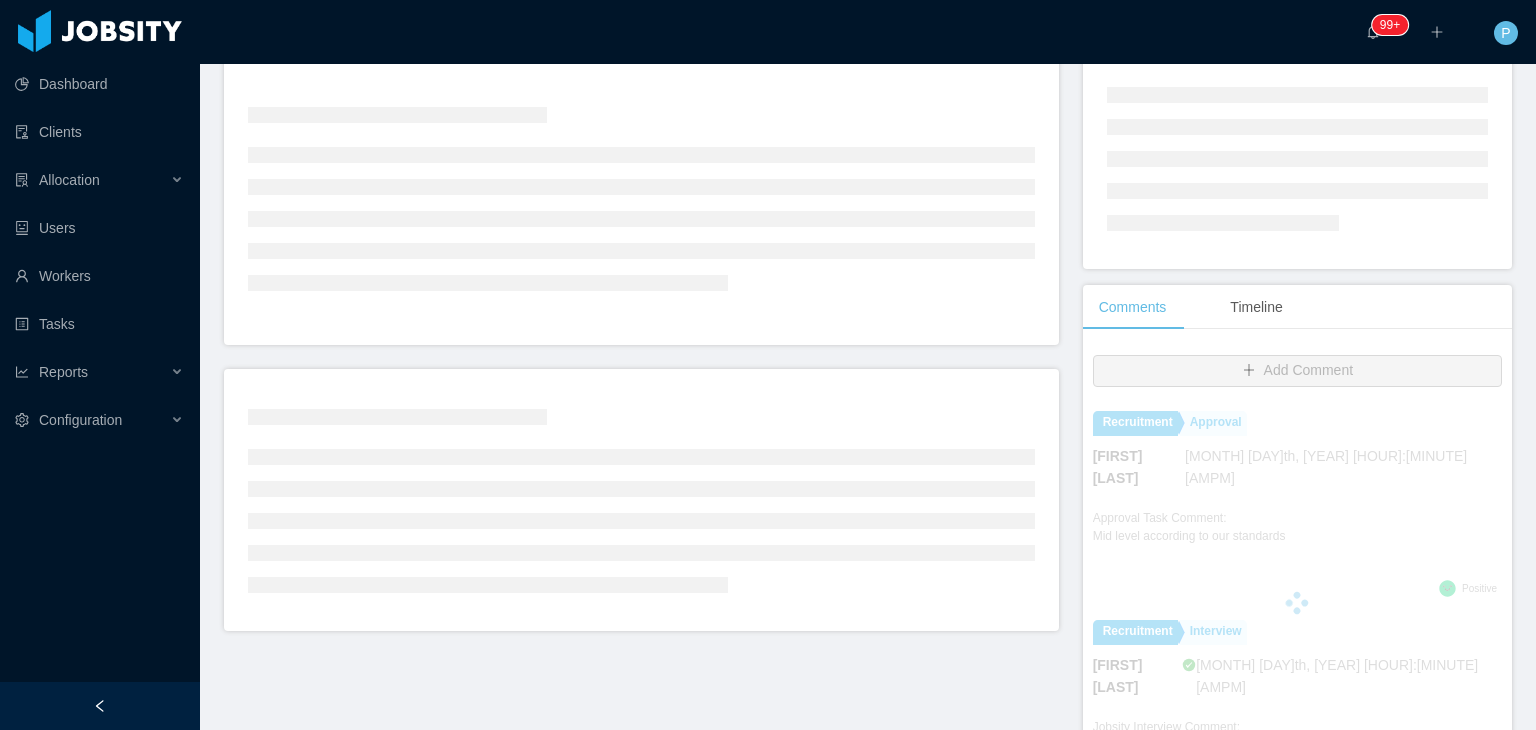 scroll, scrollTop: 160, scrollLeft: 0, axis: vertical 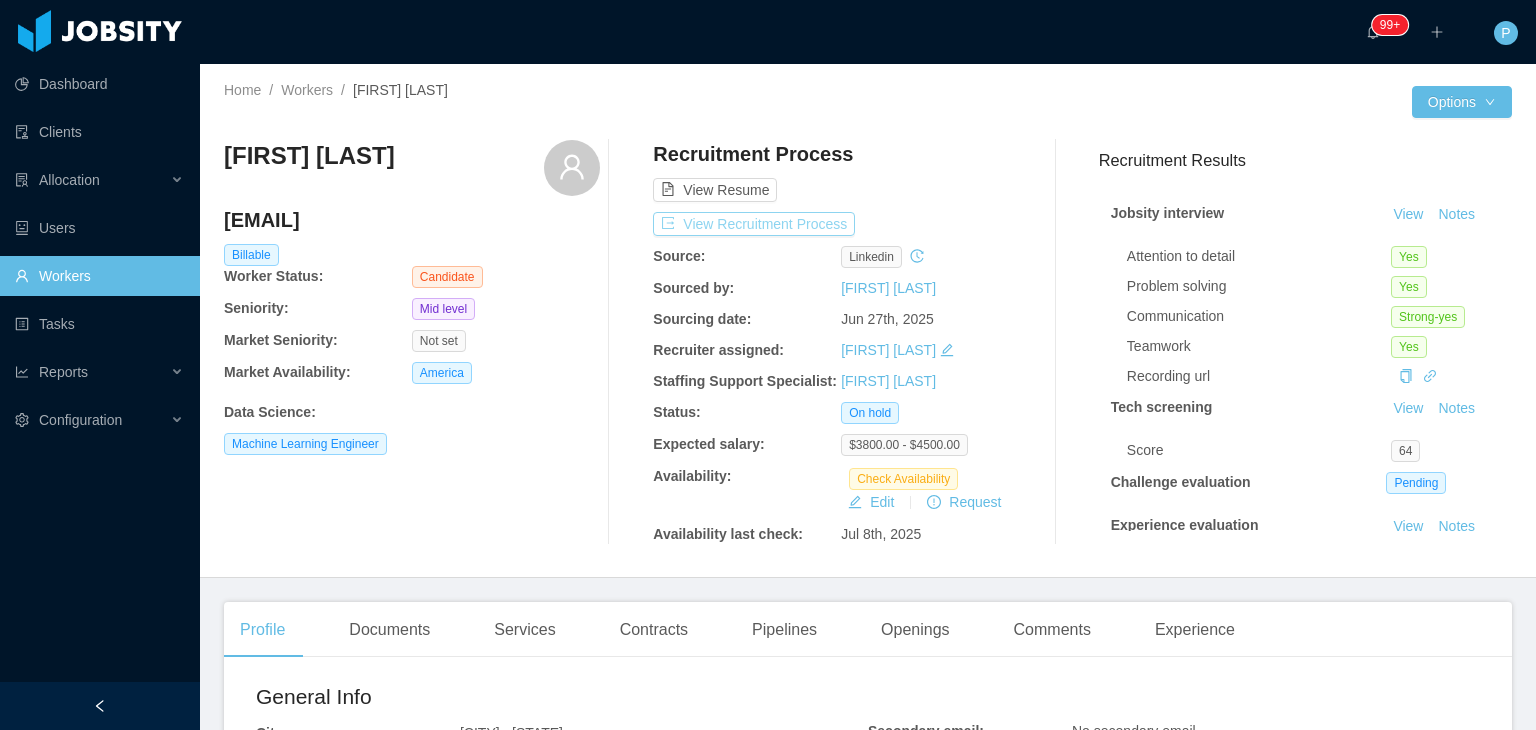 click on "View Recruitment Process" at bounding box center (754, 224) 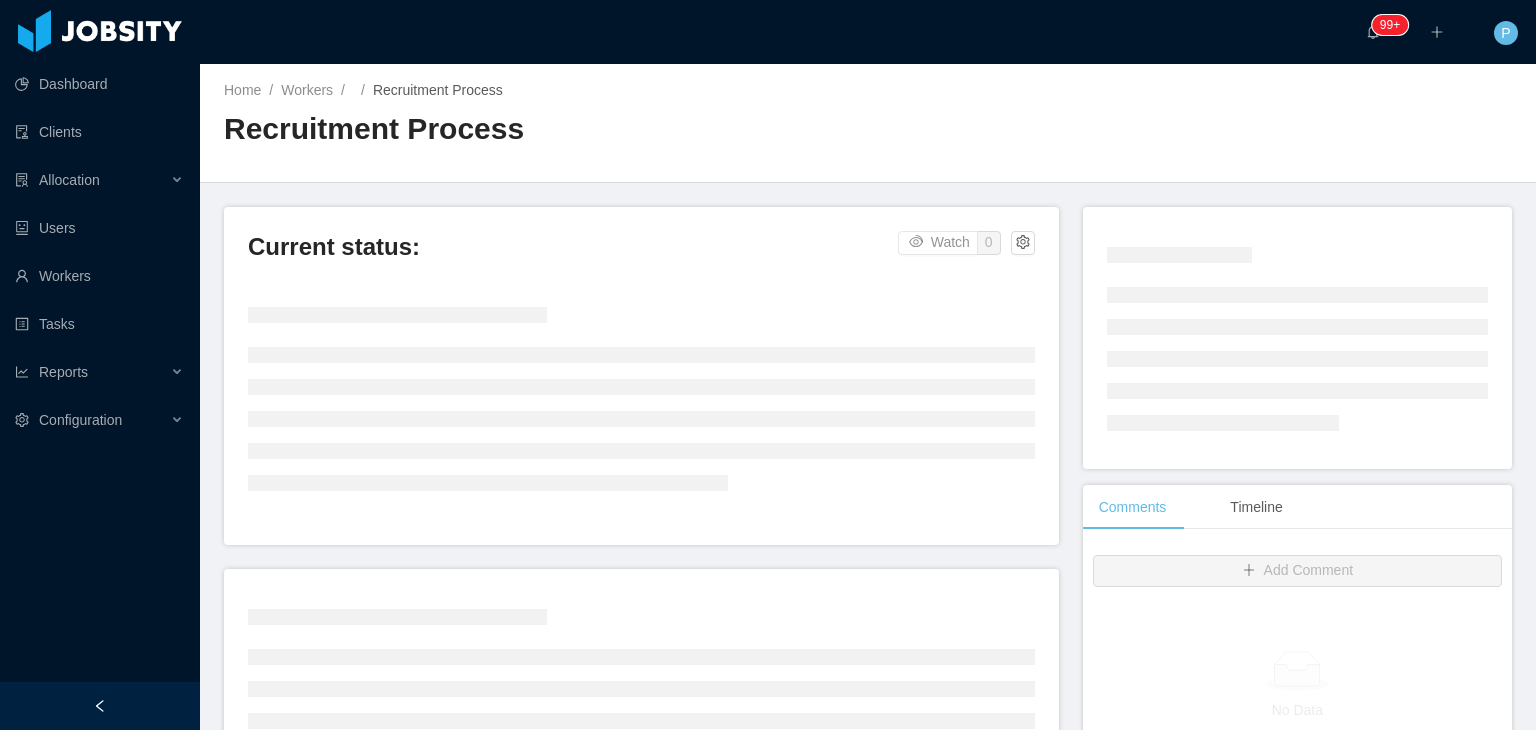 click on "Home / Workers / / Recruitment Process / Recruitment Process" at bounding box center [868, 123] 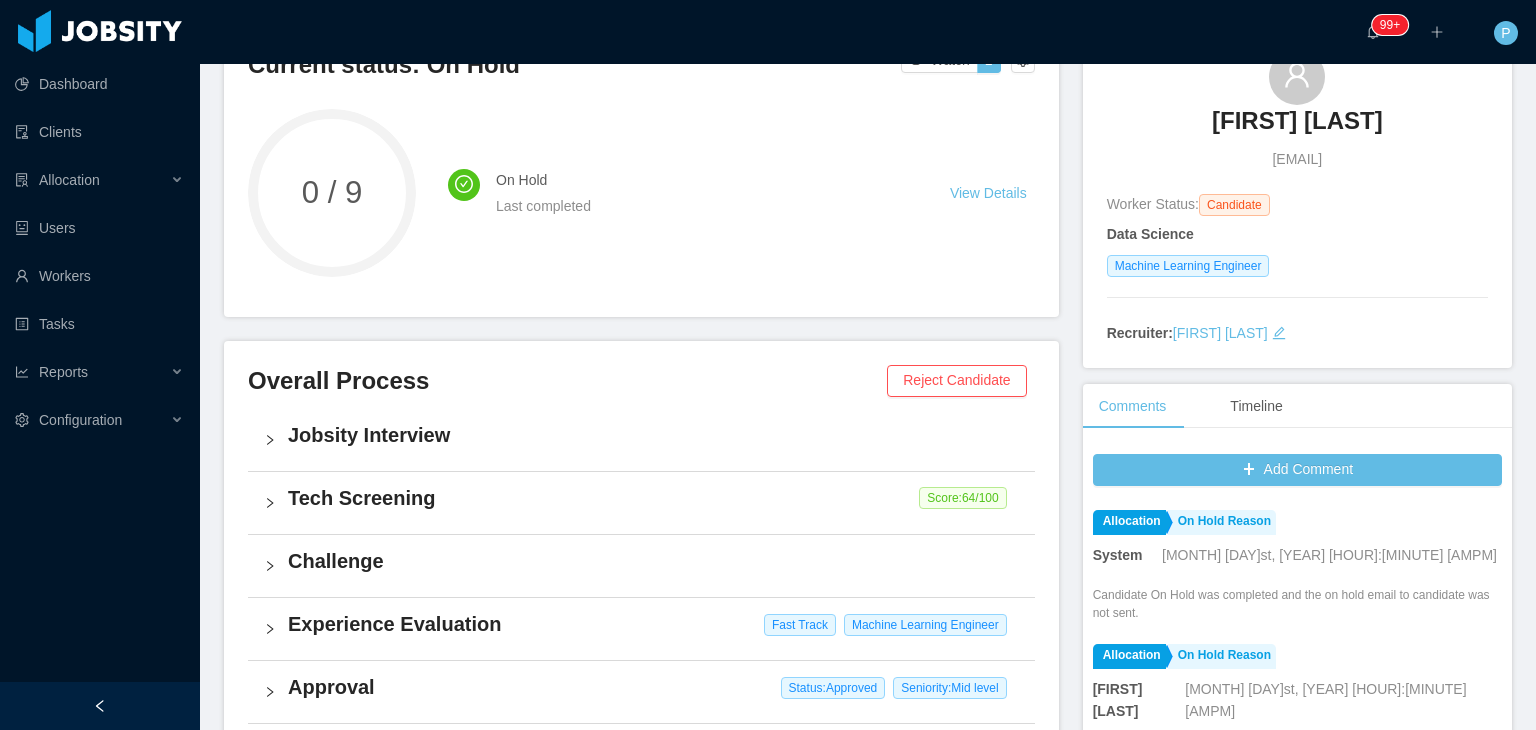 scroll, scrollTop: 0, scrollLeft: 0, axis: both 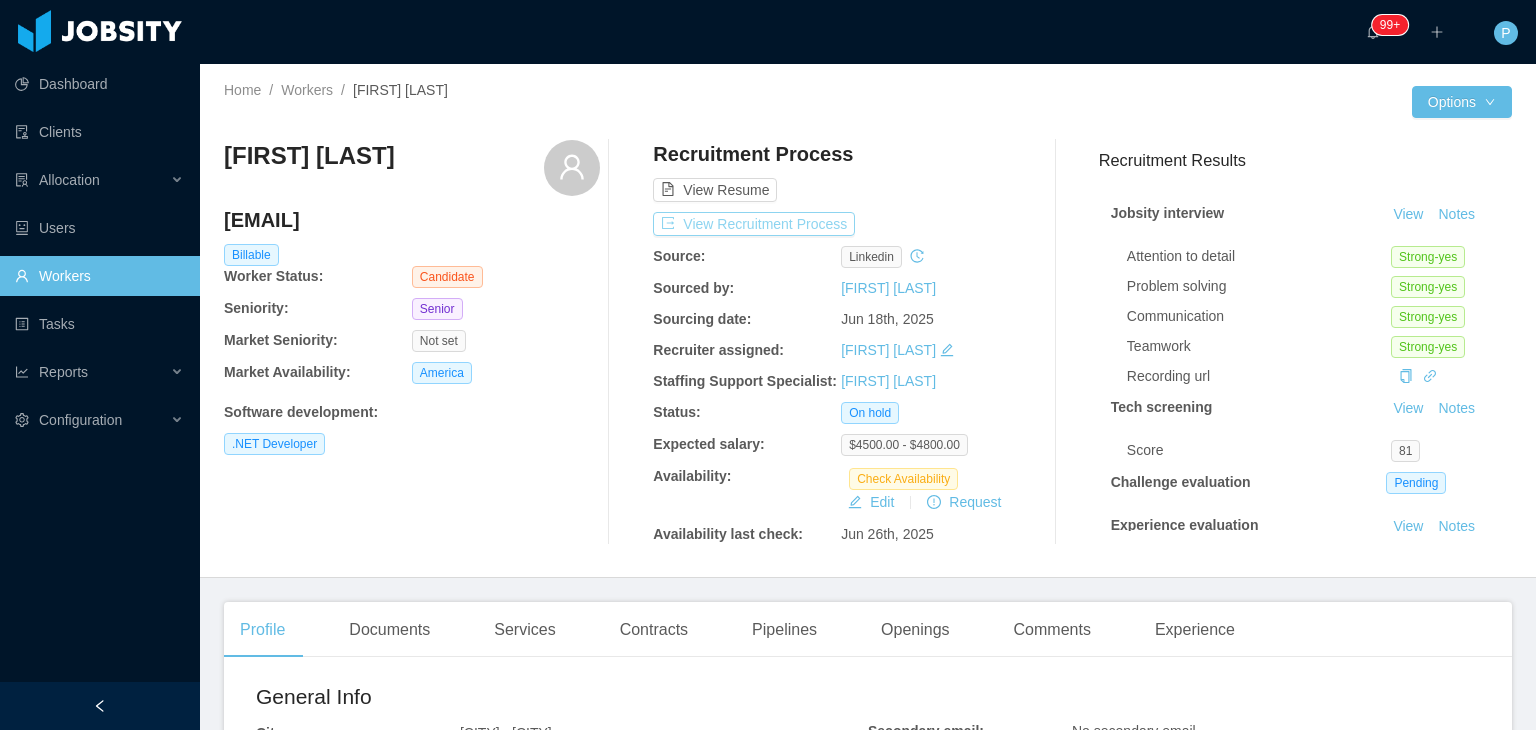 click on "View Recruitment Process" at bounding box center (754, 224) 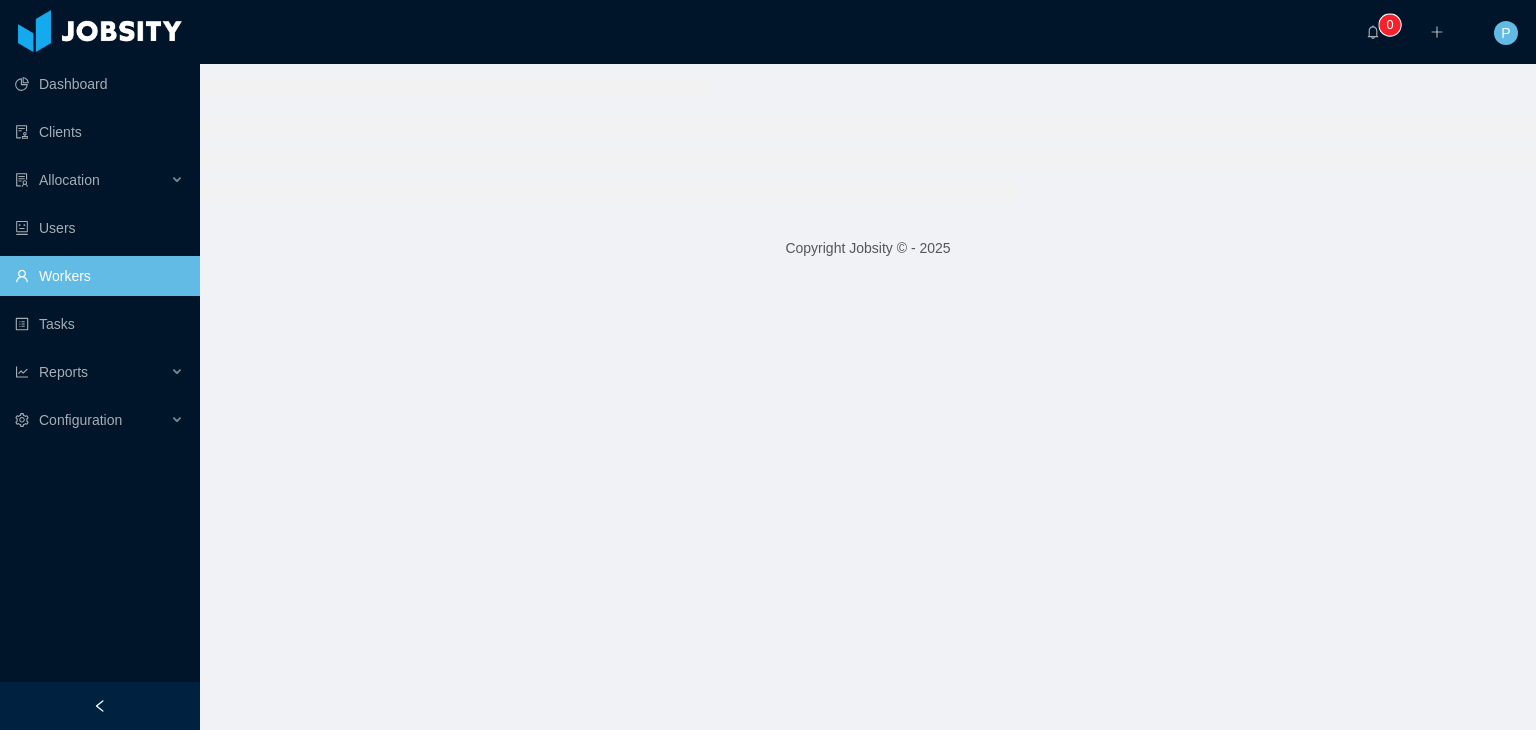 scroll, scrollTop: 0, scrollLeft: 0, axis: both 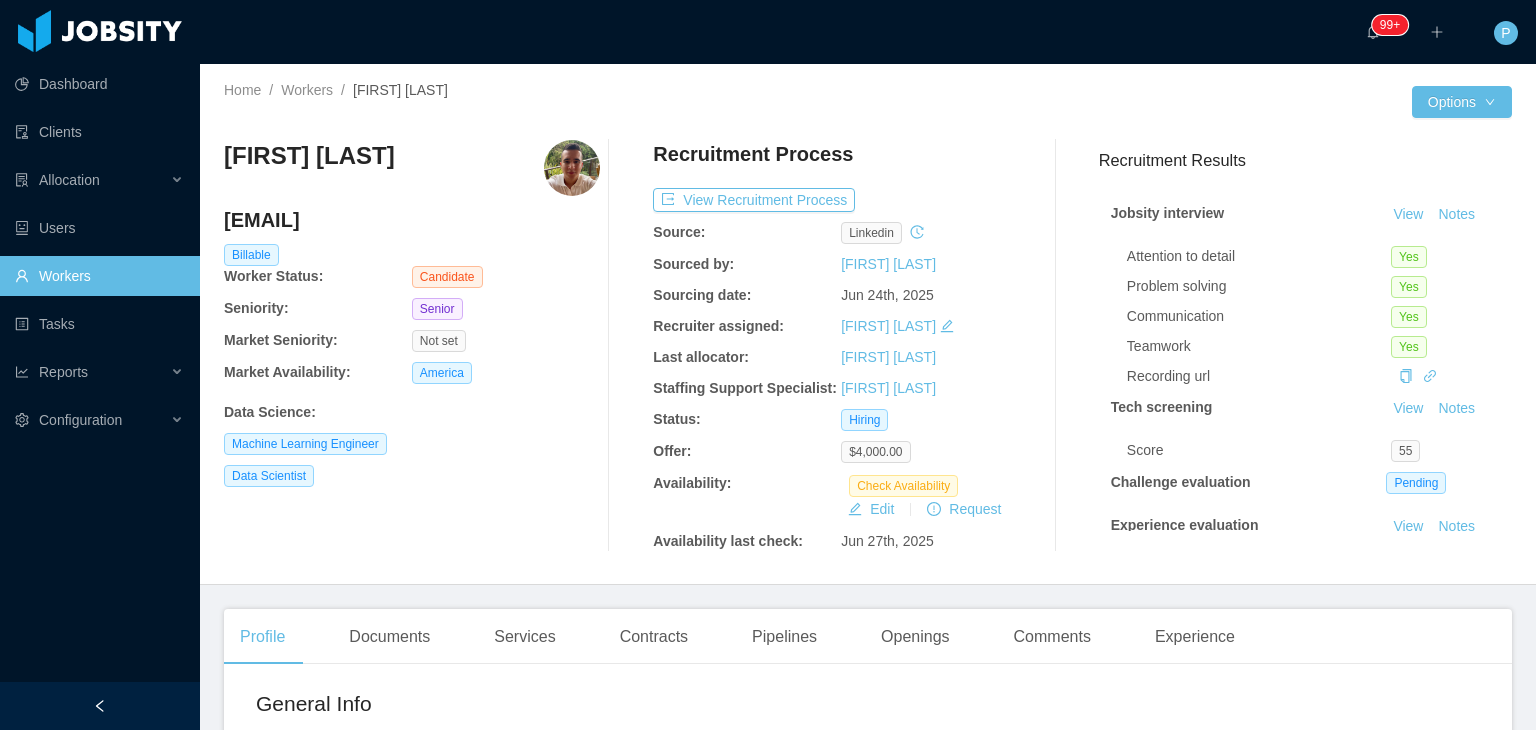 click on "Recruitment Process" at bounding box center [841, 159] 